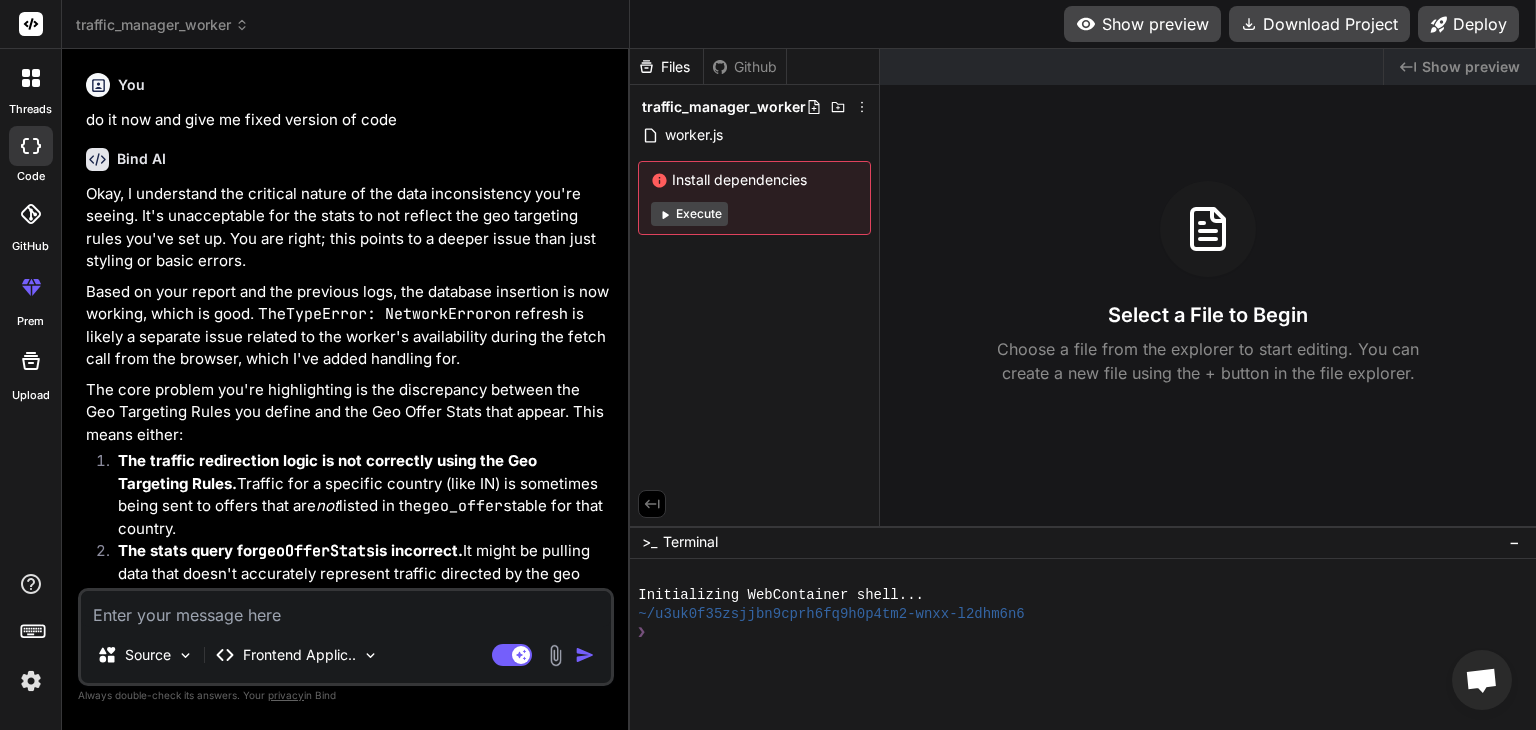 scroll, scrollTop: 0, scrollLeft: 0, axis: both 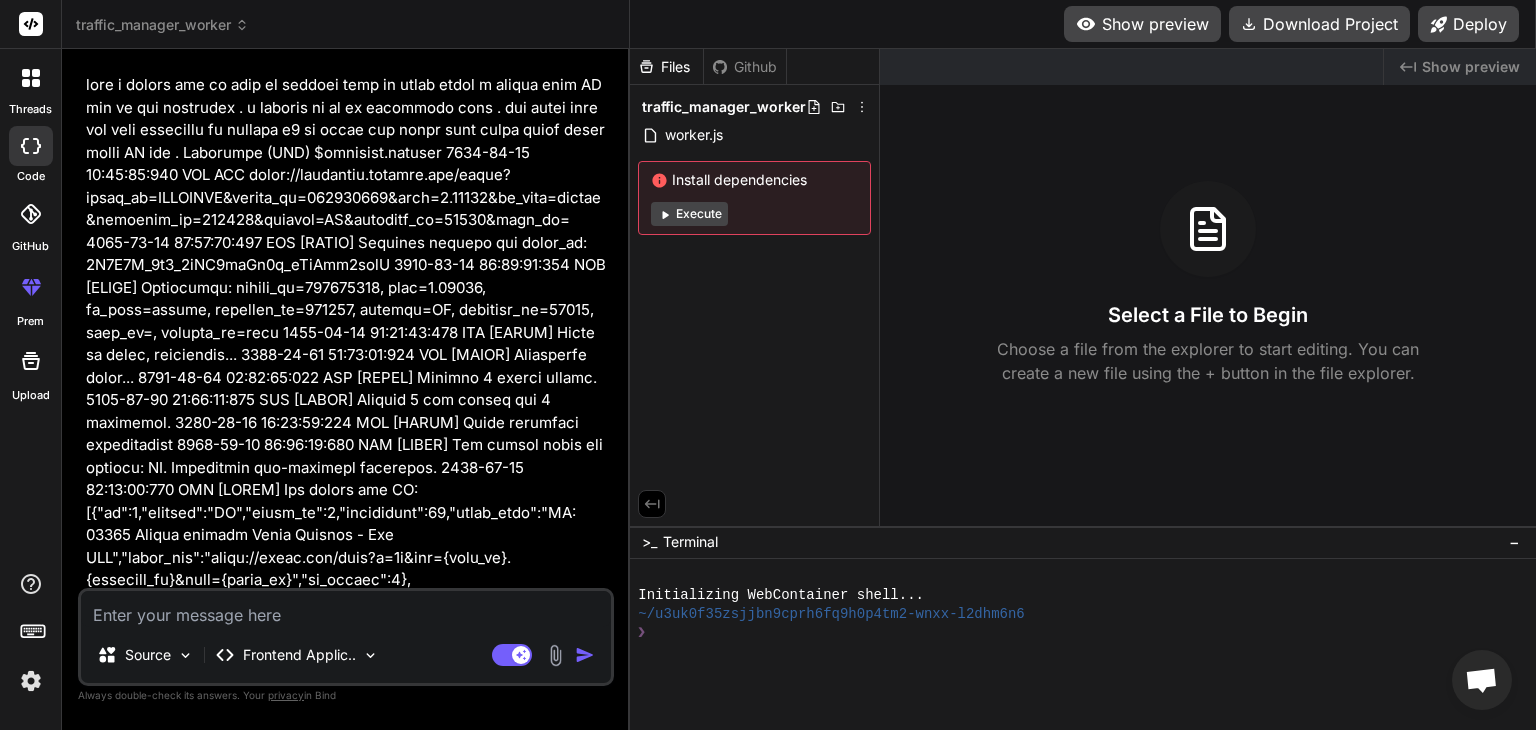 click at bounding box center (31, 78) 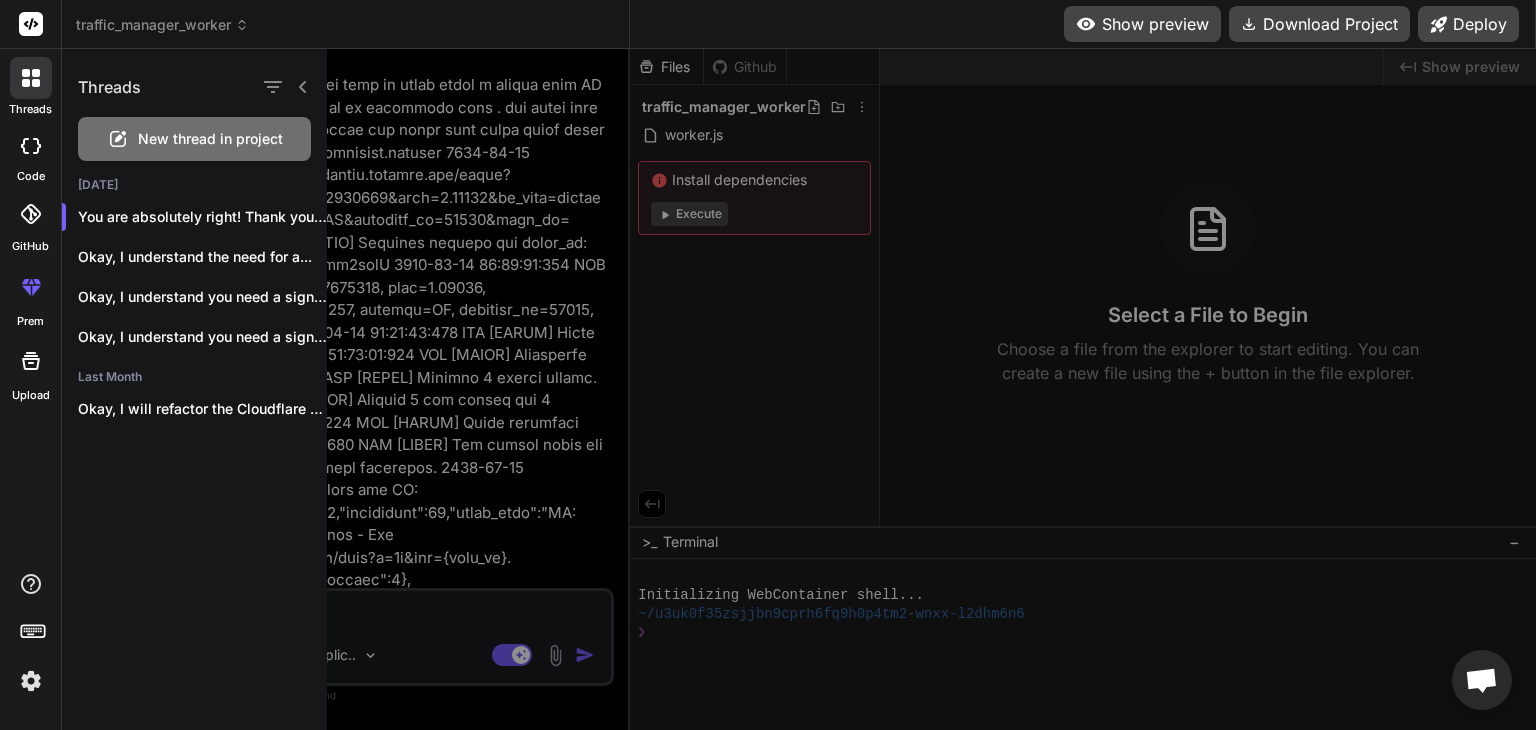 click on "New thread in project" at bounding box center (194, 139) 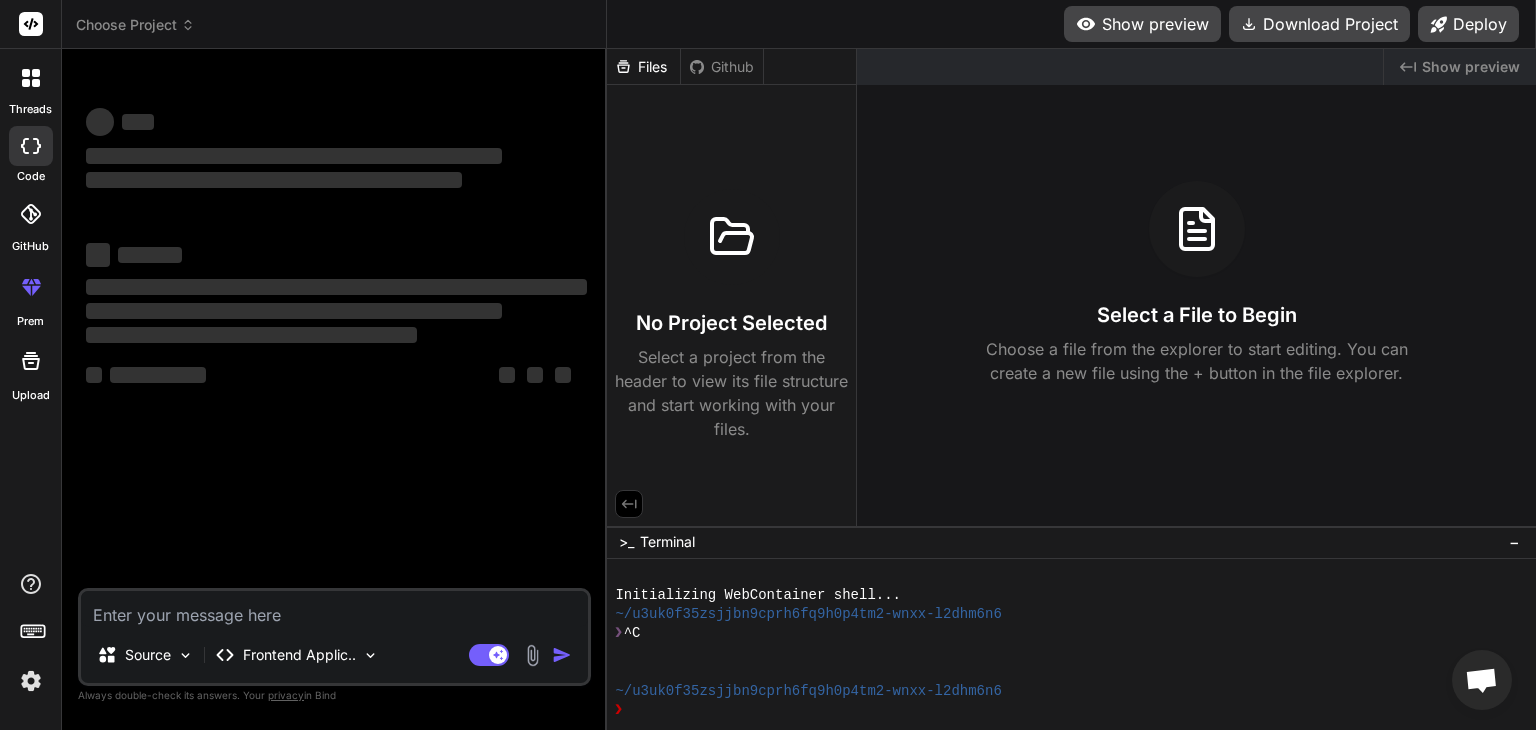 click at bounding box center (334, 609) 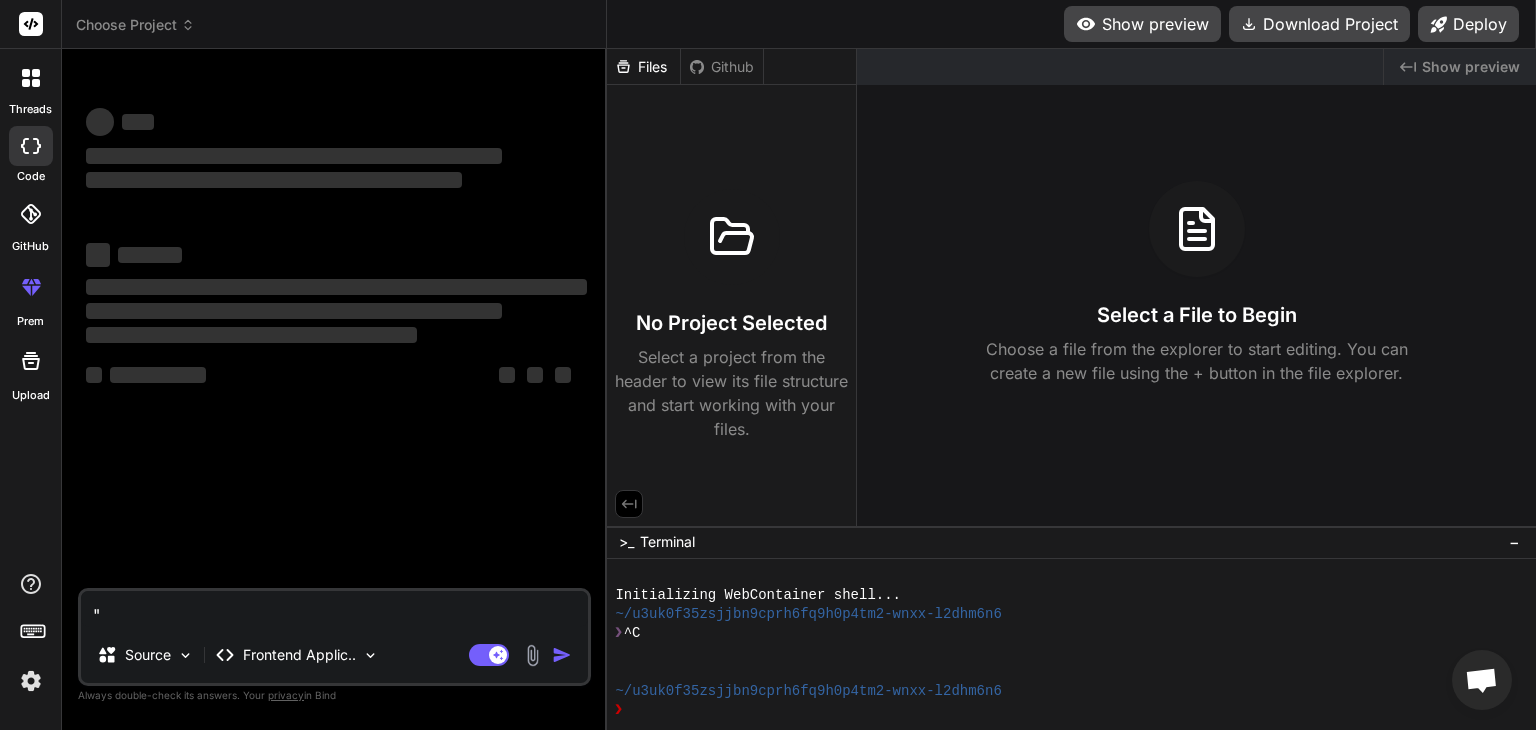 paste on "Error fetching stats: HTTP error! status: 401, message: Unauthorized" 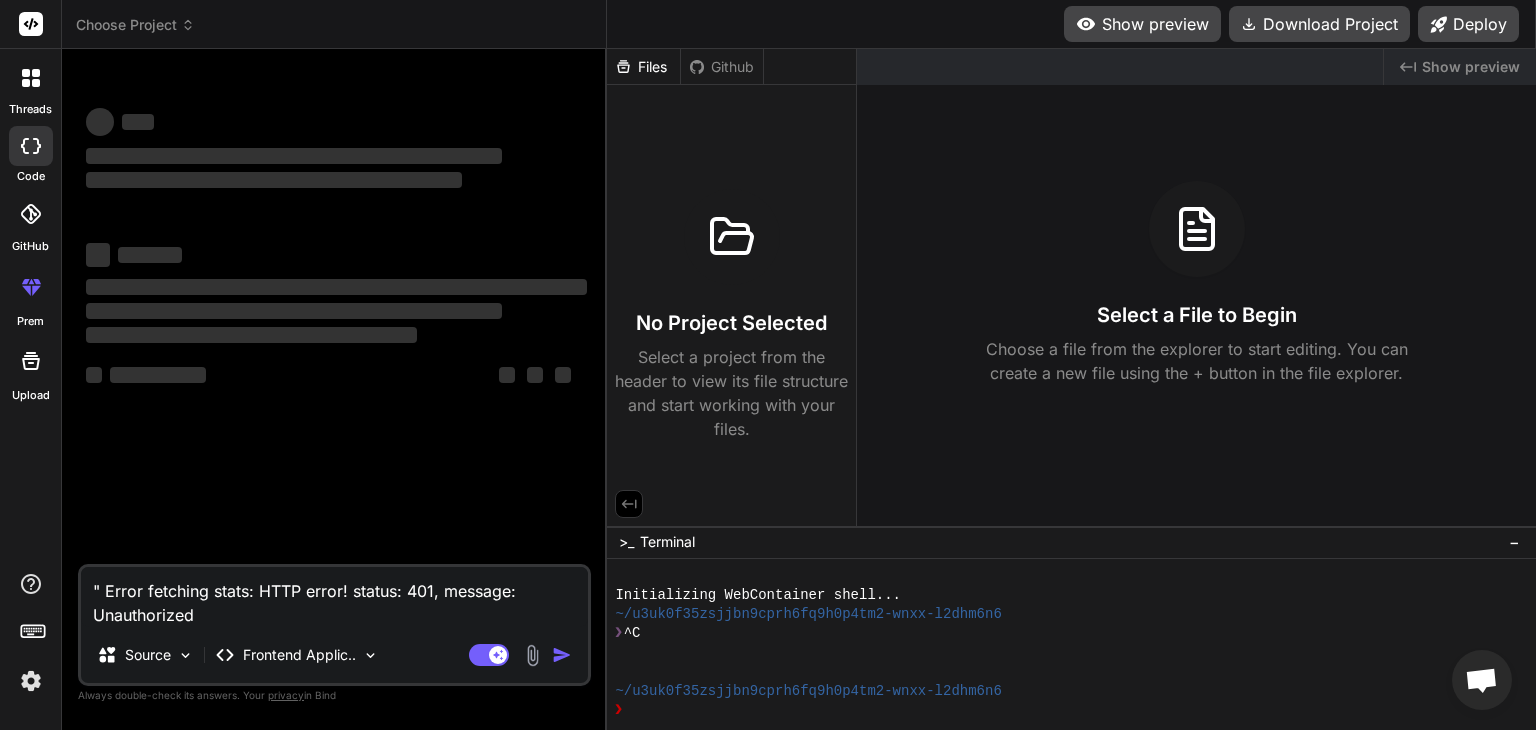 type on "x" 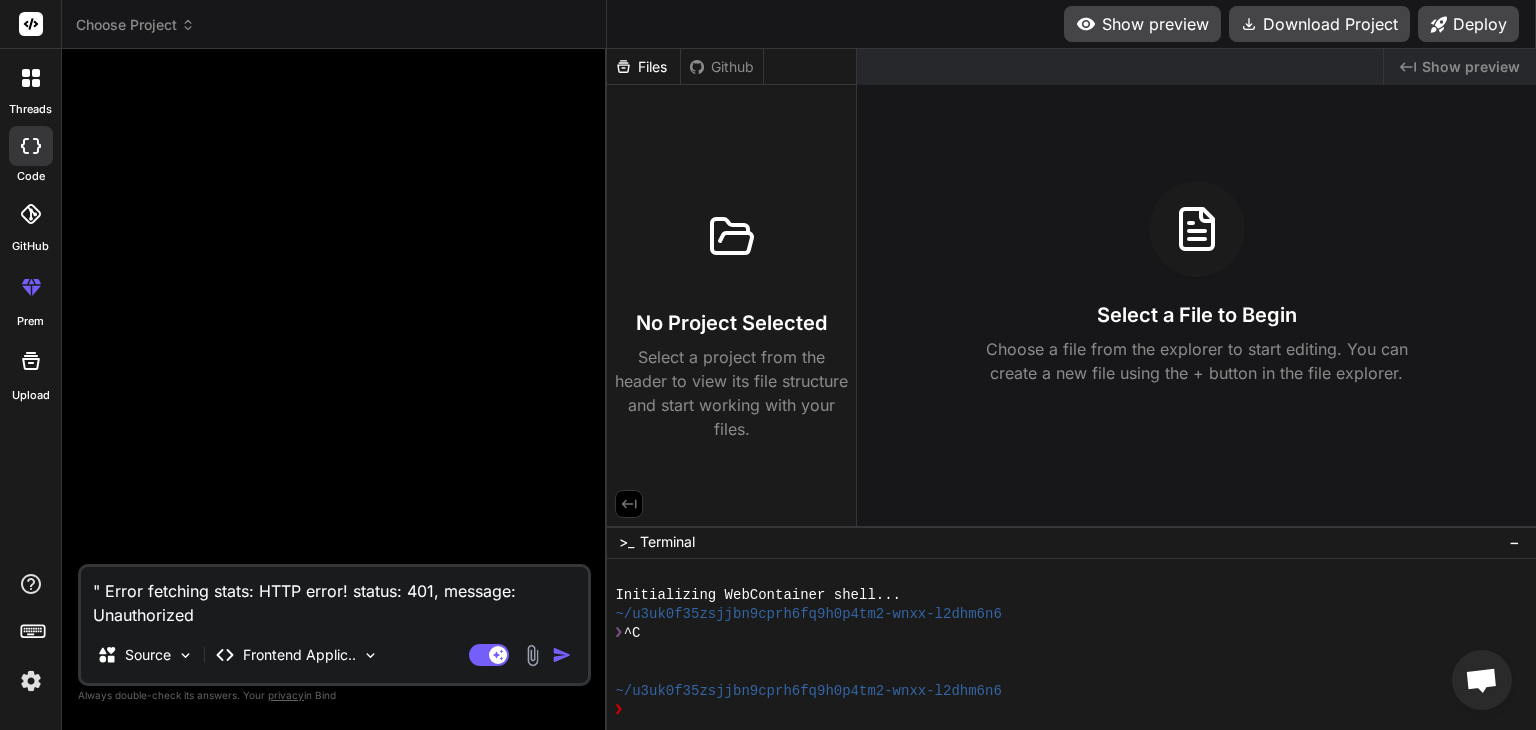 type on "" Error fetching stats: HTTP error! status: 401, message: Unauthorized "" 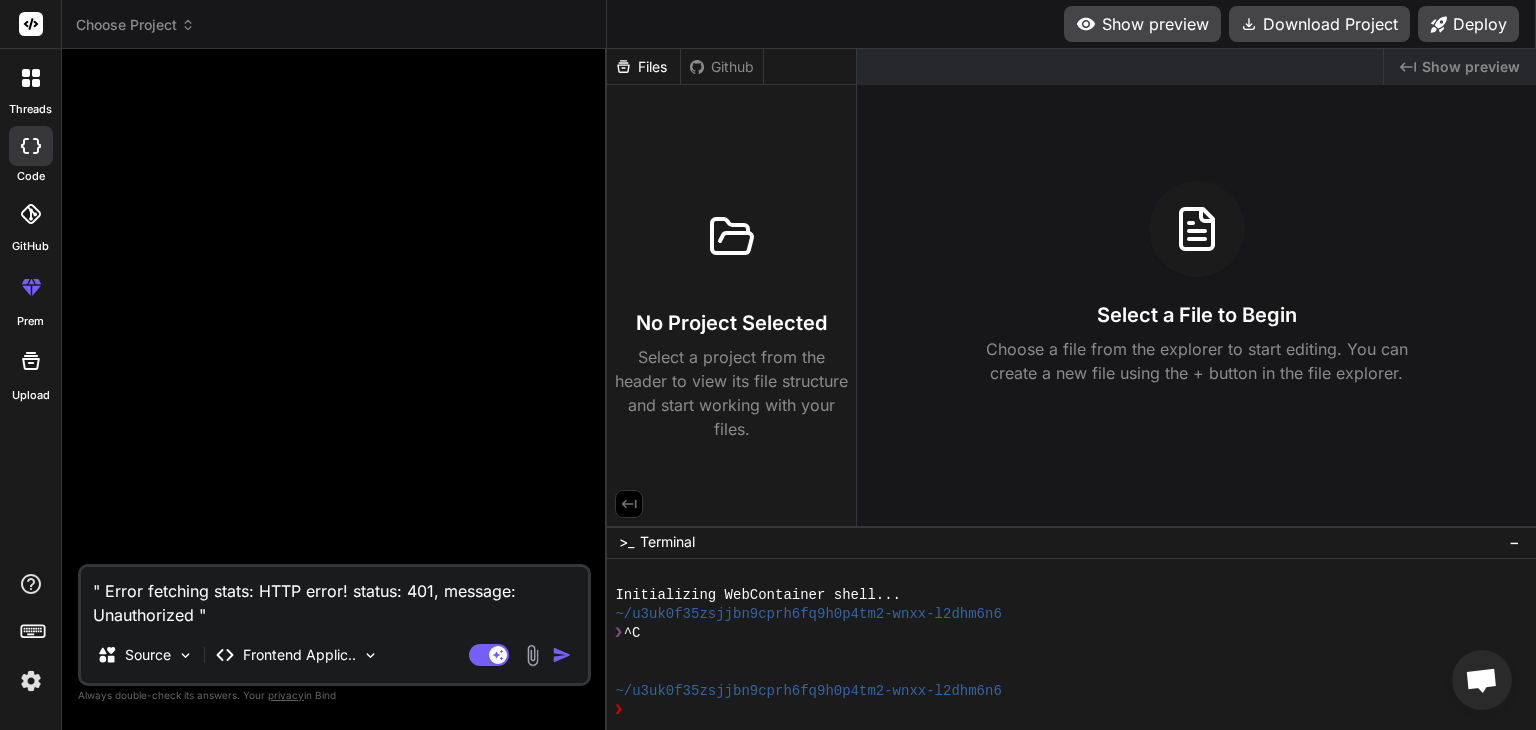 type on "" Error fetching stats: HTTP error! status: 401, message: Unauthorized "" 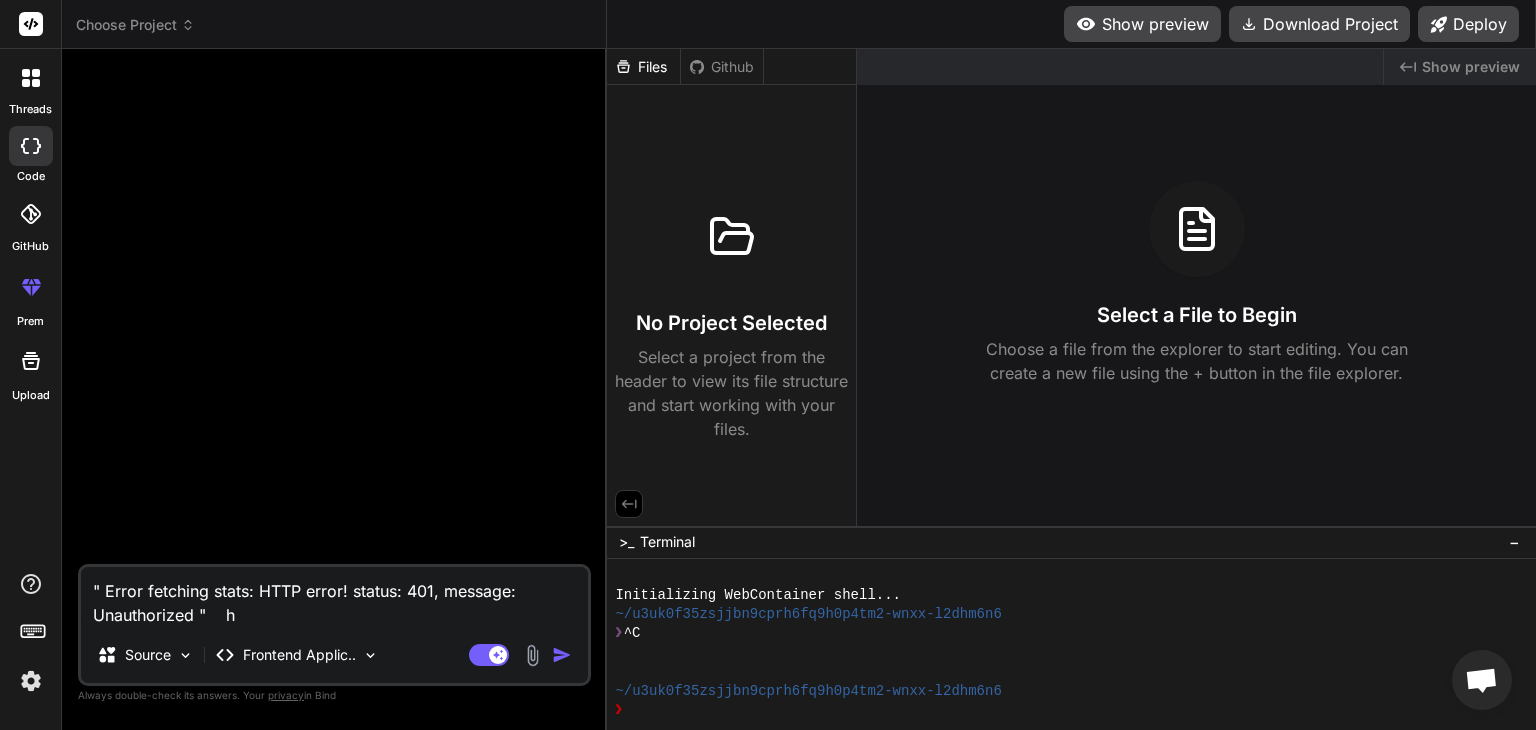 type on "" Error fetching stats: HTTP error! status: 401, message: Unauthorized "    he" 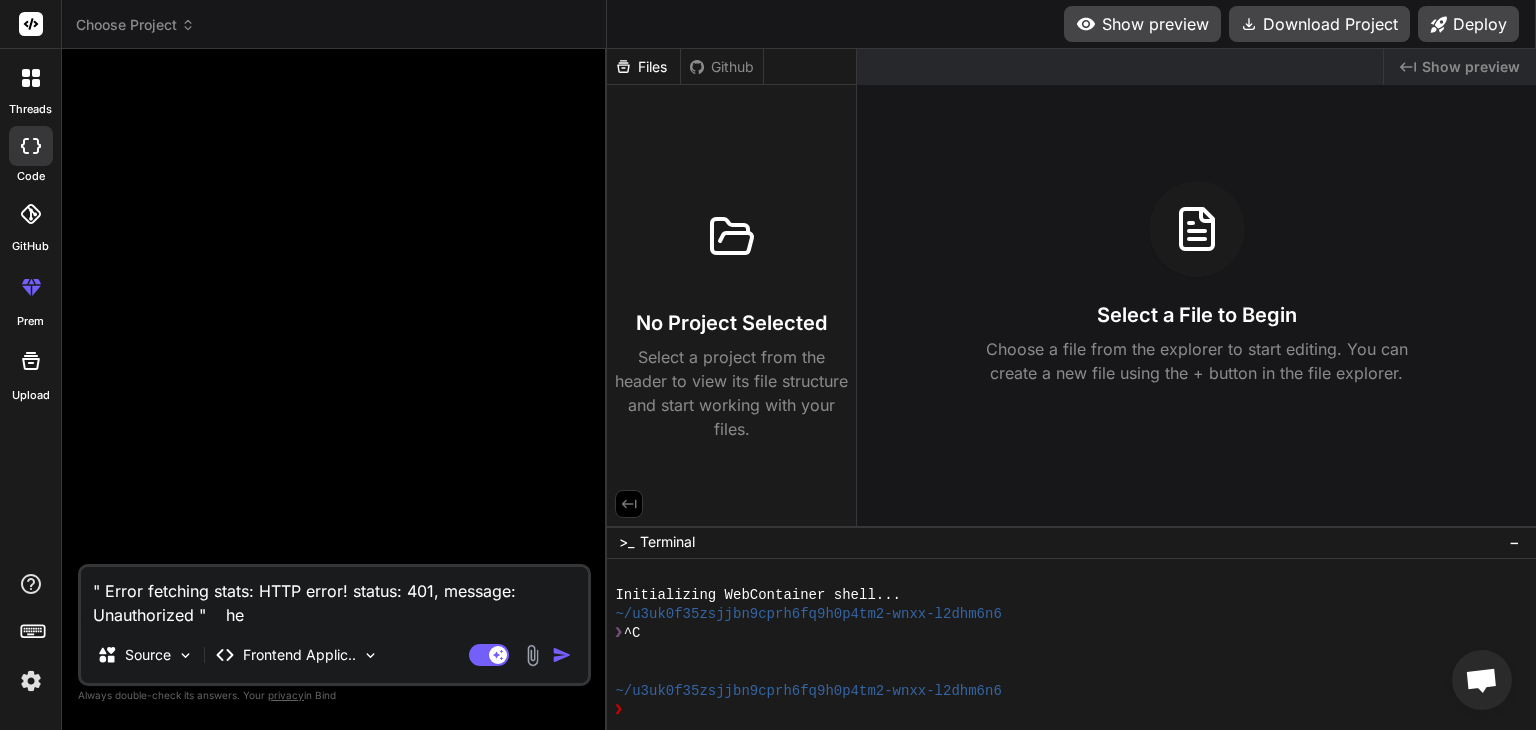 type on "" Error fetching stats: HTTP error! status: 401, message: Unauthorized "    her" 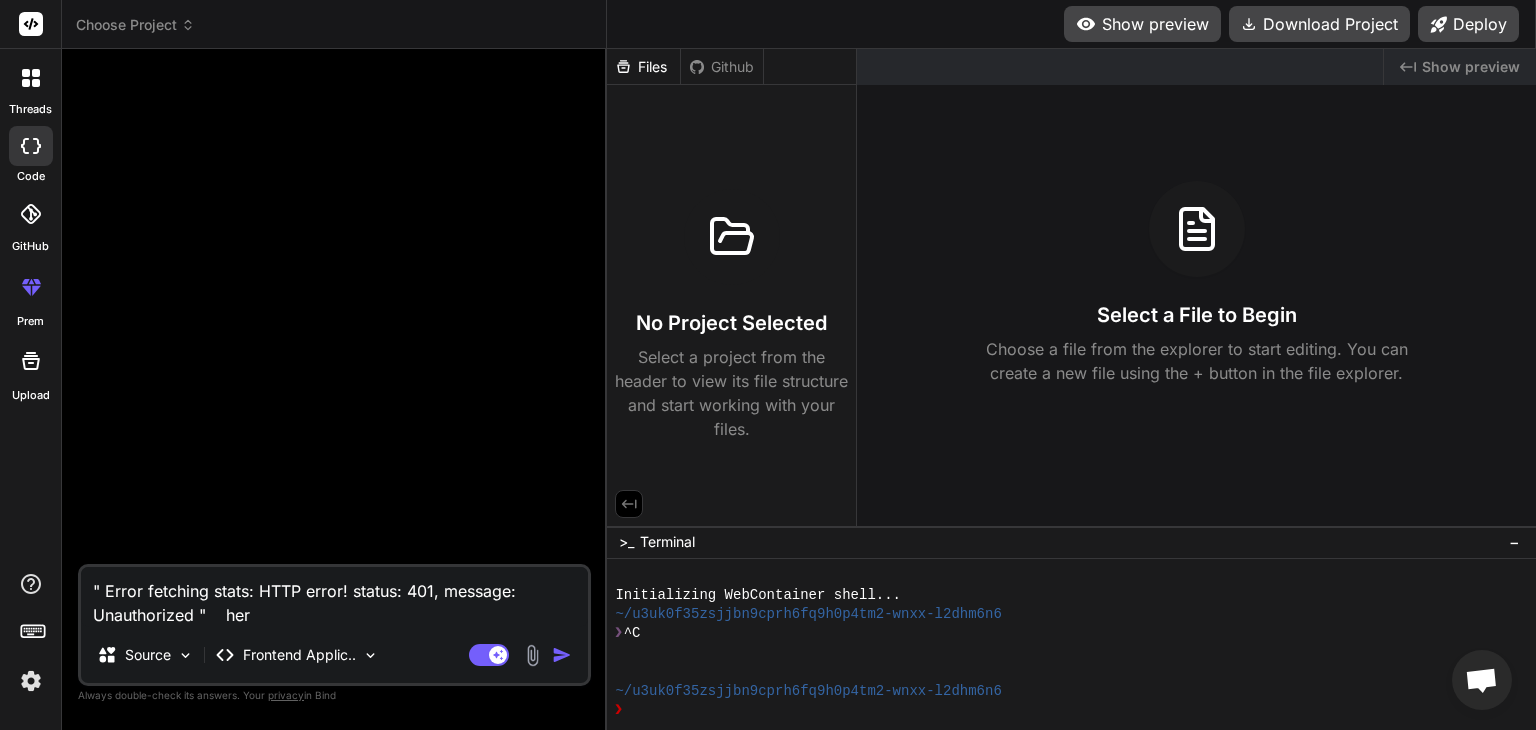 type on "x" 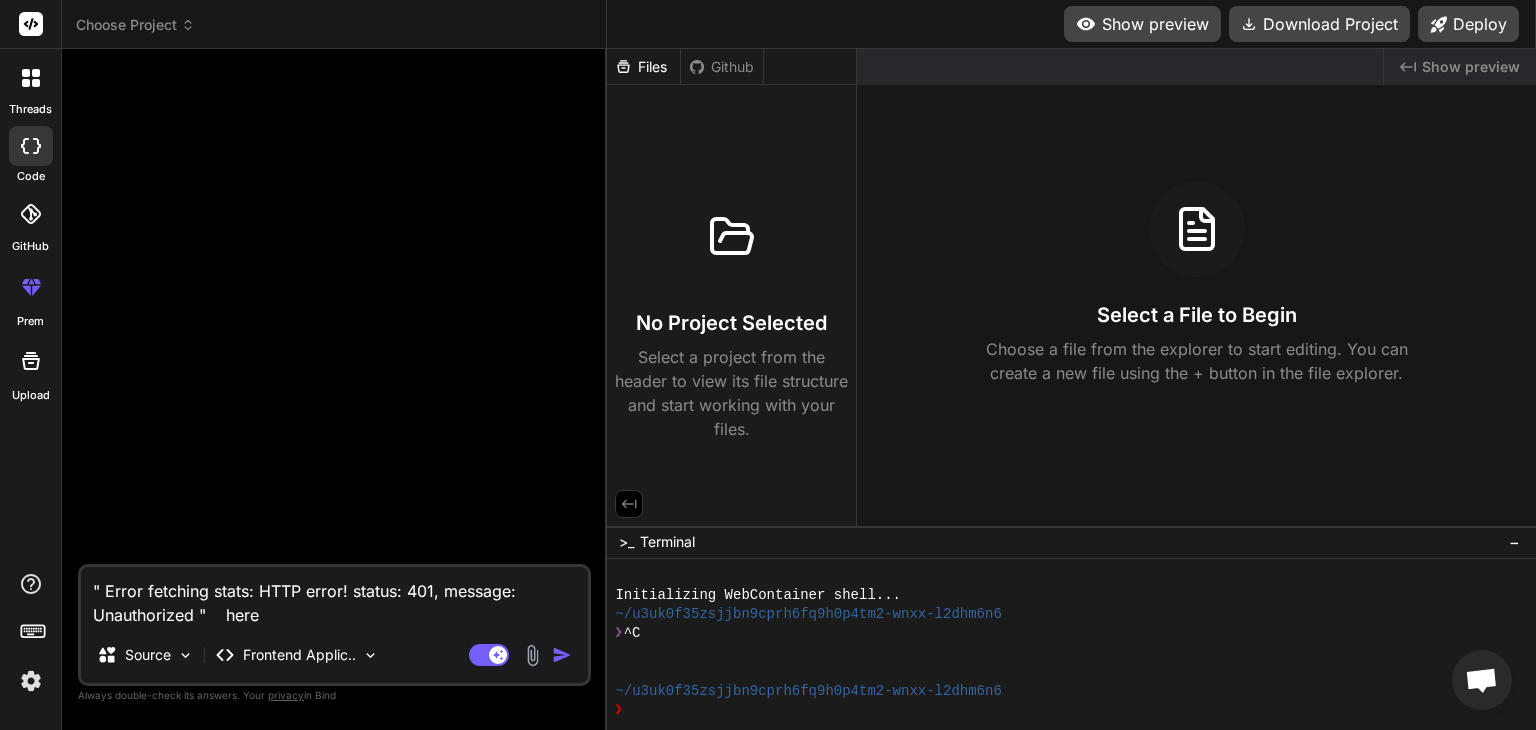 type on "" Error fetching stats: HTTP error! status: 401, message: Unauthorized "    here" 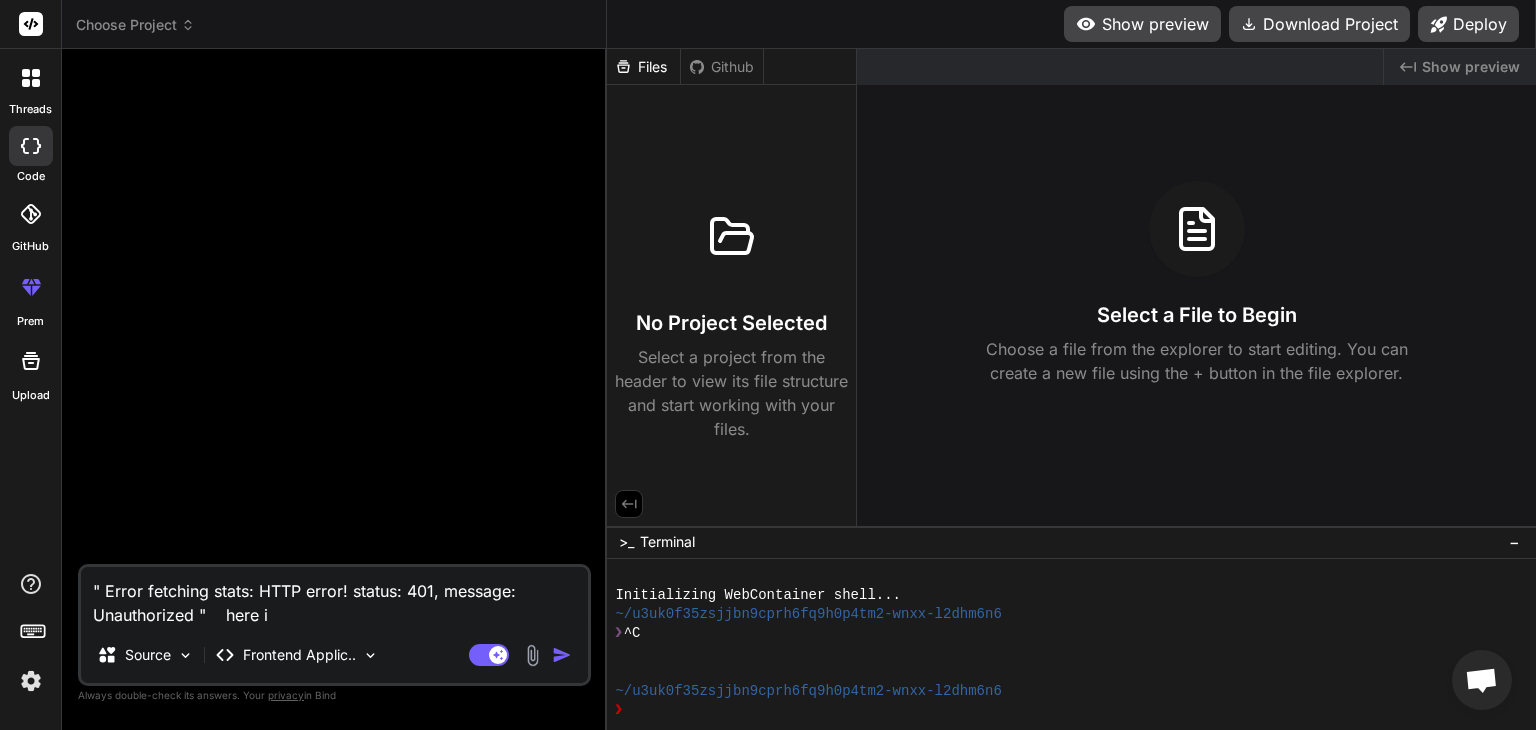 type on "" Error fetching stats: HTTP error! status: 401, message: Unauthorized "    here is" 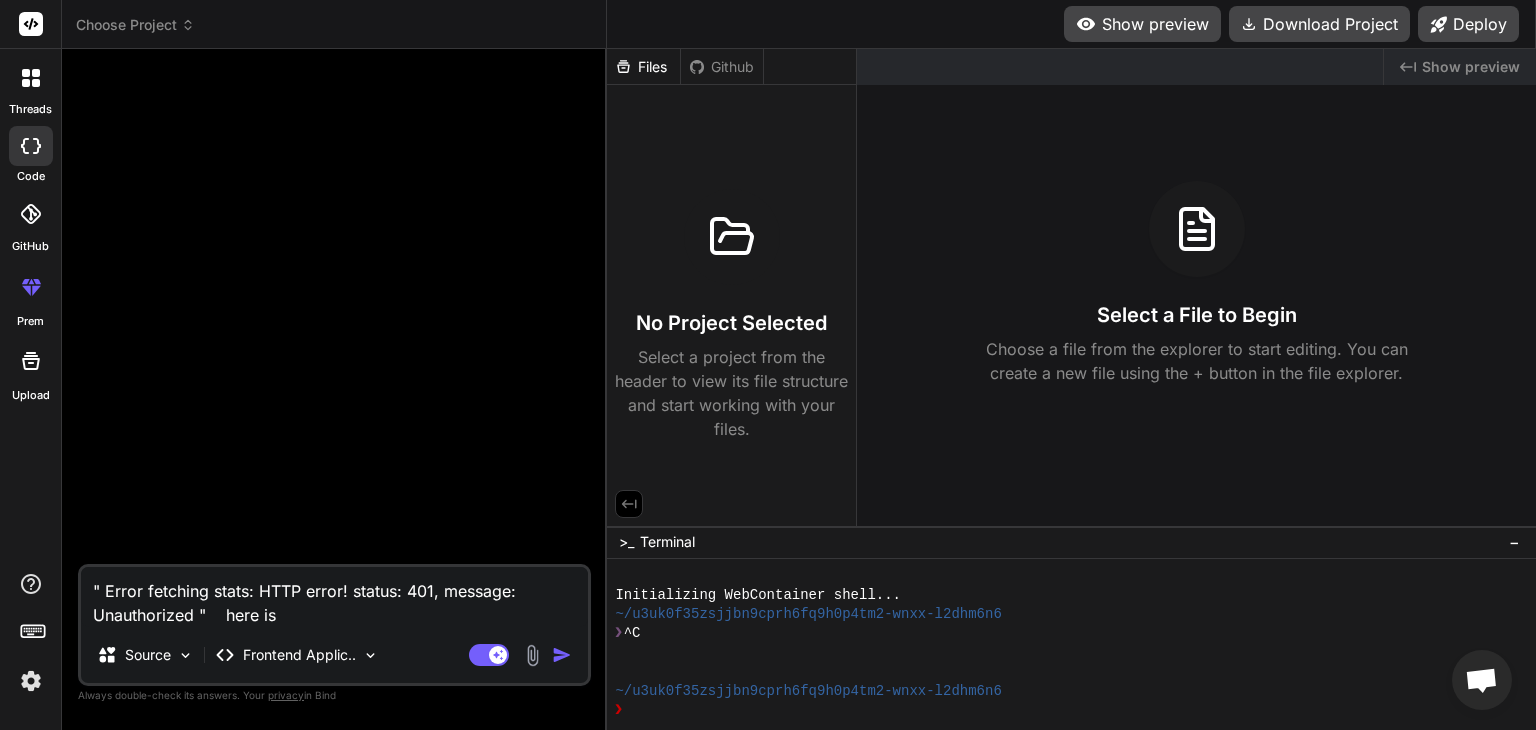 type on "" Error fetching stats: HTTP error! status: 401, message: Unauthorized "    here is" 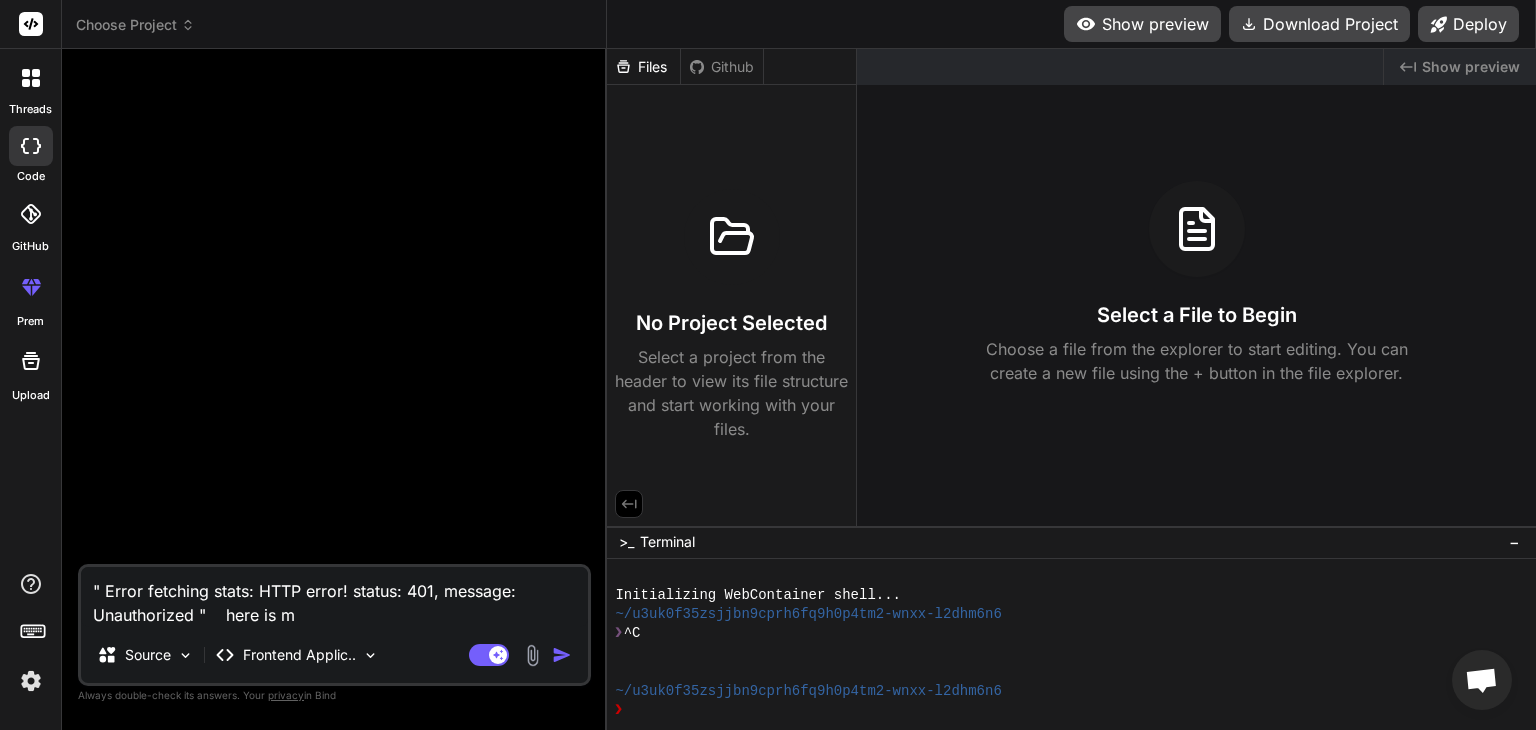 type on "" Error fetching stats: HTTP error! status: 401, message: Unauthorized "    here is my" 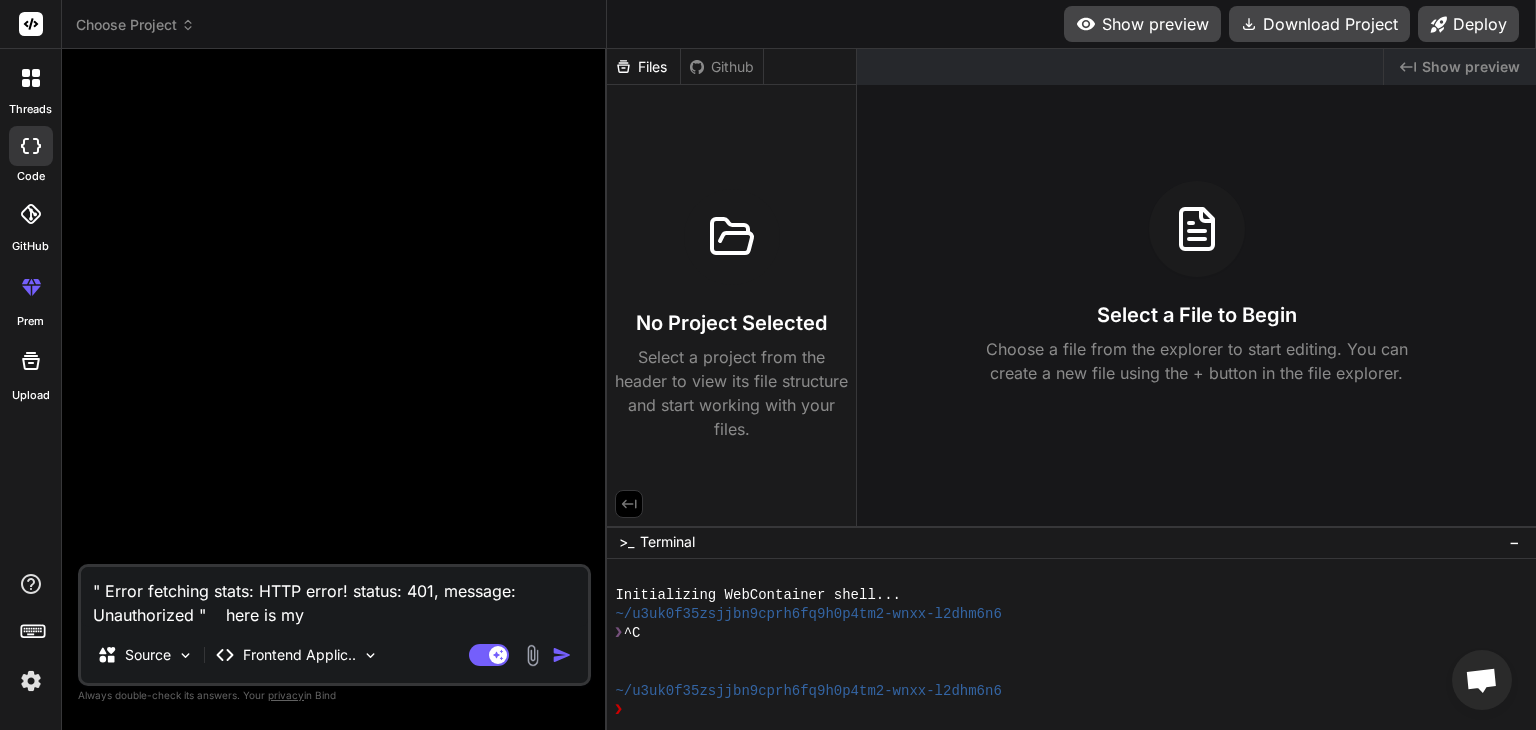 type on "" Error fetching stats: HTTP error! status: 401, message: Unauthorized "    here is my" 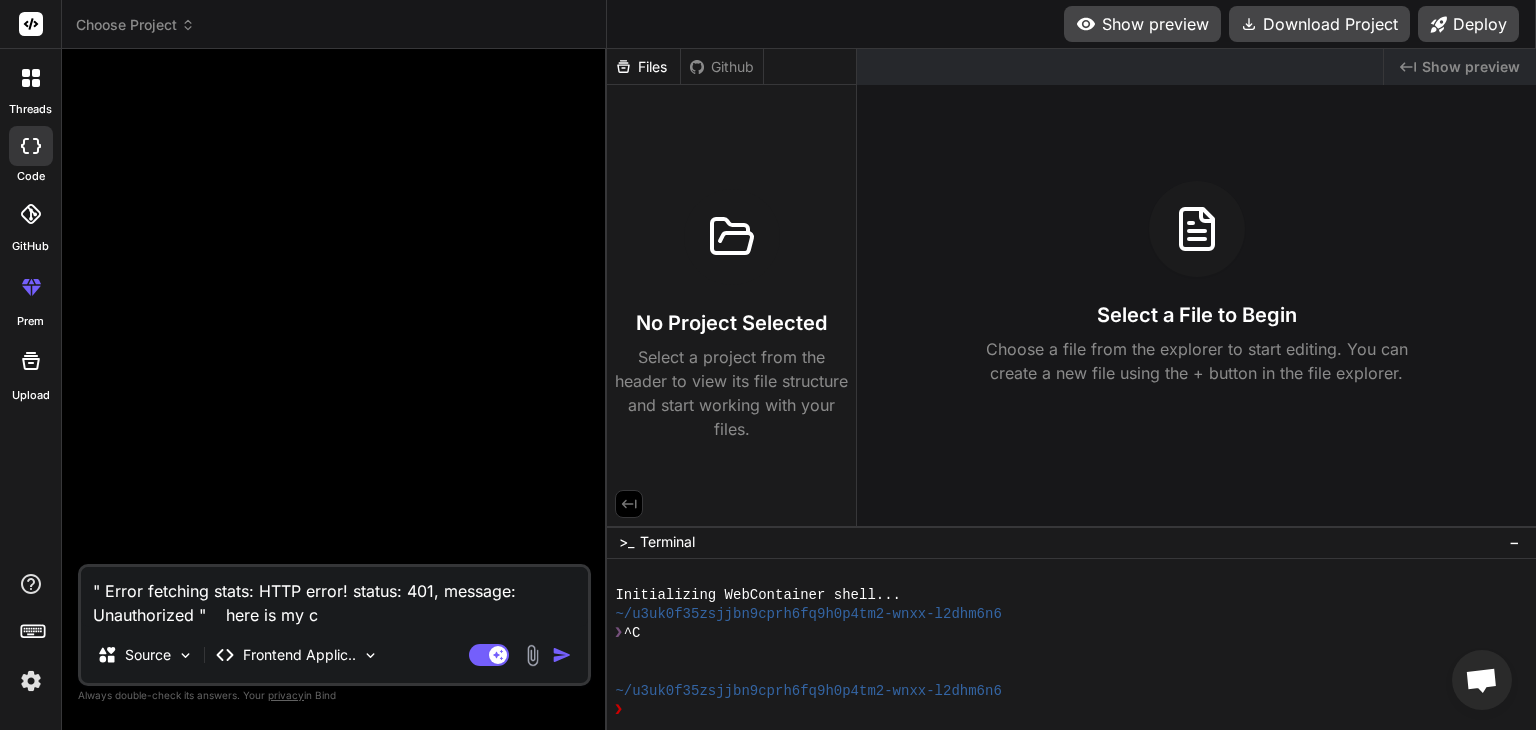 type on "" Error fetching stats: HTTP error! status: 401, message: Unauthorized "    here is my co" 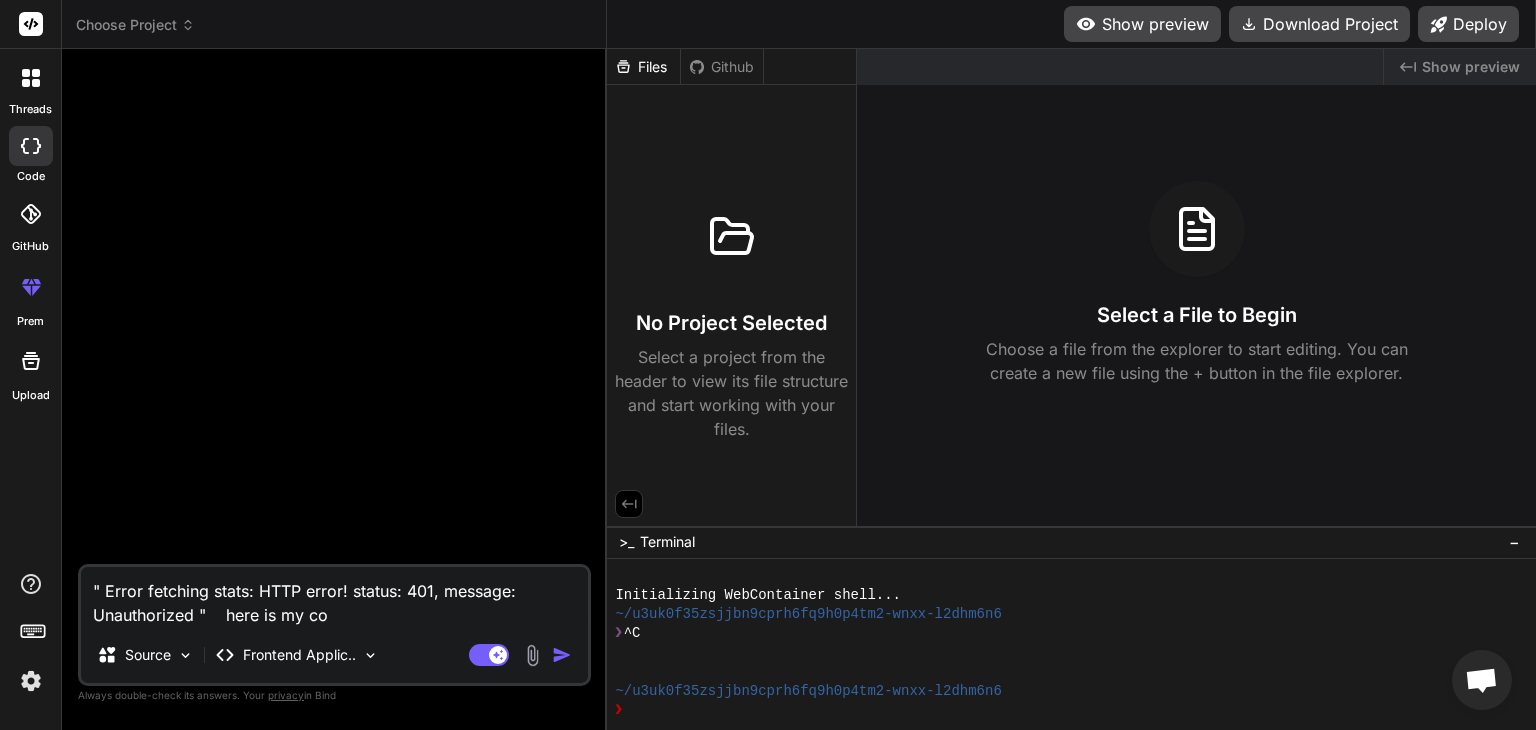 type on "" Error fetching stats: HTTP error! status: 401, message: Unauthorized "    here is my cod" 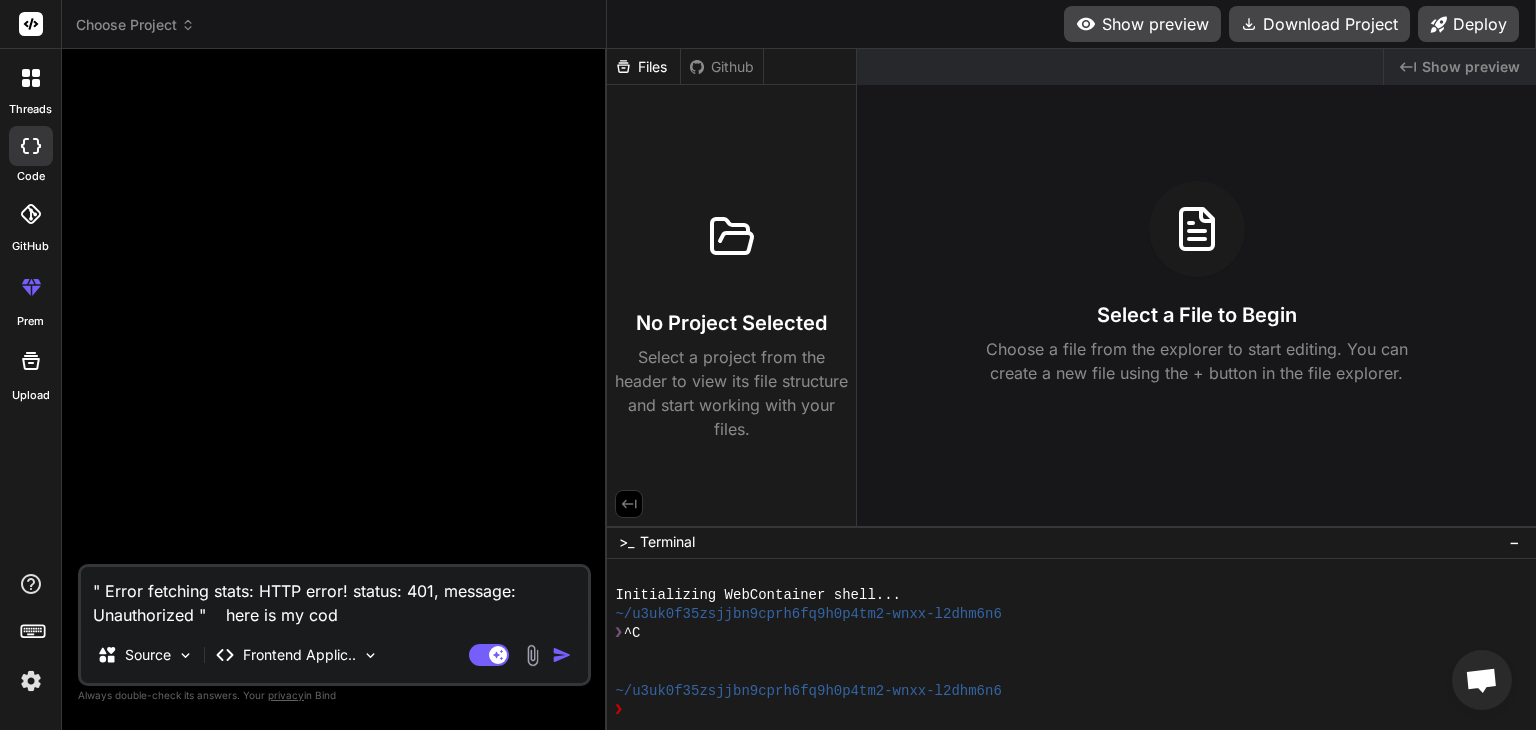 type on "" Error fetching stats: HTTP error! status: 401, message: Unauthorized "    here is my code" 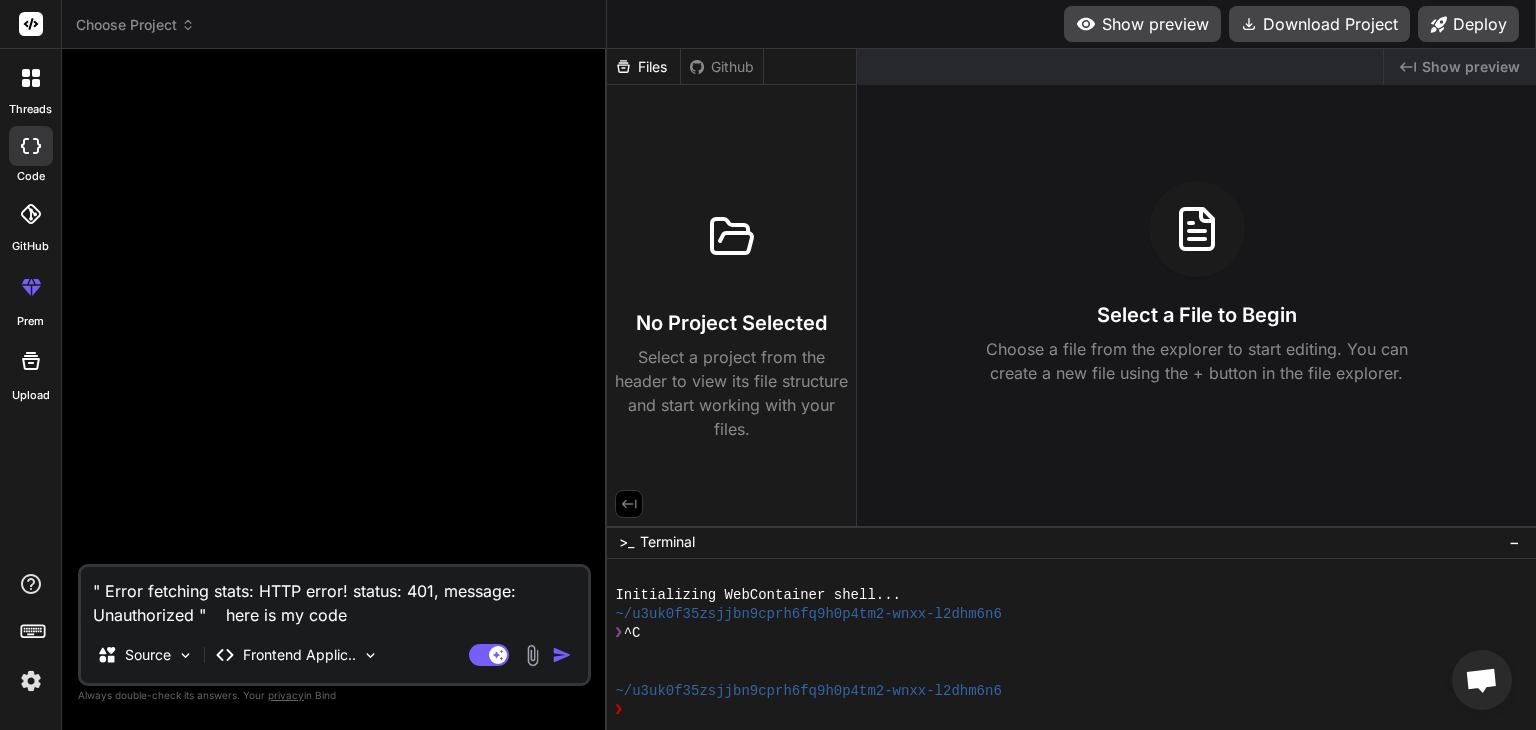 type on "" Error fetching stats: HTTP error! status: 401, message: Unauthorized "    here is my code" 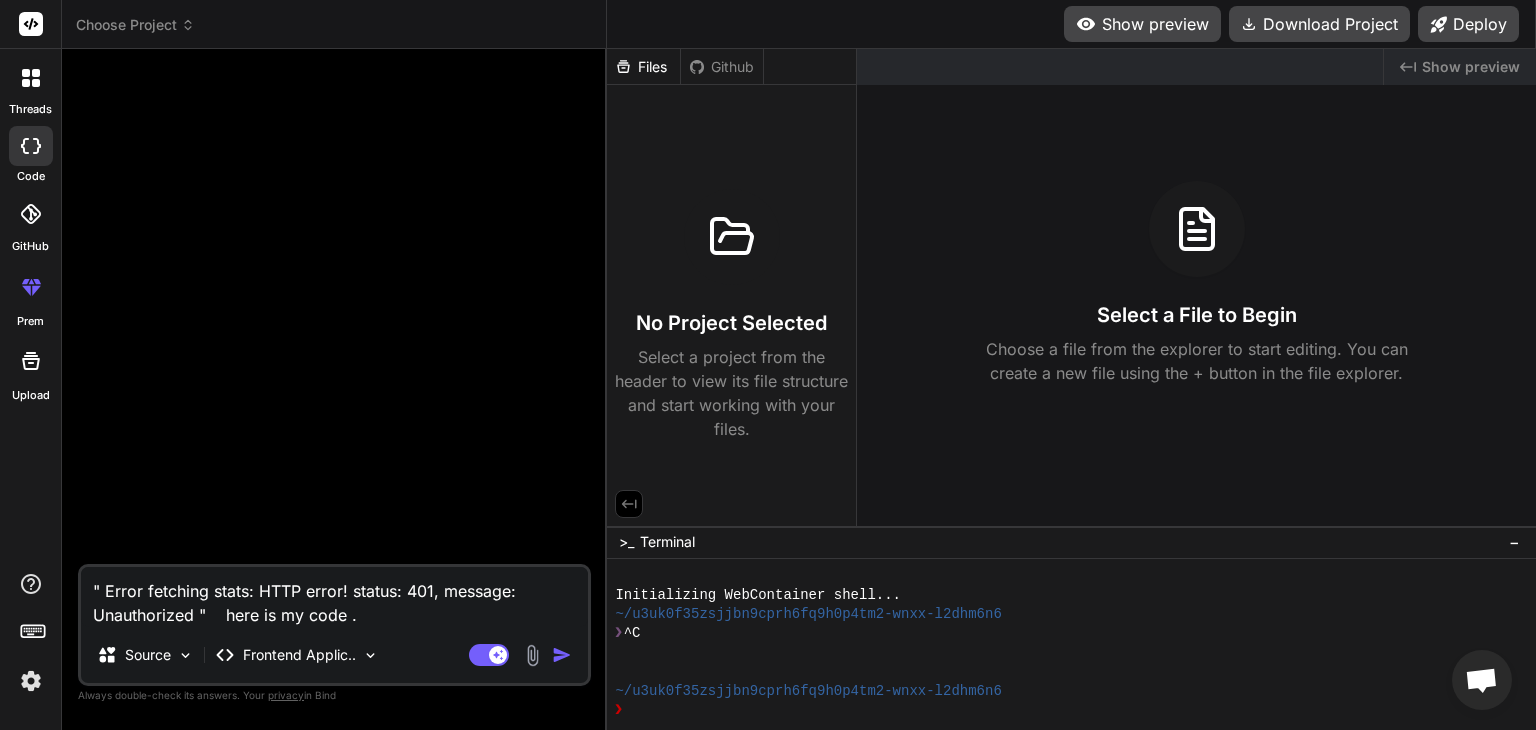 type on "" Error fetching stats: HTTP error! status: 401, message: Unauthorized "    here is my code ." 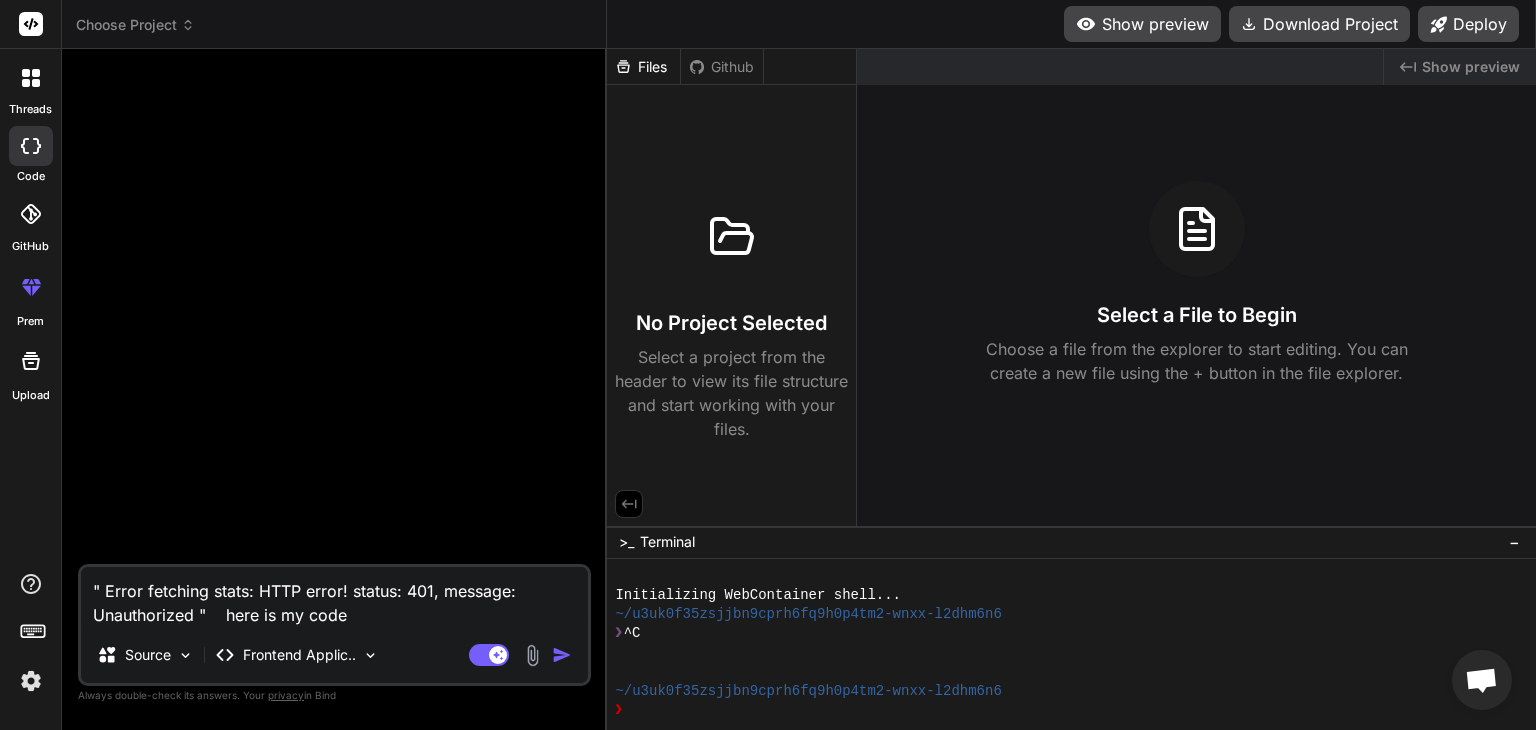 type on "" Error fetching stats: HTTP error! status: 401, message: Unauthorized "    here is my code" 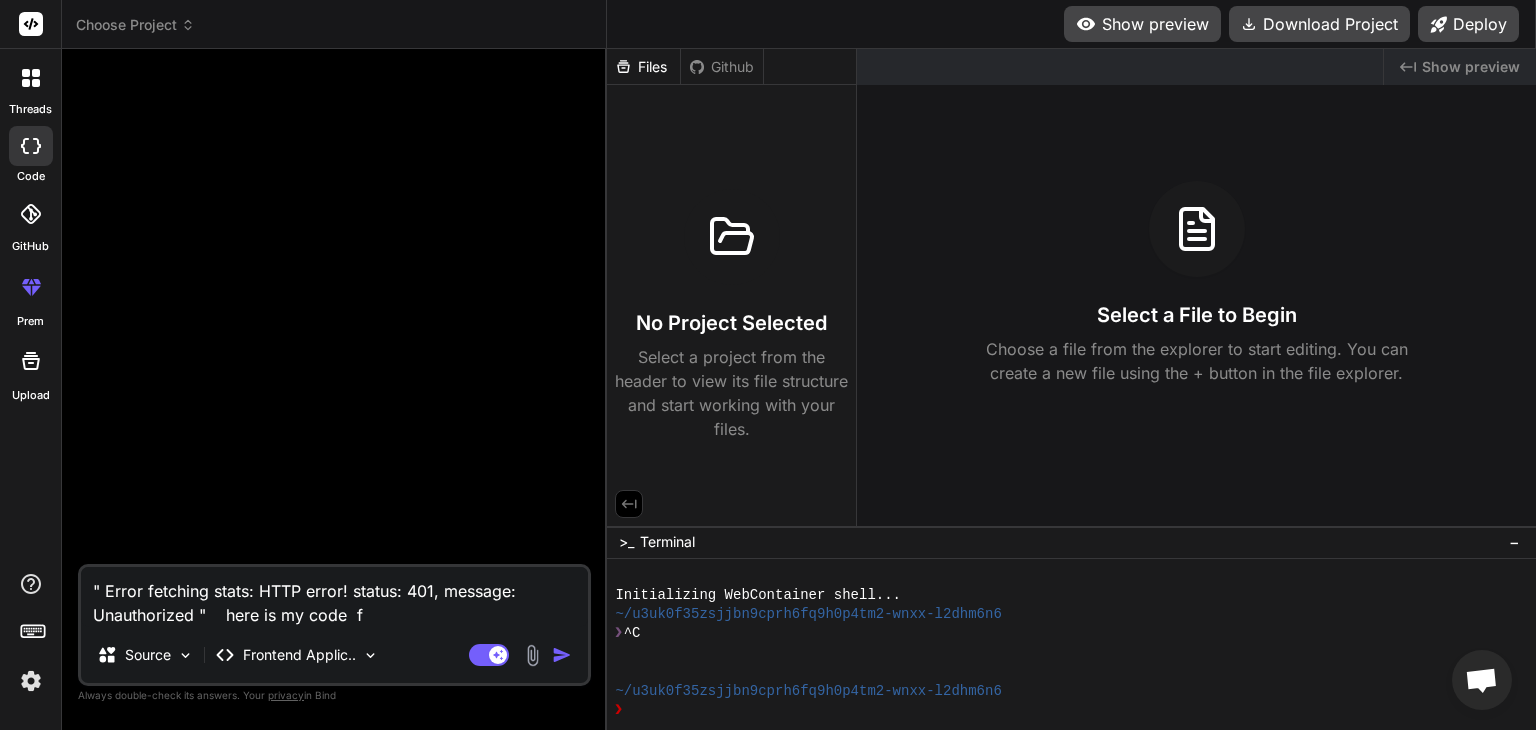 type on "" Error fetching stats: HTTP error! status: 401, message: Unauthorized "    here is my code  fo" 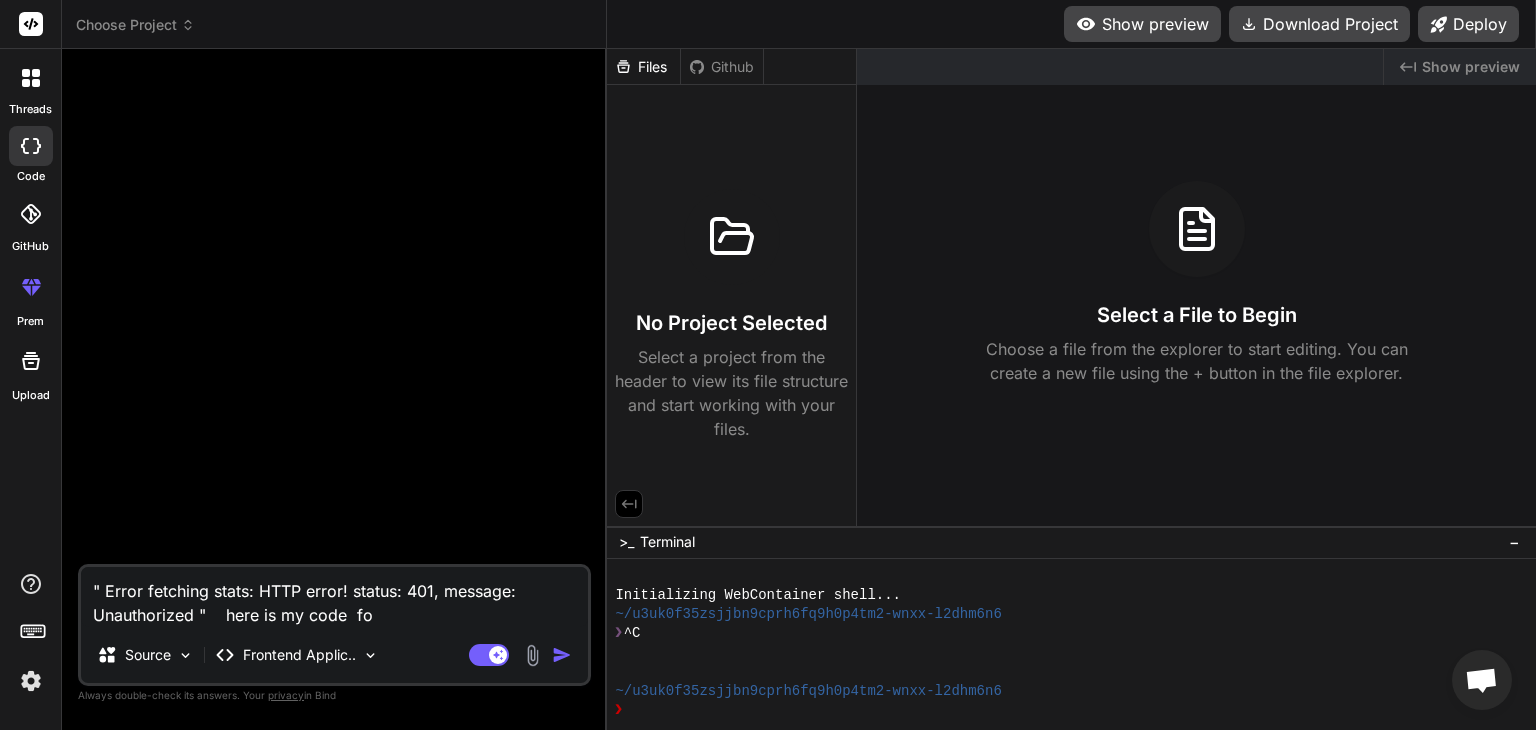 type on "" Error fetching stats: HTTP error! status: 401, message: Unauthorized "    here is my code  for" 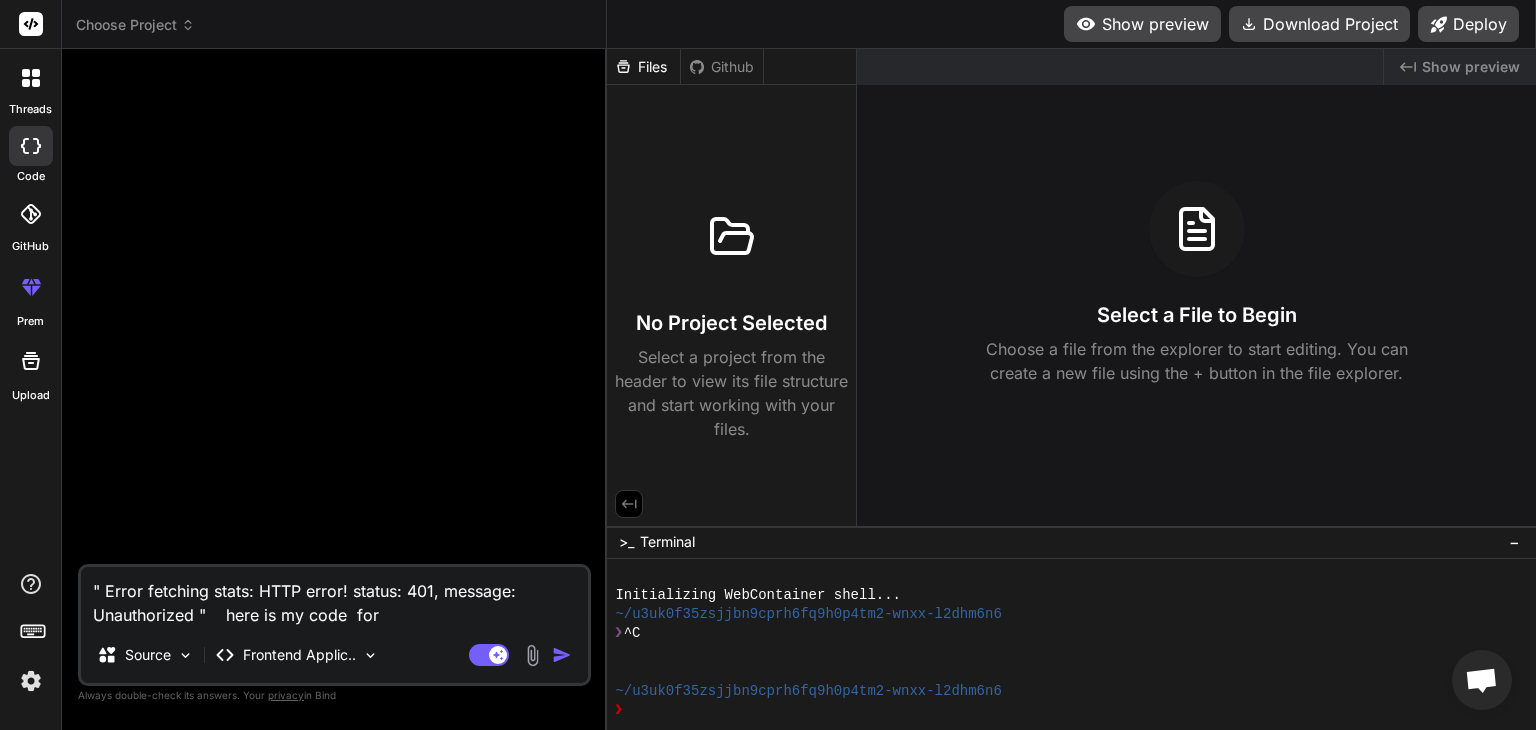 type on "" Error fetching stats: HTTP error! status: 401, message: Unauthorized "    here is my code  for" 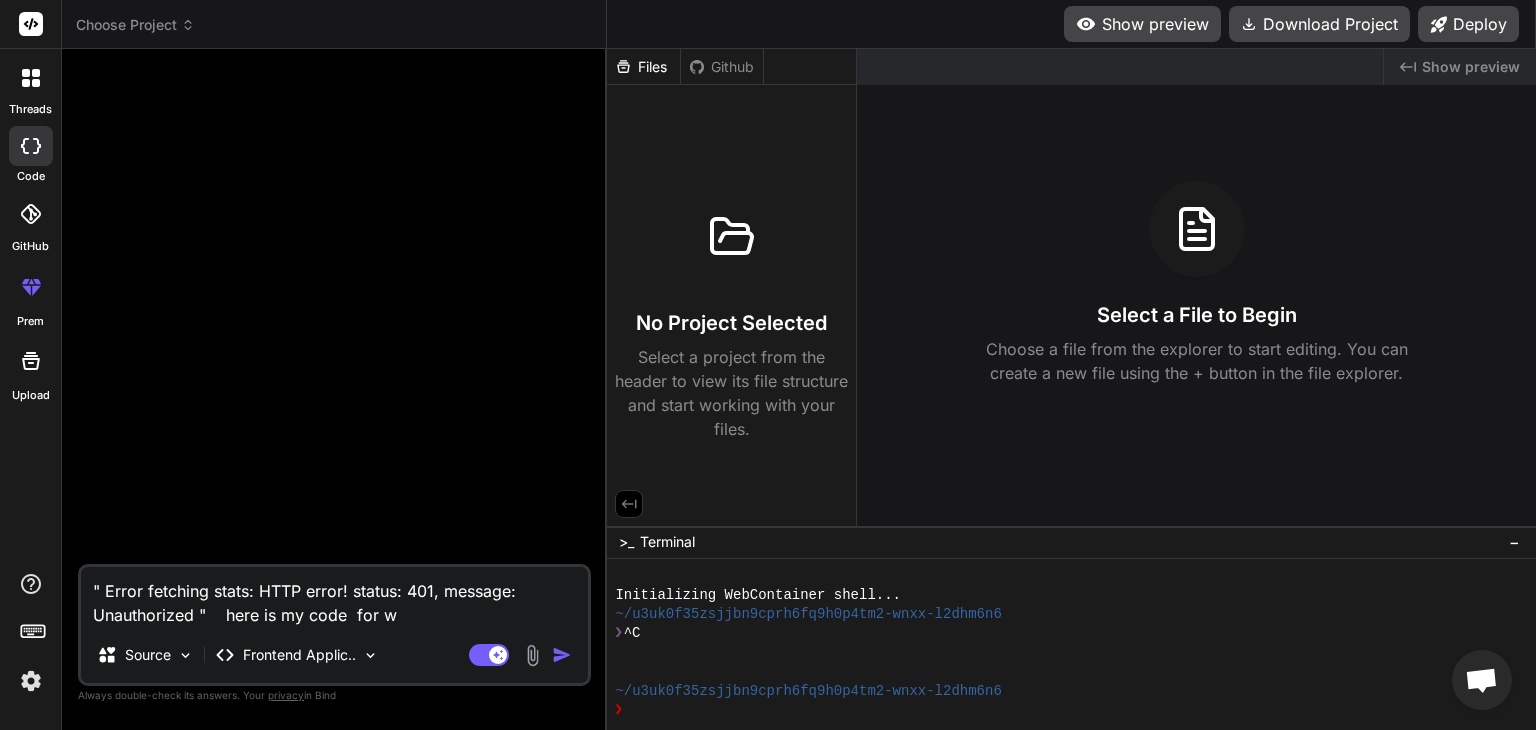 type on "" Error fetching stats: HTTP error! status: 401, message: Unauthorized "    here is my code  for wo" 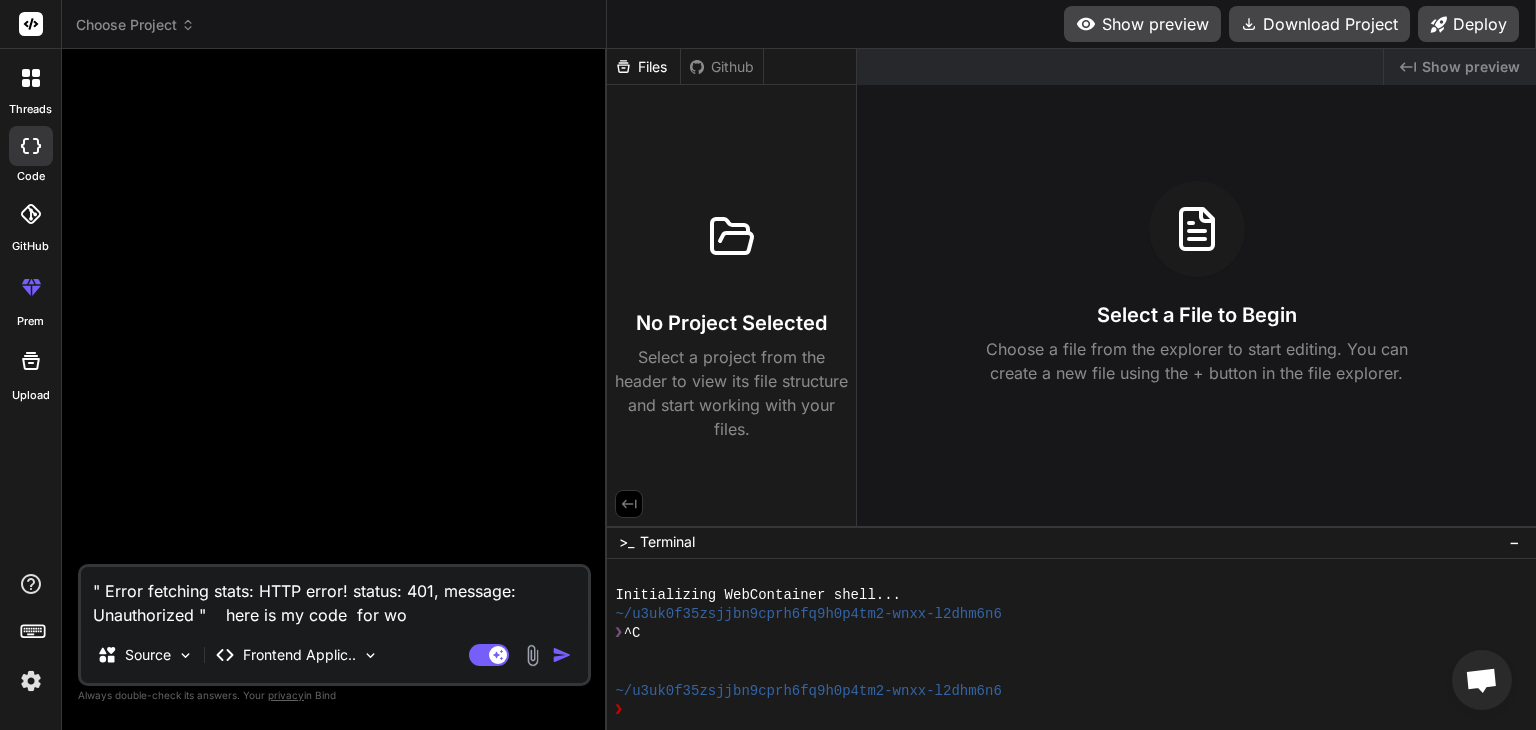 type on "" Error fetching stats: HTTP error! status: 401, message: Unauthorized "    here is my code  for wor" 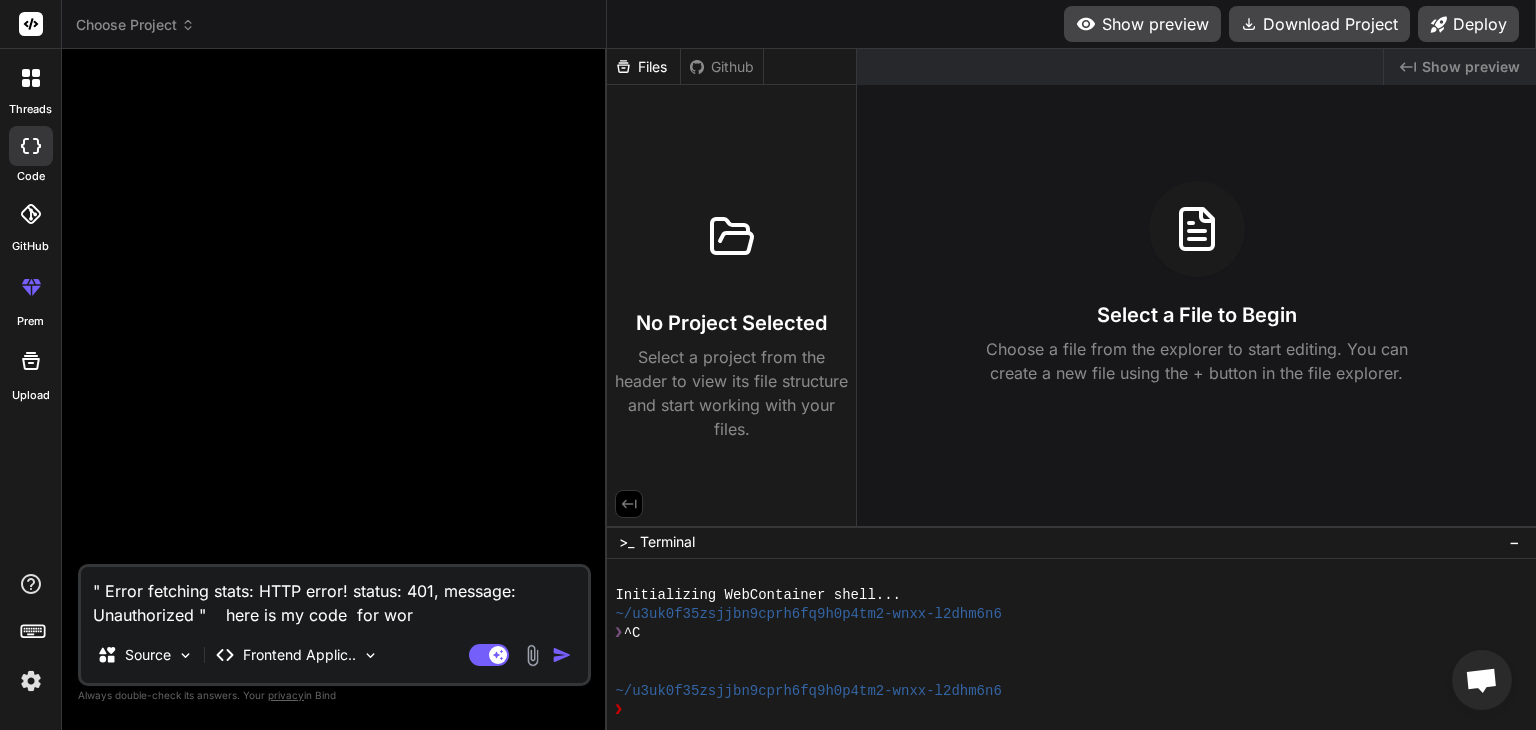 type on "" Error fetching stats: HTTP error! status: 401, message: Unauthorized "    here is my code  for work" 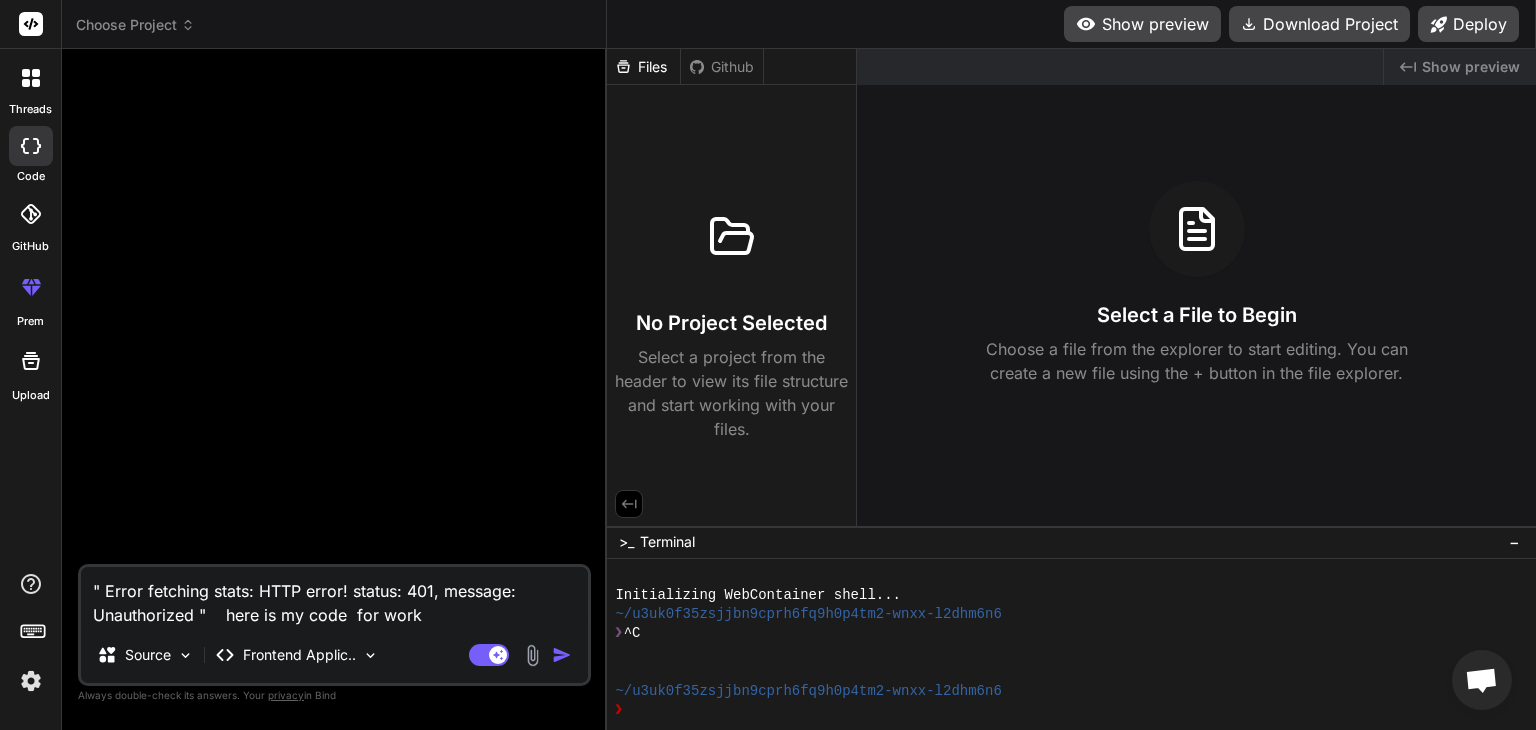 type on "" Error fetching stats: HTTP error! status: 401, message: Unauthorized "    here is my code  for worke" 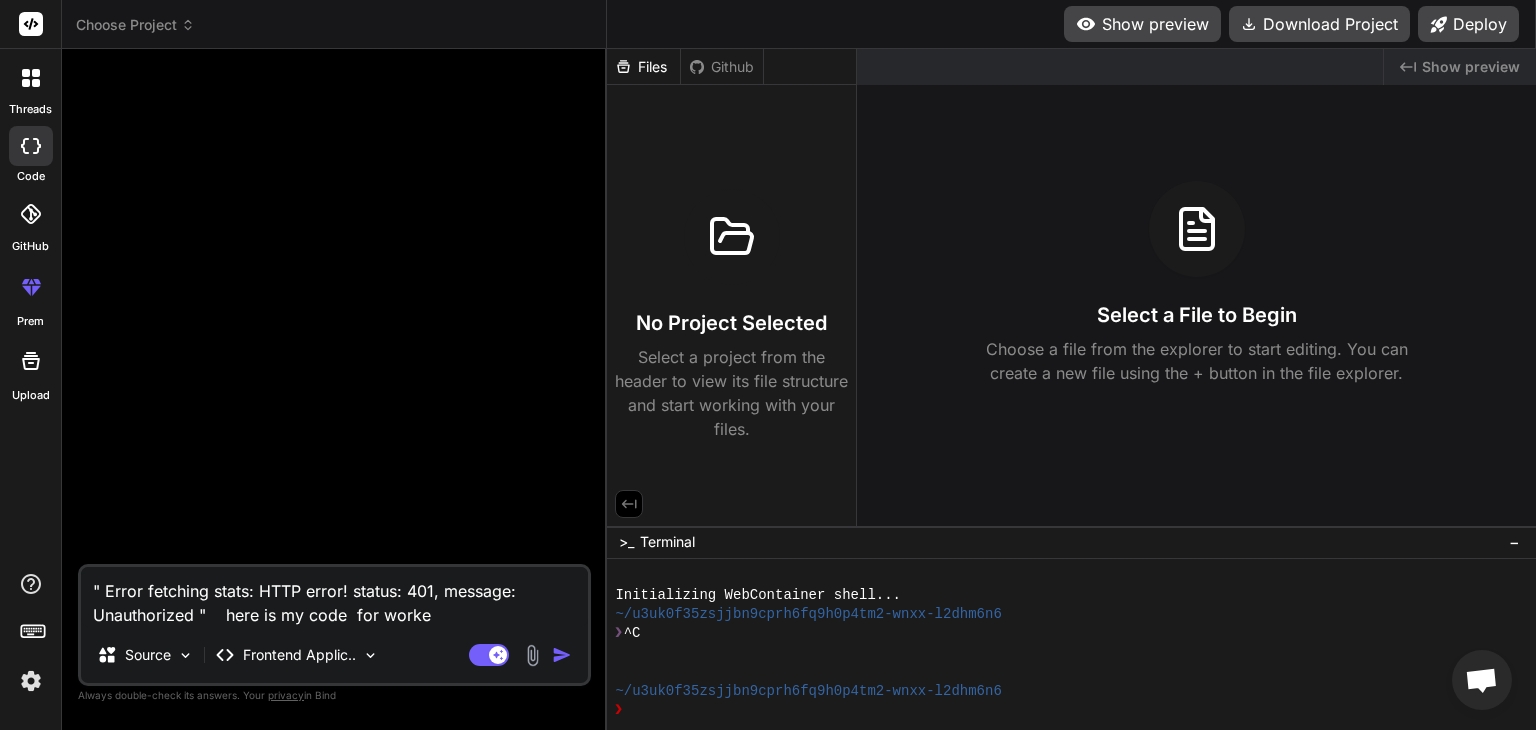 type on "" Error fetching stats: HTTP error! status: 401, message: Unauthorized "    here is my code  for worker" 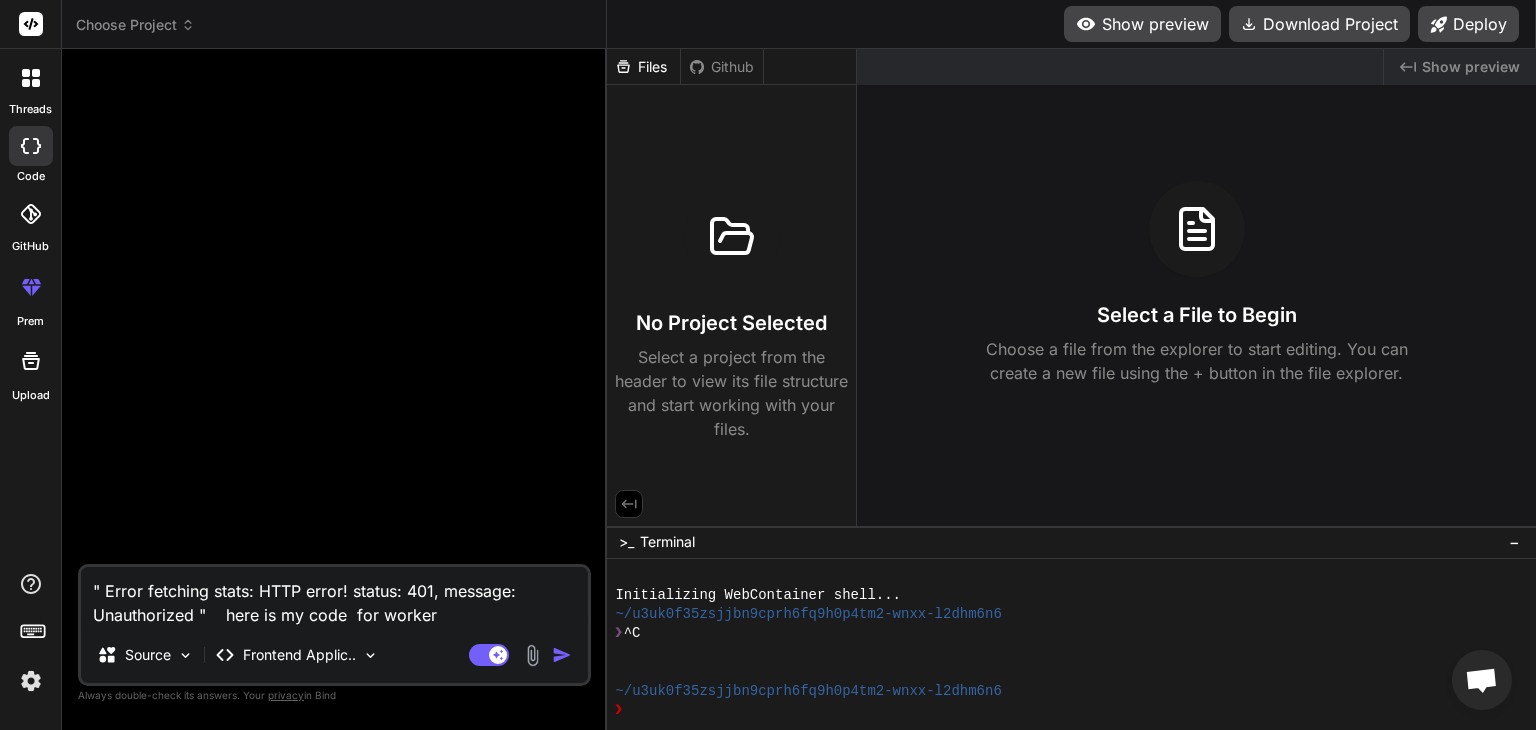 type on "" Error fetching stats: HTTP error! status: 401, message: Unauthorized "    here is my code  for worker." 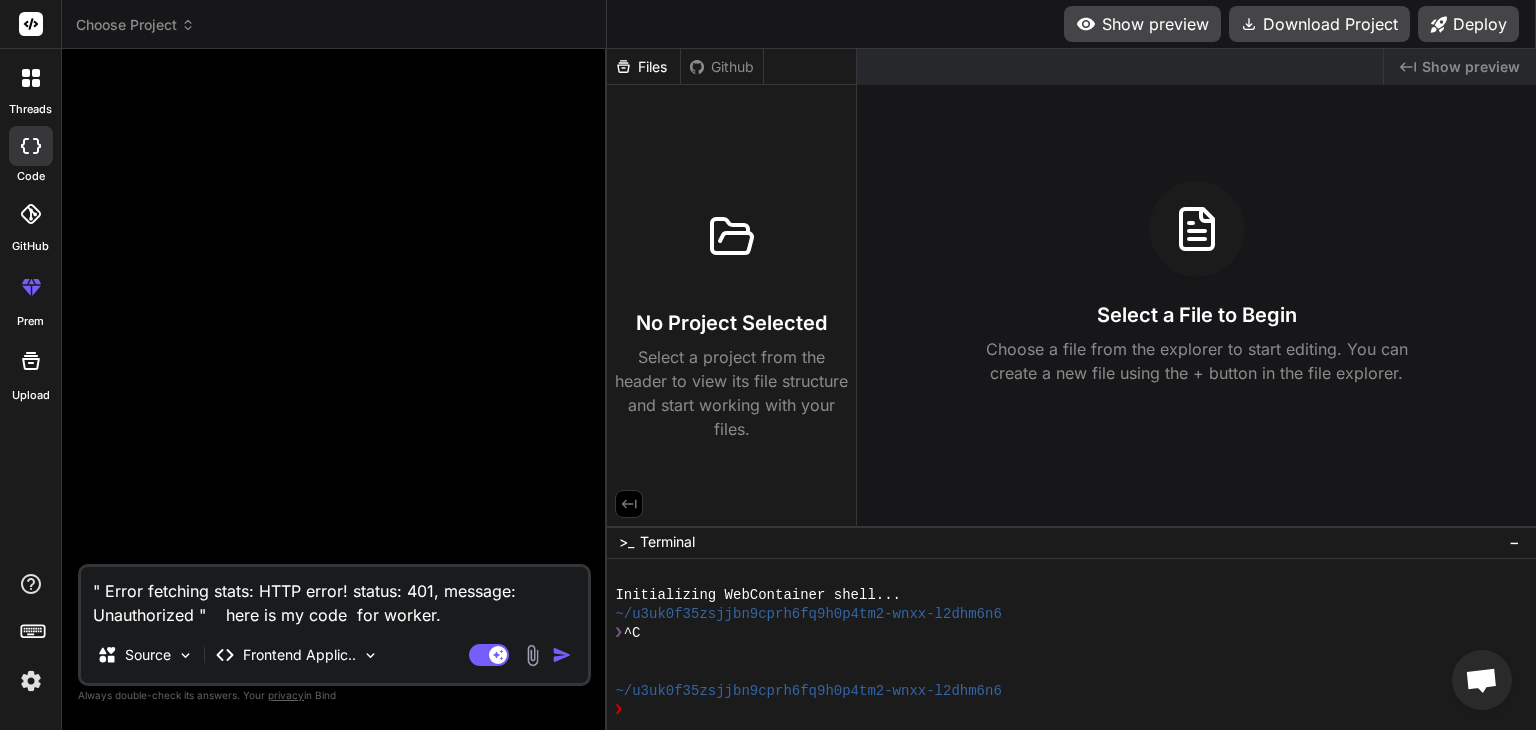 type on "" Error fetching stats: HTTP error! status: 401, message: Unauthorized "    here is my code  for worker.j" 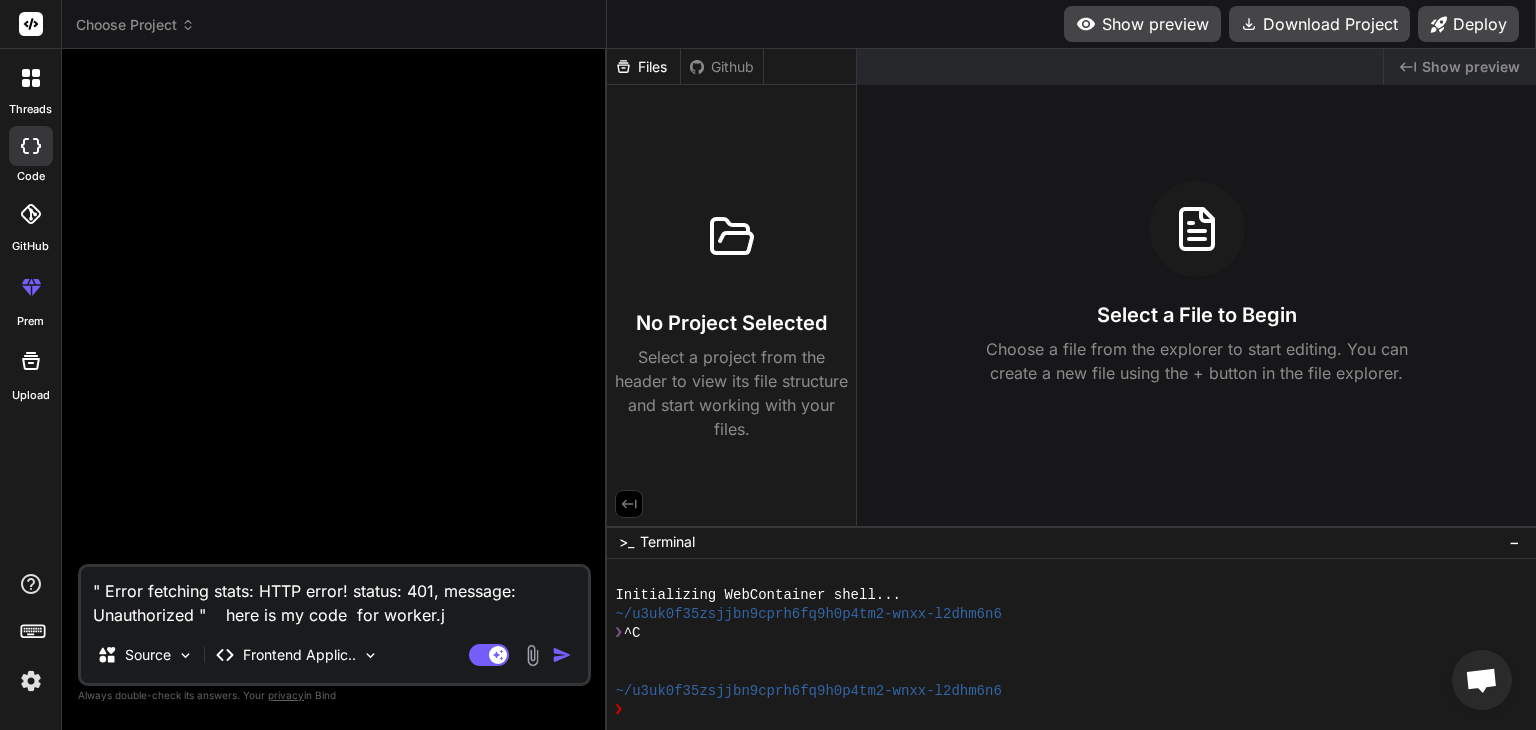 type on "" Error fetching stats: HTTP error! status: 401, message: Unauthorized "    here is my code  for worker.js" 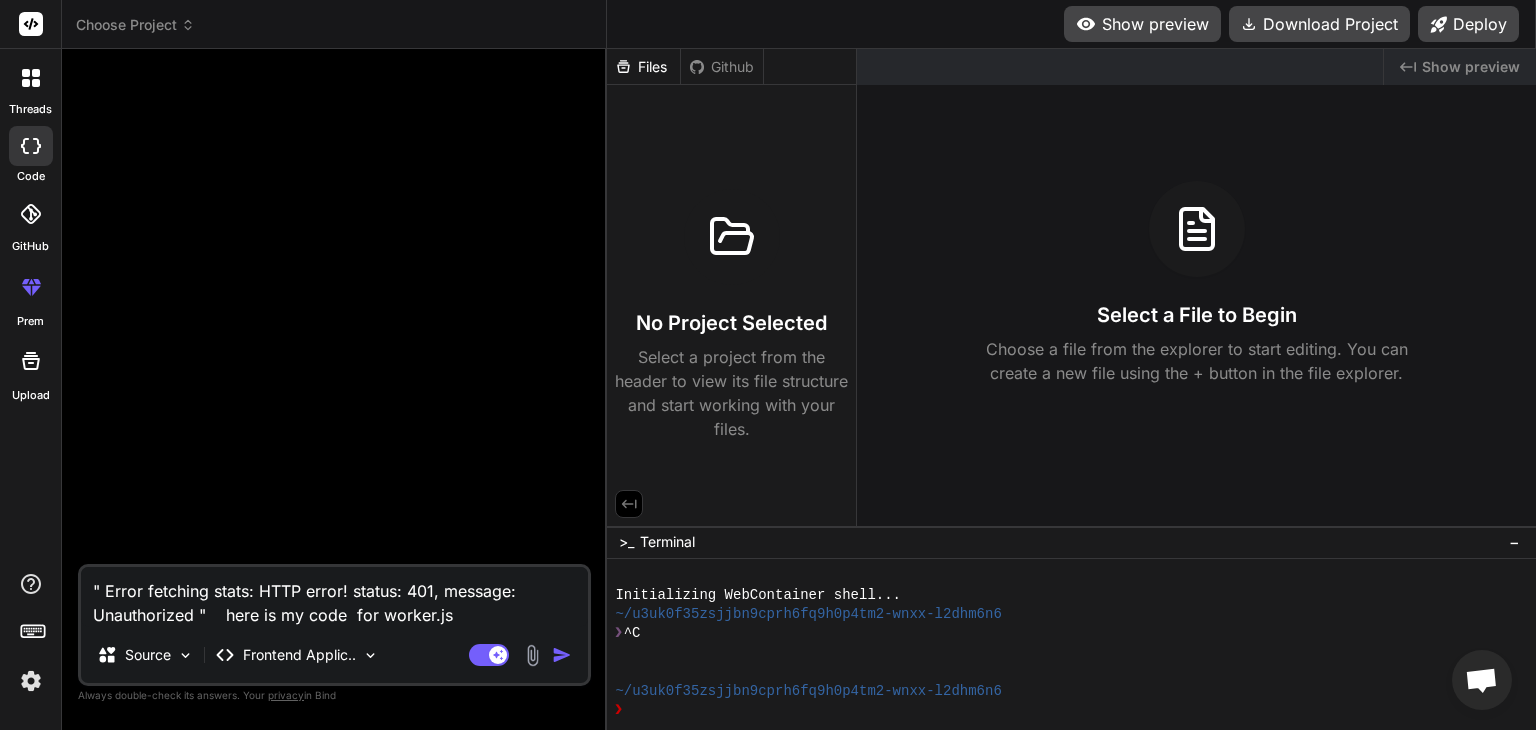 type on "" Error fetching stats: HTTP error! status: 401, message: Unauthorized "    here is my code  for worker.js" 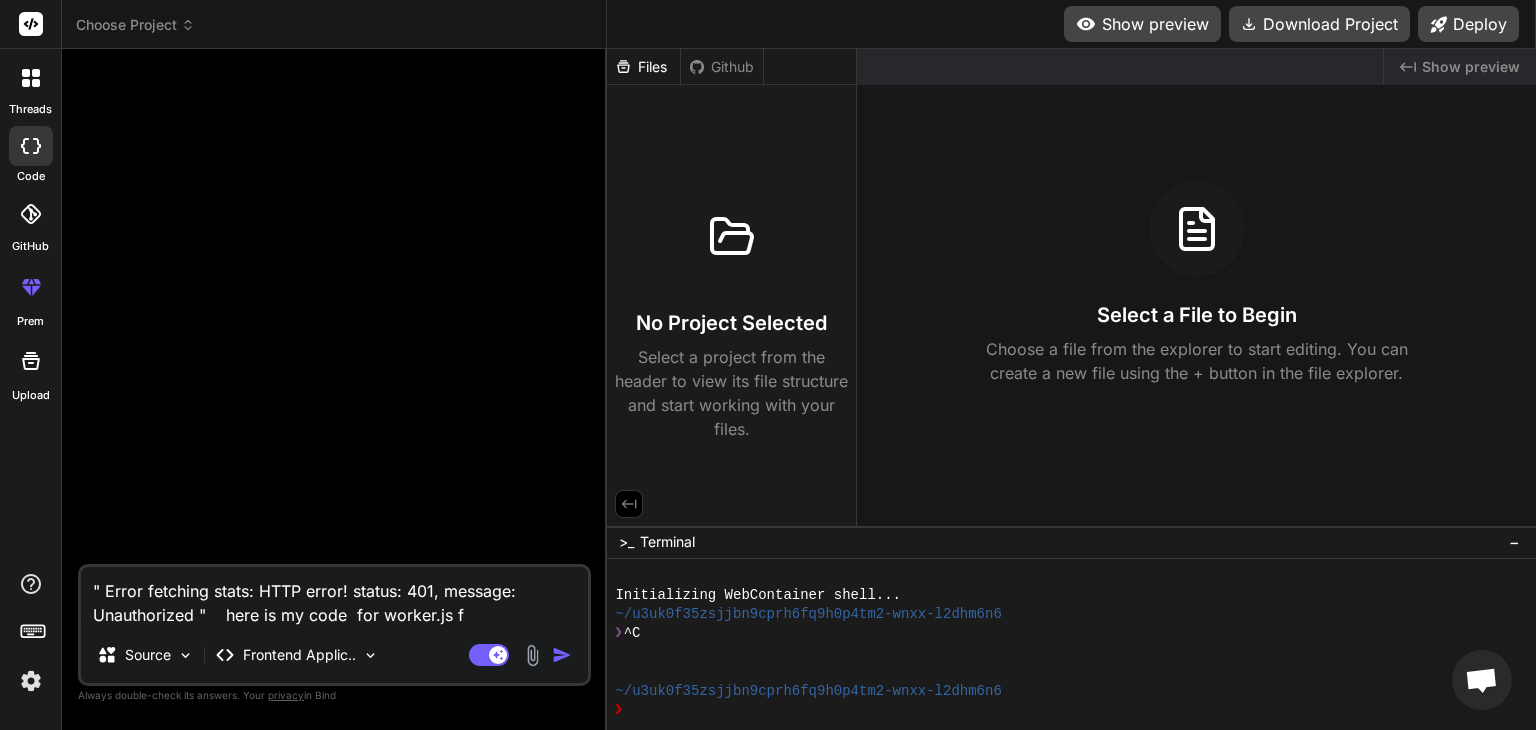 type on "" Error fetching stats: HTTP error! status: 401, message: Unauthorized "    here is my code  for worker.js fi" 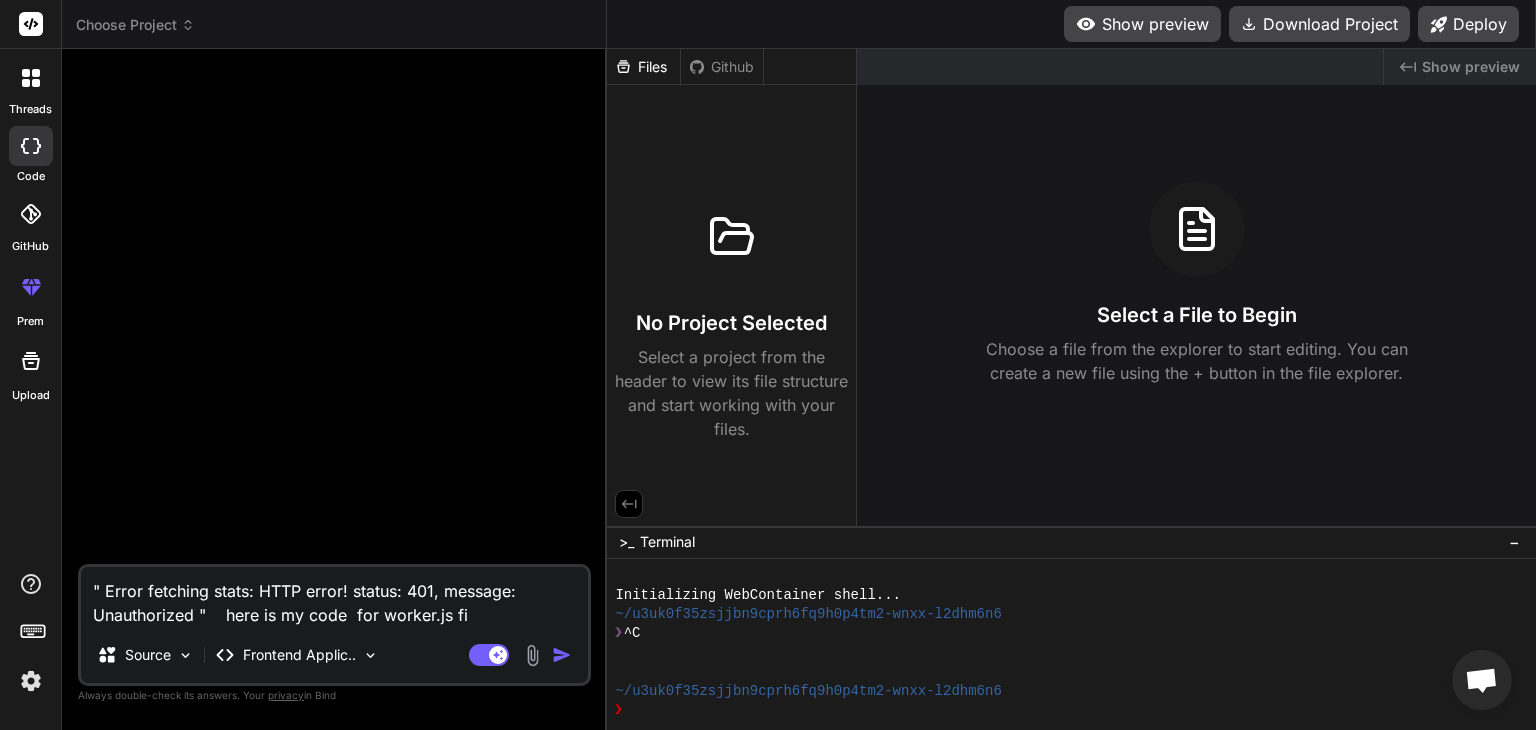 type on "" Error fetching stats: HTTP error! status: 401, message: Unauthorized "    here is my code  for worker.js fil" 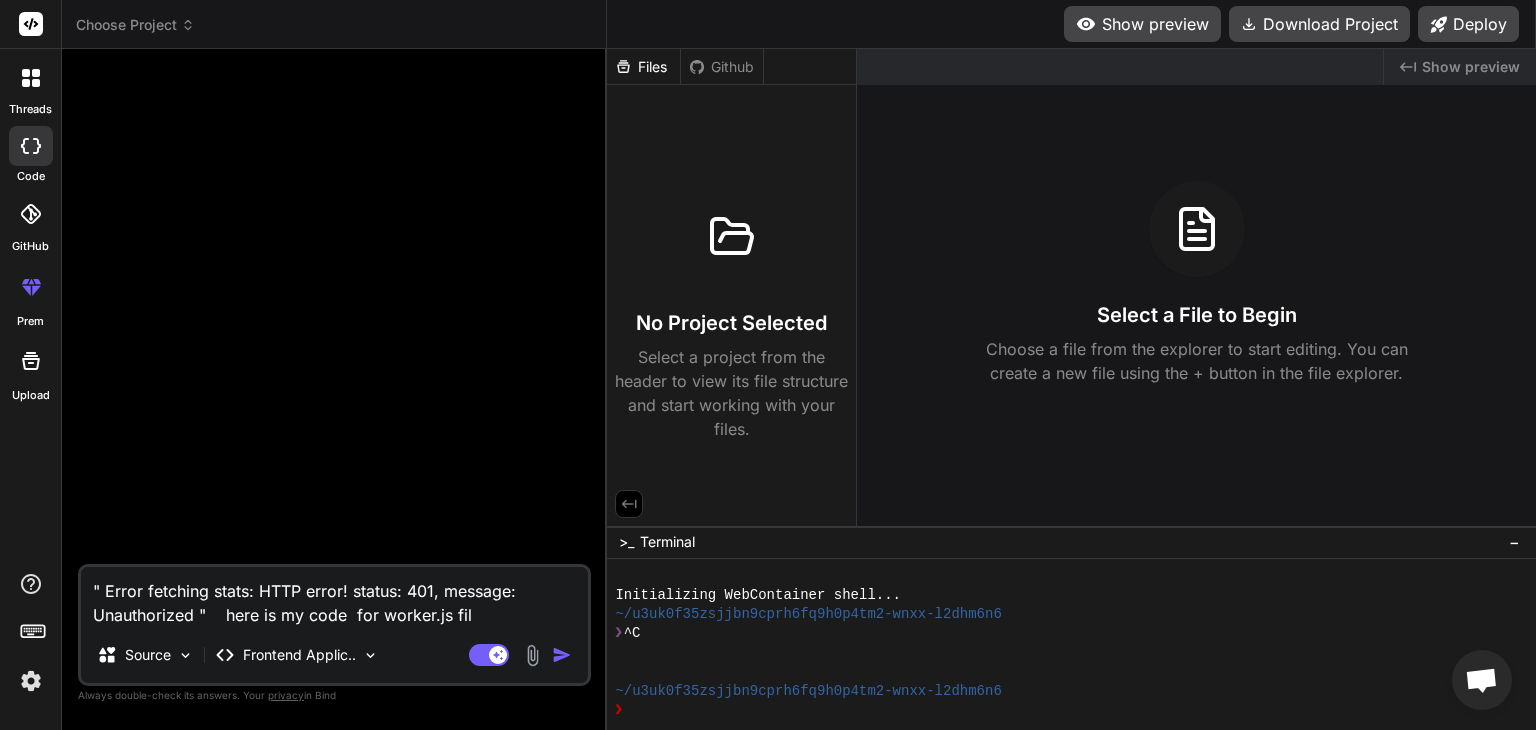 type on "" Error fetching stats: HTTP error! status: 401, message: Unauthorized "    here is my code  for worker.js file" 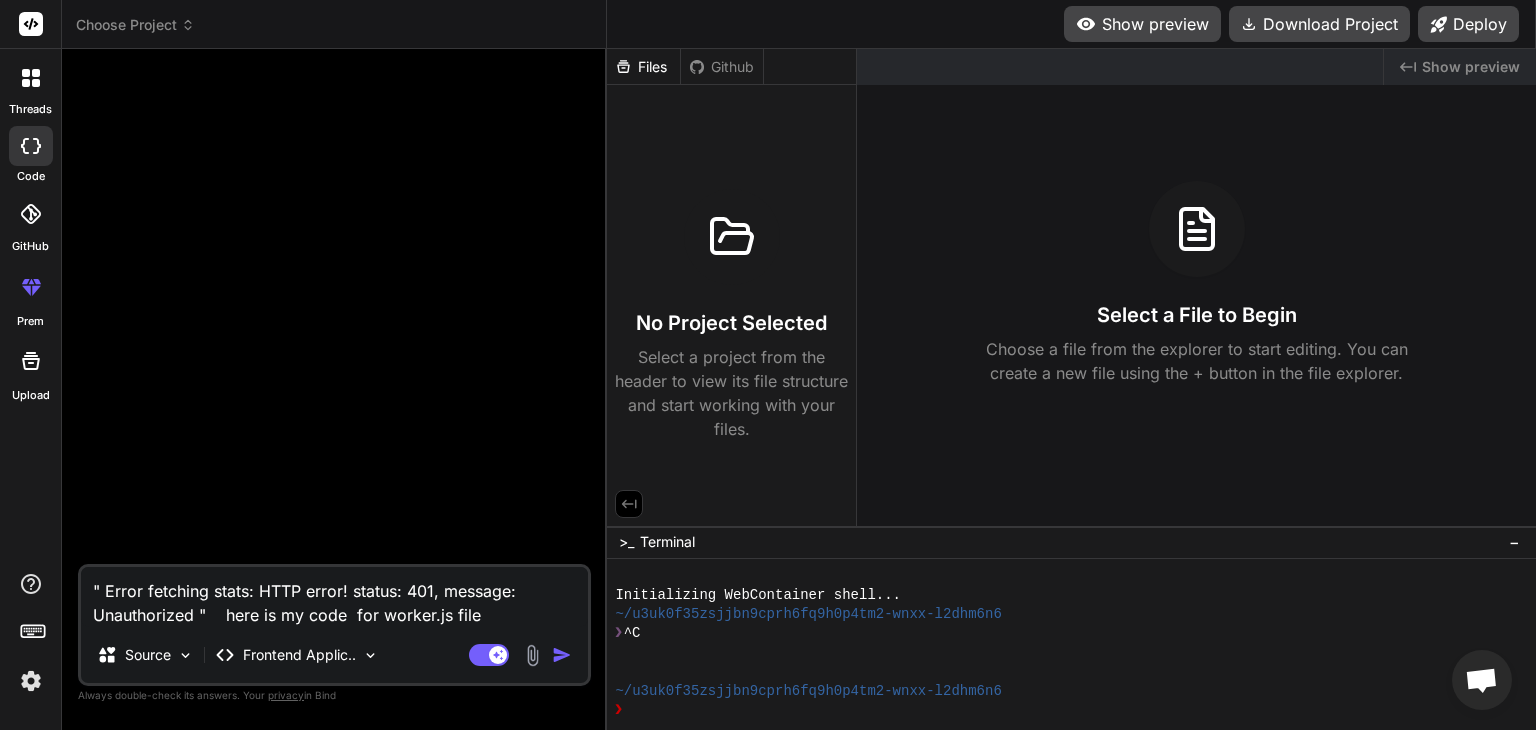 type on "" Error fetching stats: HTTP error! status: 401, message: Unauthorized "    here is my code  for worker.js file" 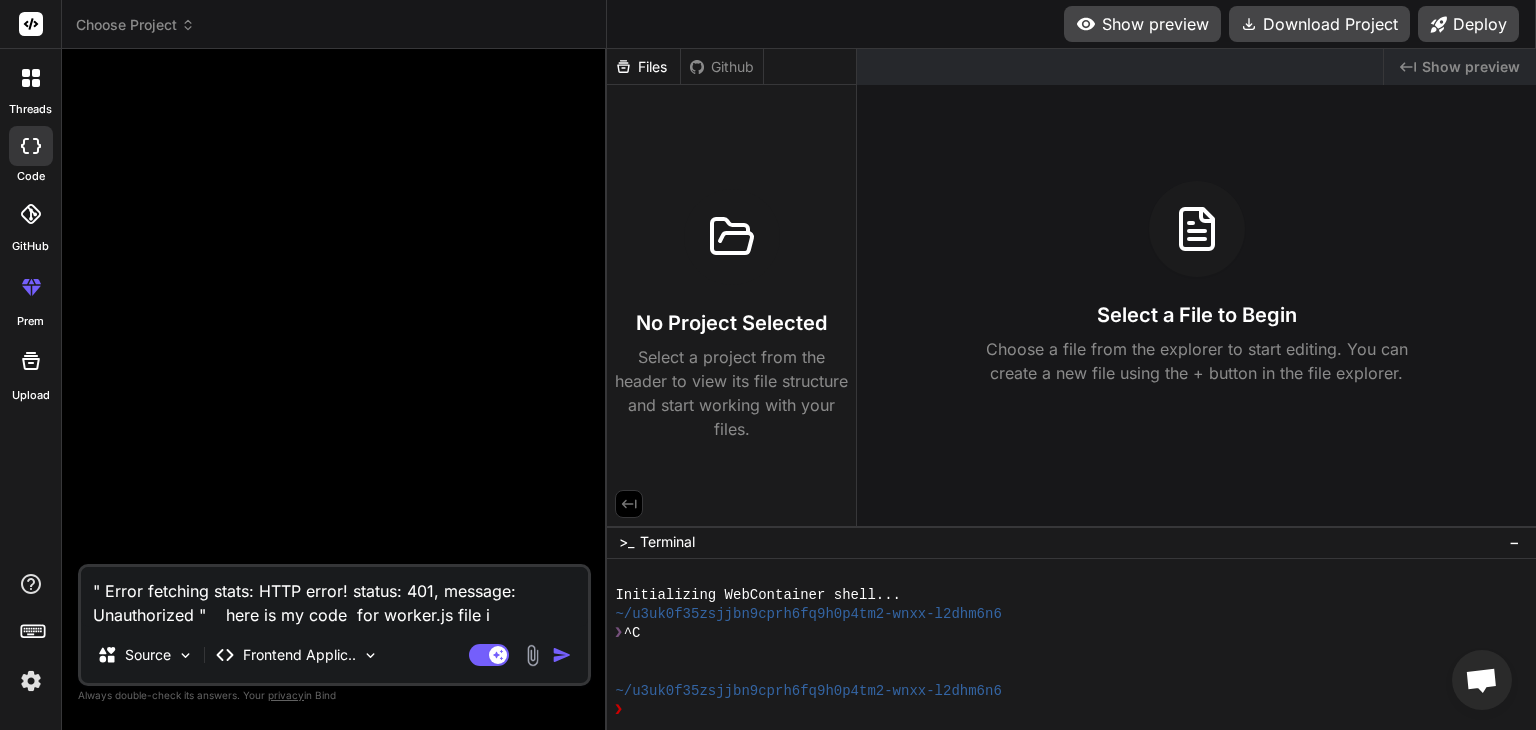 type on "" Error fetching stats: HTTP error! status: 401, message: Unauthorized "    here is my code  for worker.js file is" 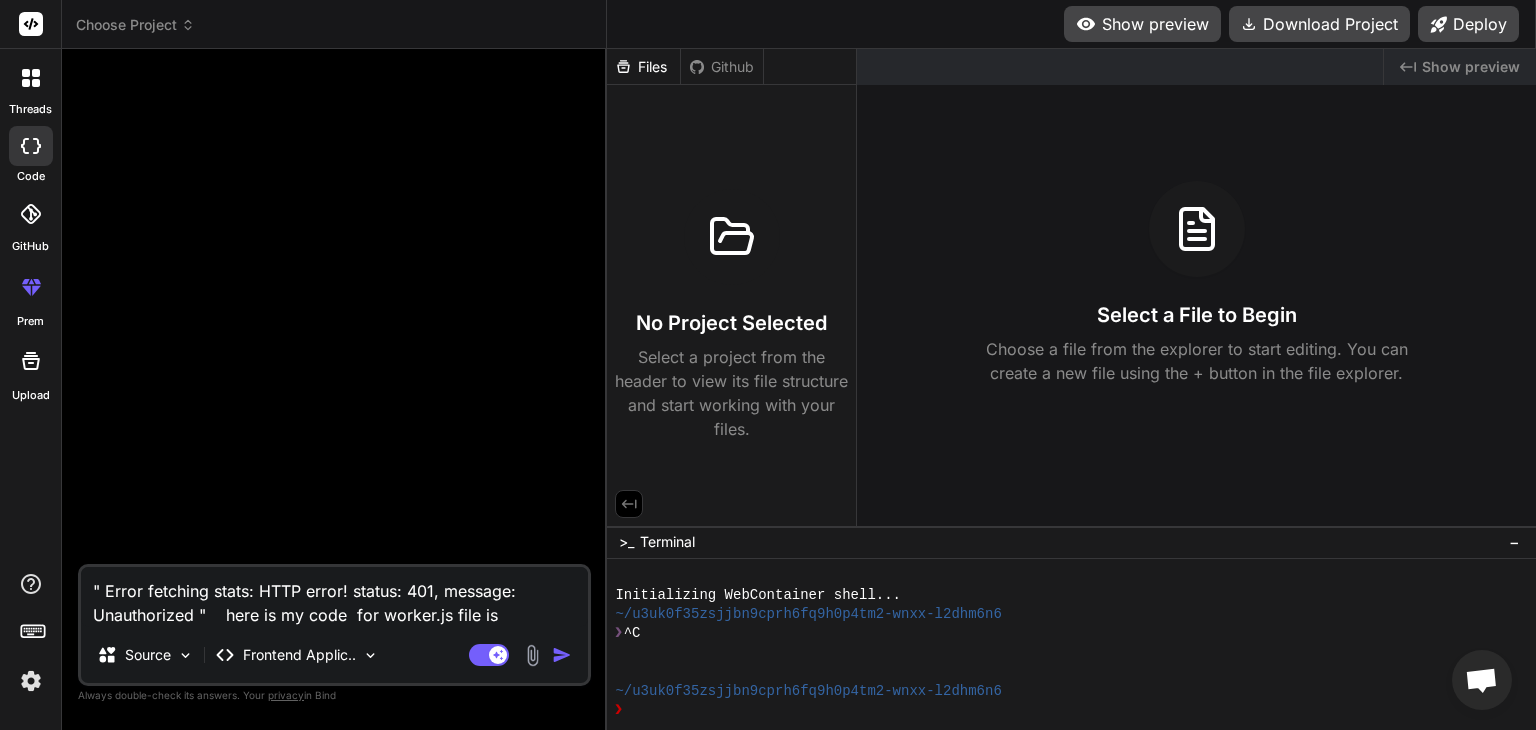type on "" Error fetching stats: HTTP error! status: 401, message: Unauthorized "    here is my code  for worker.js file iss" 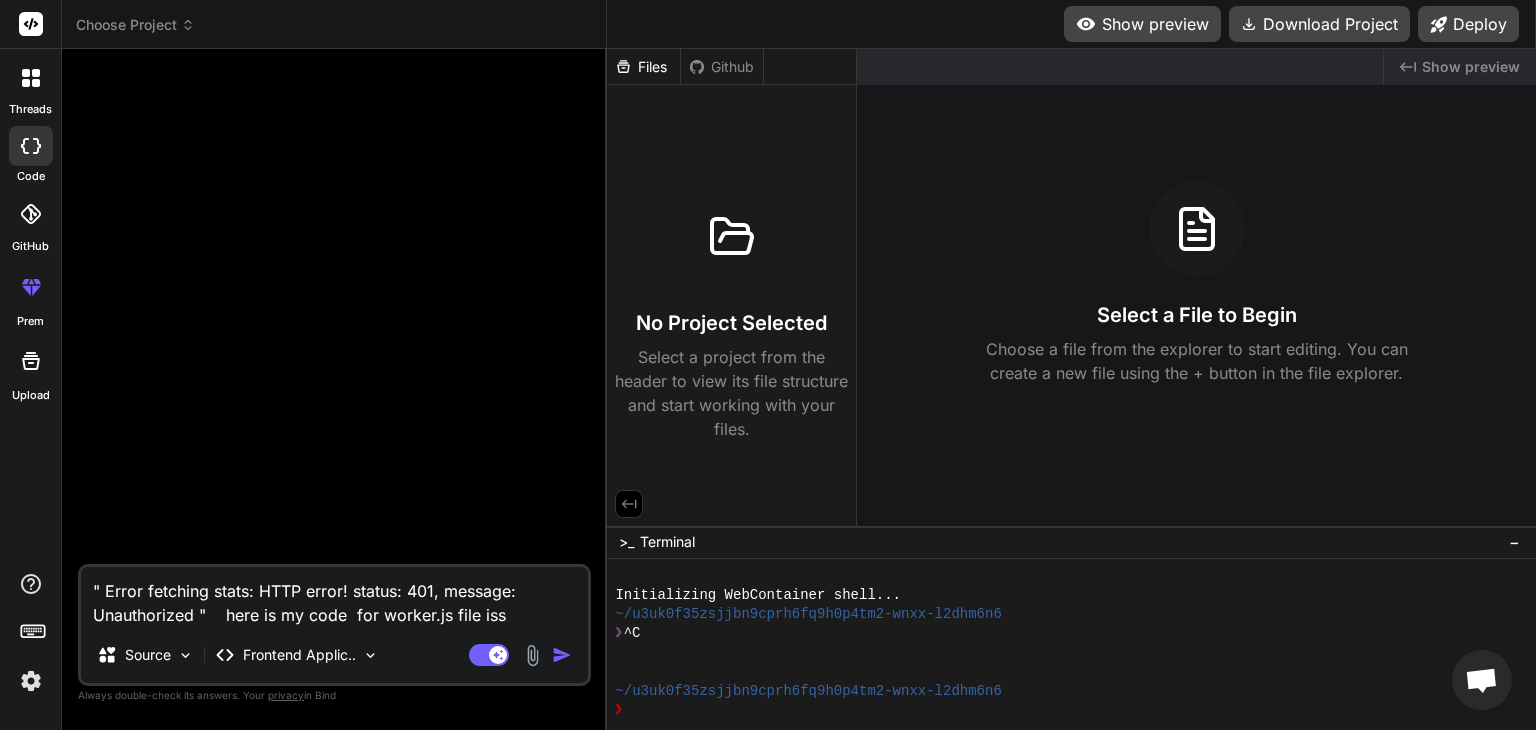 type on "" Error fetching stats: HTTP error! status: 401, message: Unauthorized "    here is my code  for worker.js file issu" 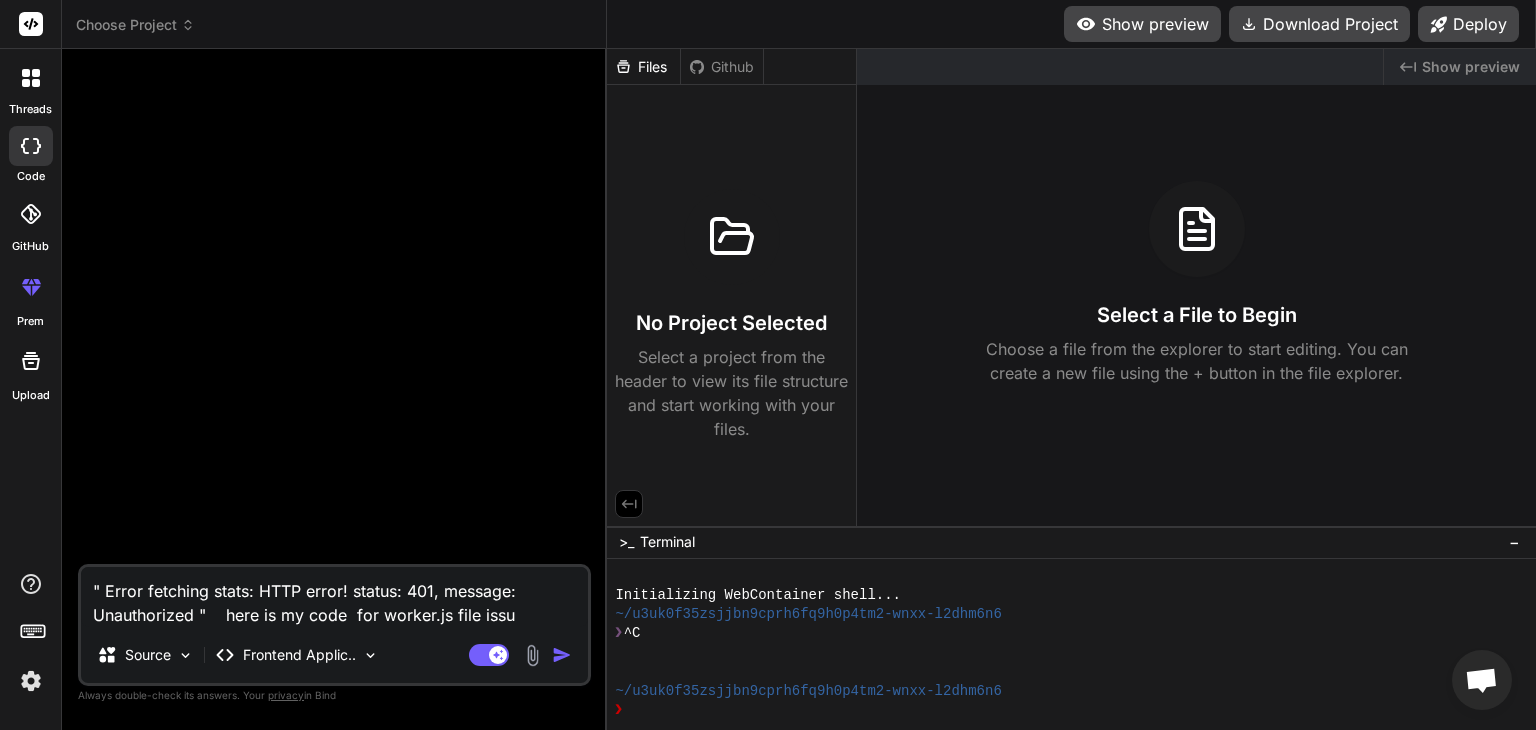 type on "" Error fetching stats: HTTP error! status: 401, message: Unauthorized "    here is my code  for worker.js file issue" 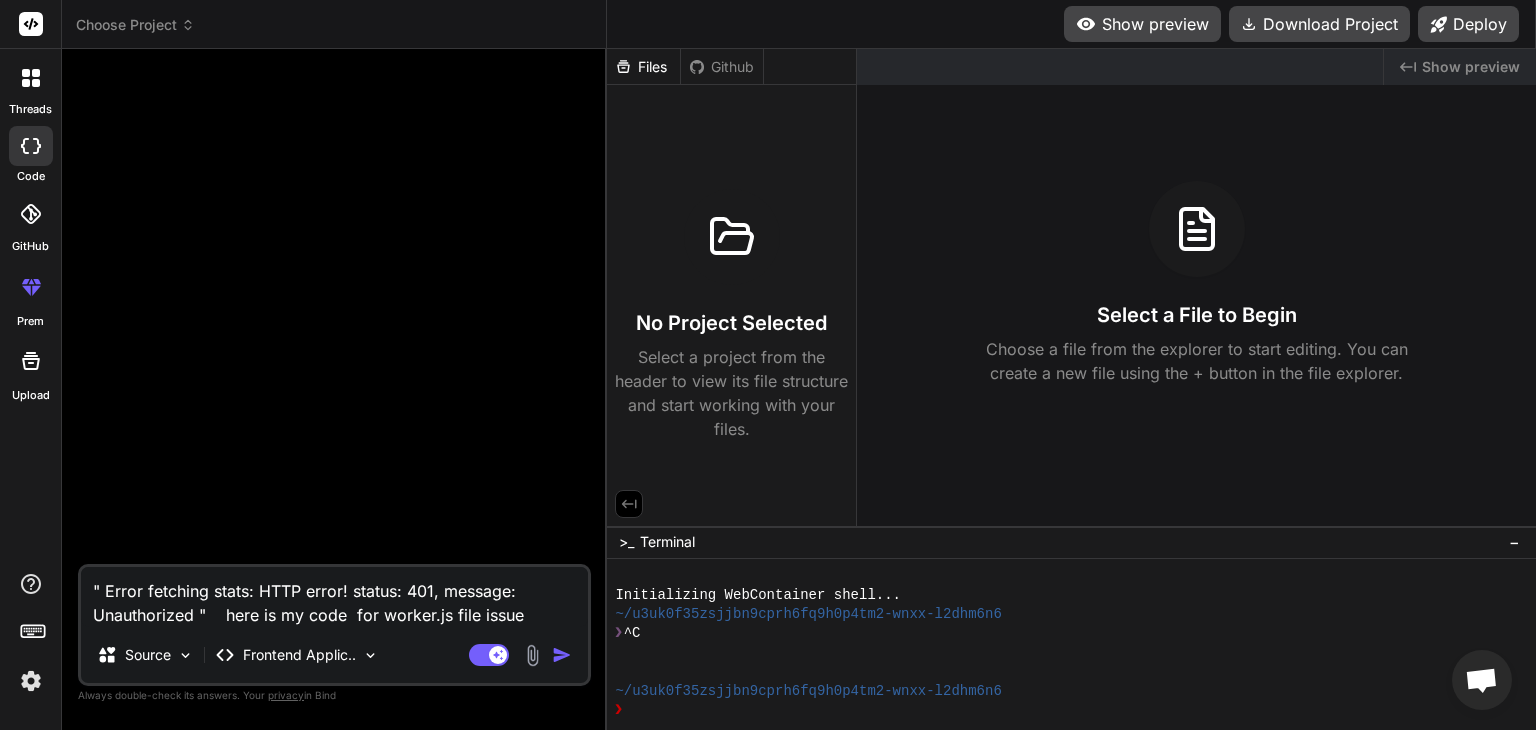 type on "" Error fetching stats: HTTP error! status: 401, message: Unauthorized "    here is my code  for worker.js file issue" 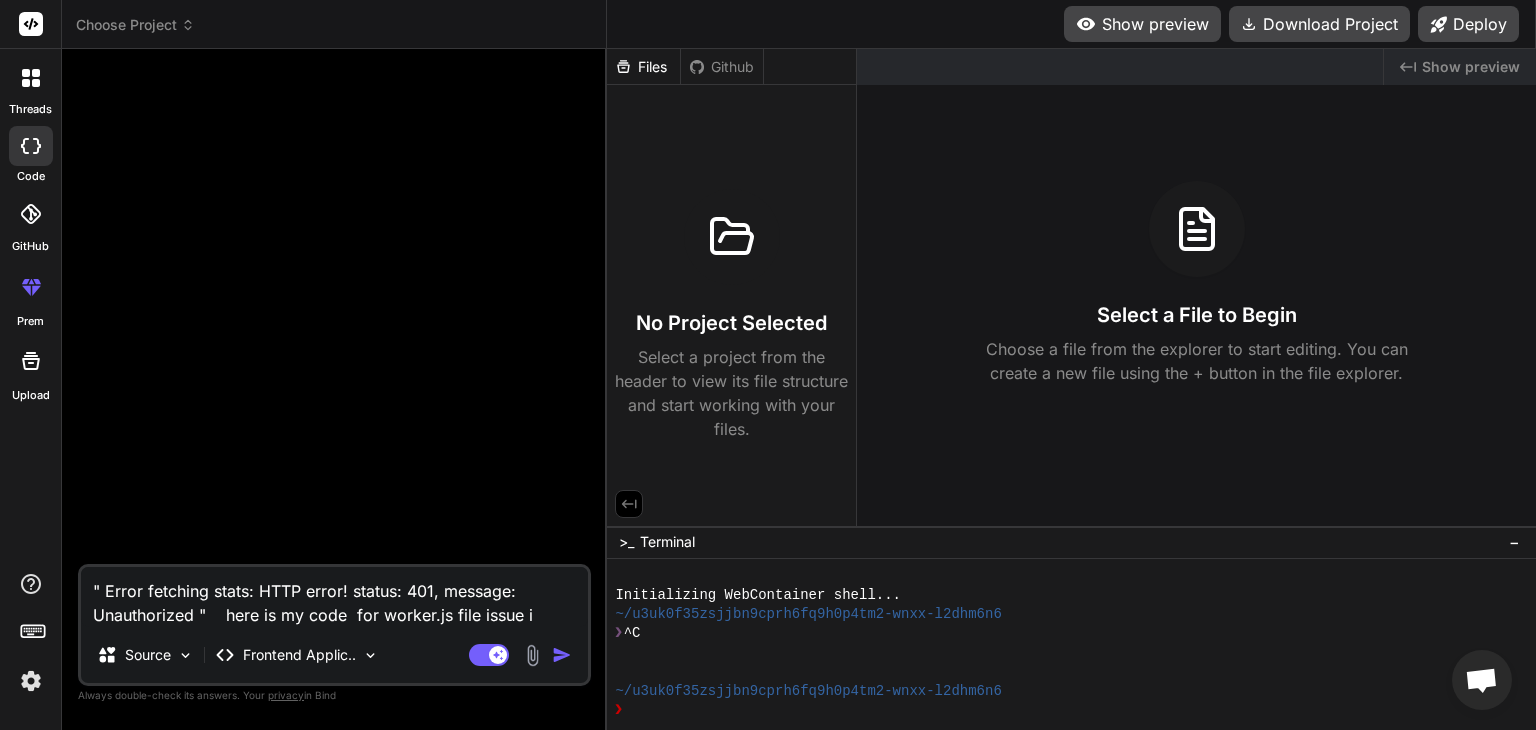 type on "" Error fetching stats: HTTP error! status: 401, message: Unauthorized "    here is my code  for worker.js file issue is" 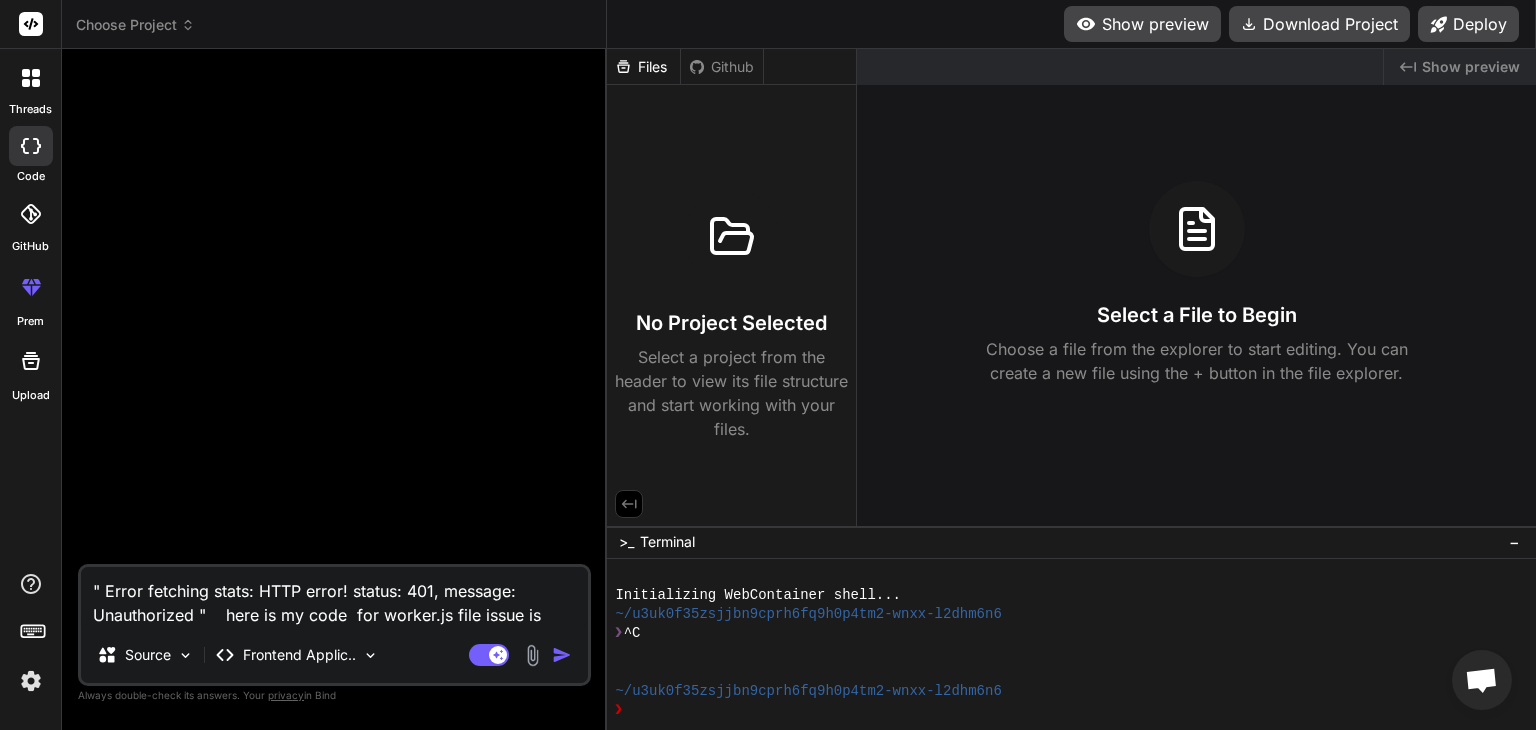 type on "" Error fetching stats: HTTP error! status: 401, message: Unauthorized "    here is my code  for worker.js file issue is" 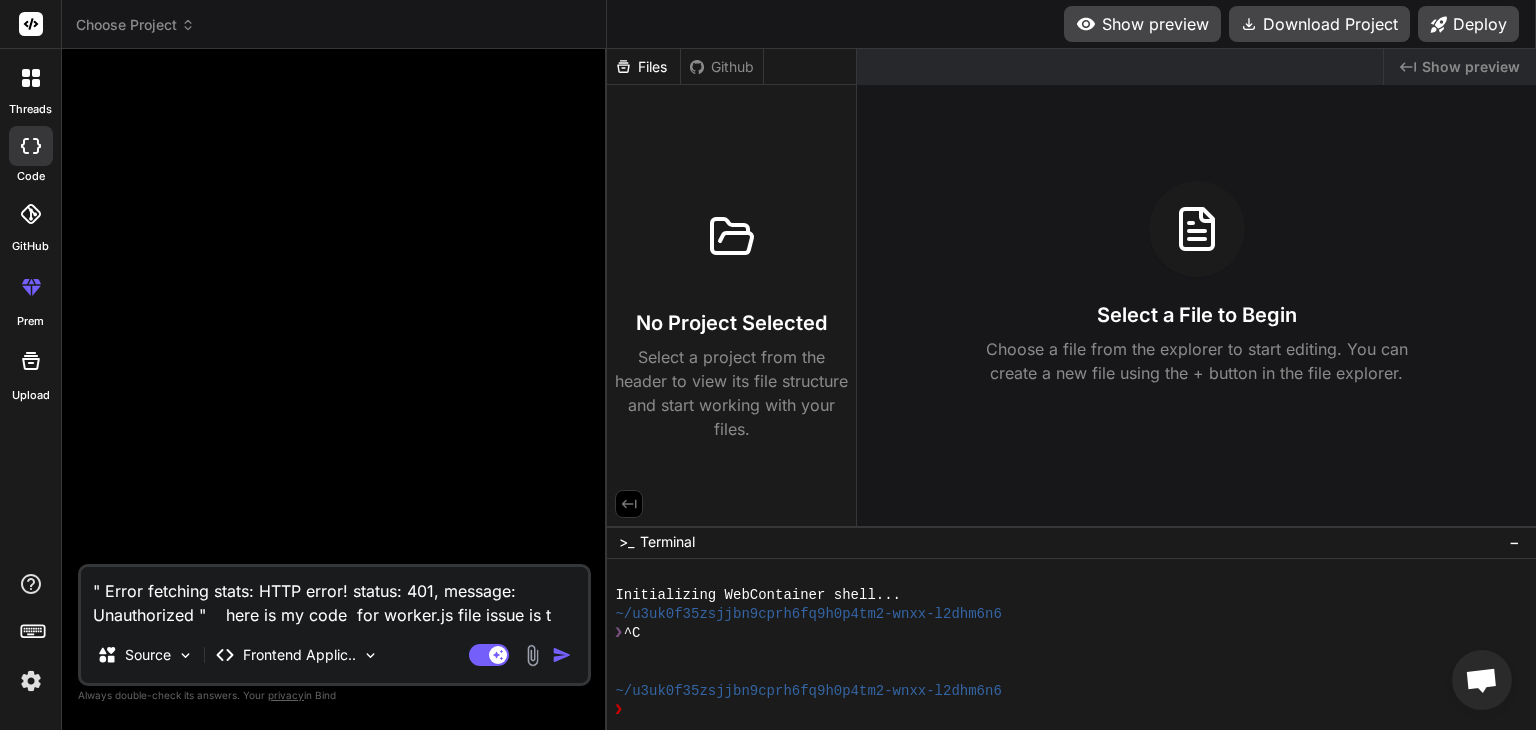 type on "" Error fetching stats: HTTP error! status: 401, message: Unauthorized "    here is my code  for worker.js file issue is th" 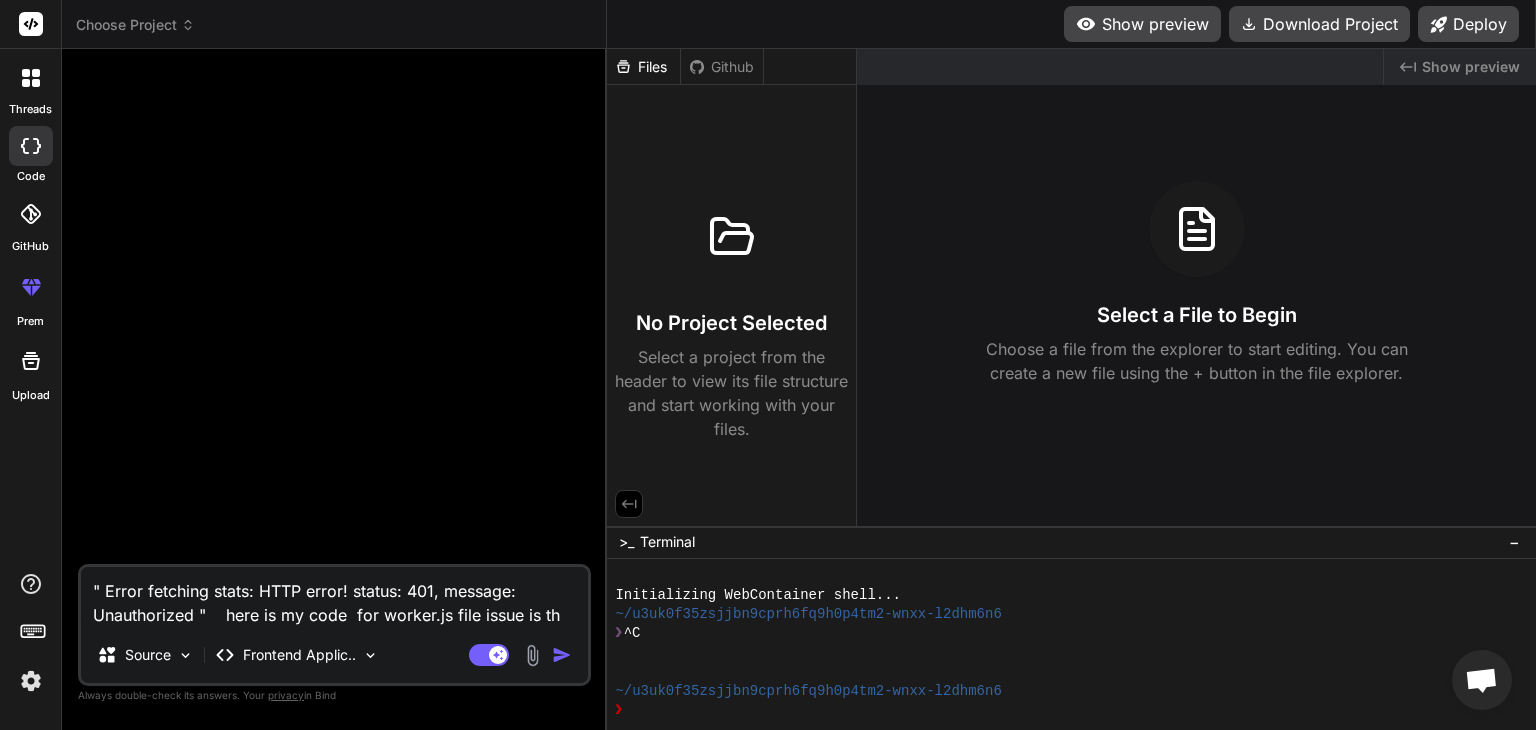 type on "" Error fetching stats: HTTP error! status: 401, message: Unauthorized "    here is my code  for worker.js file issue is tha" 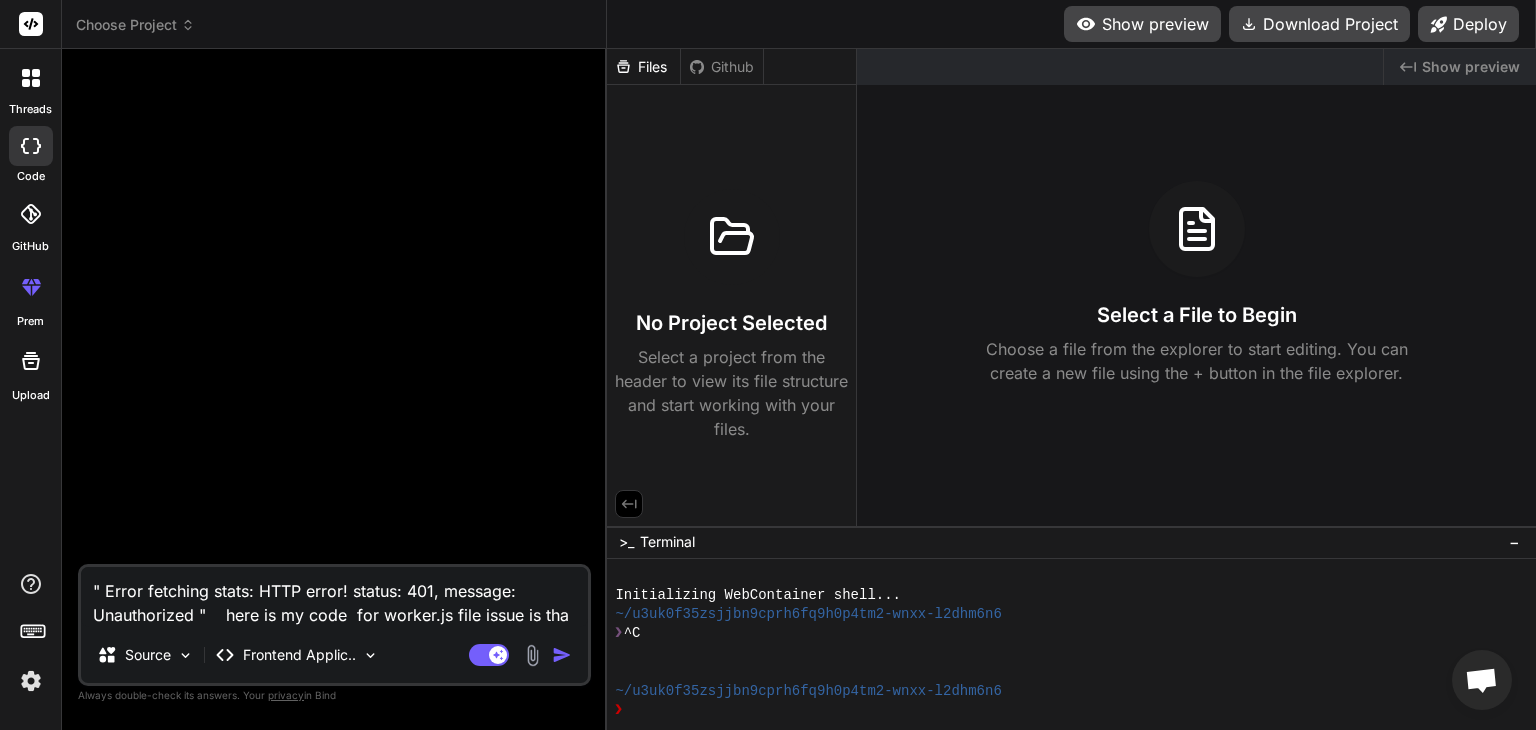type on "" Error fetching stats: HTTP error! status: 401, message: Unauthorized "    here is my code  for worker.js file issue is that" 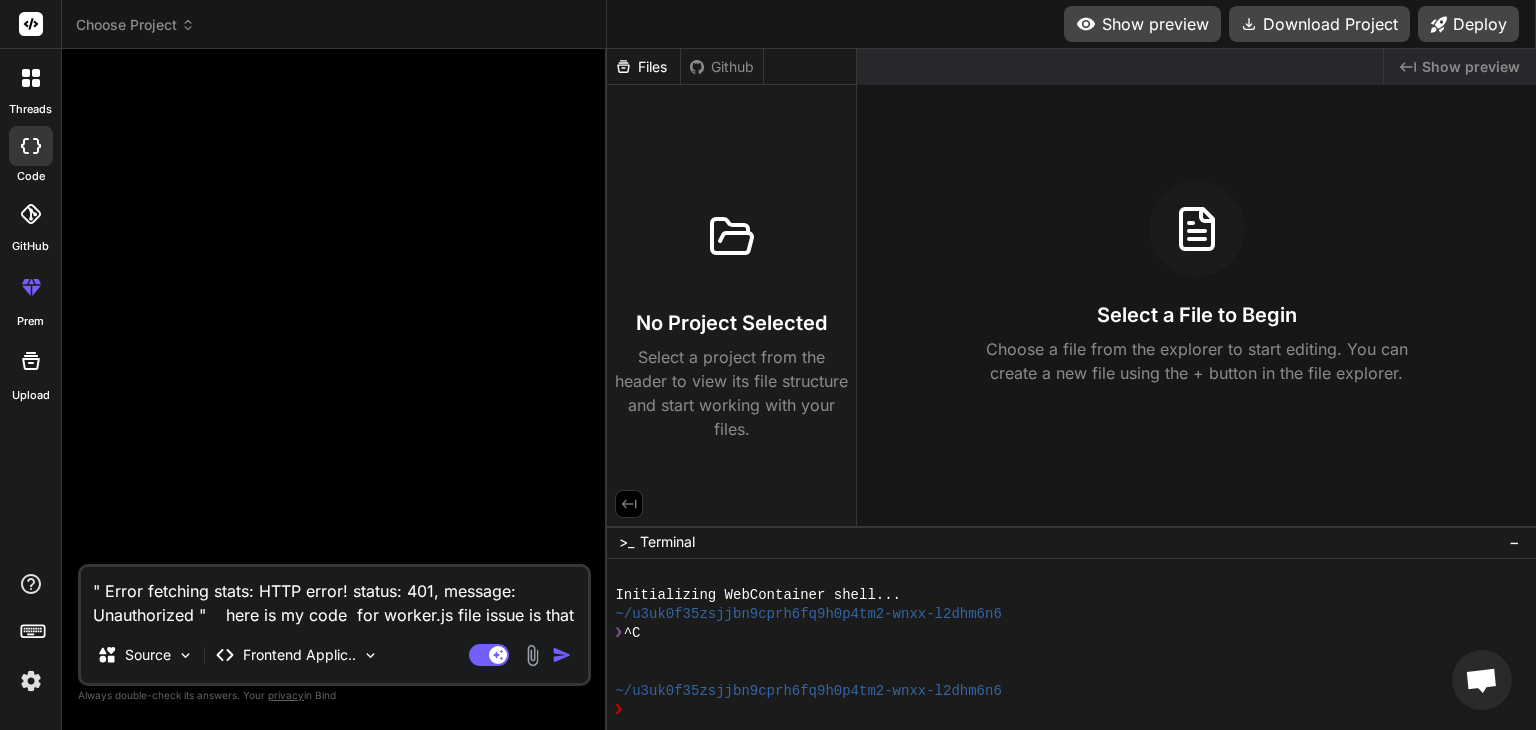 type on "" Error fetching stats: HTTP error! status: 401, message: Unauthorized "    here is my code  for worker.js file issue is that" 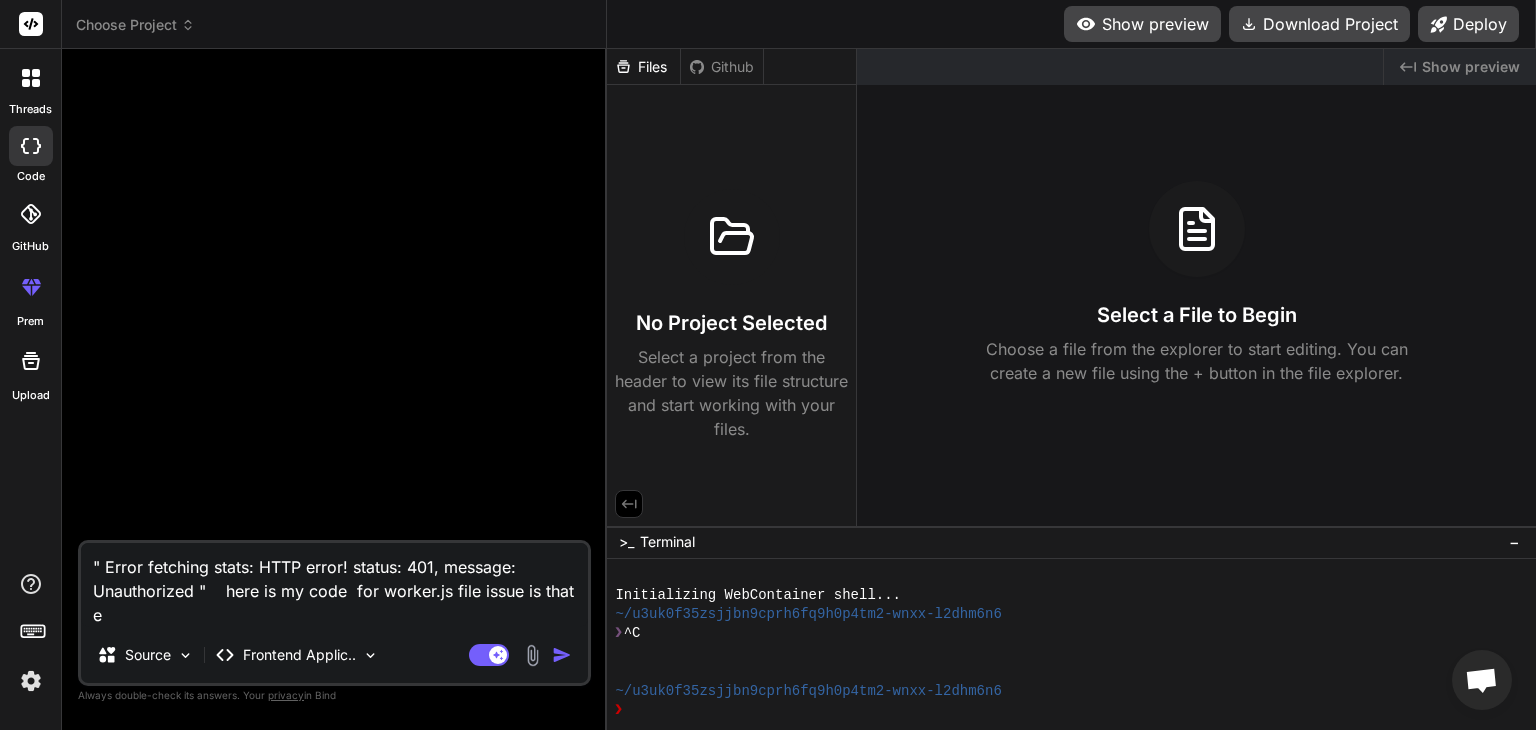 type on "" Error fetching stats: HTTP error! status: 401, message: Unauthorized "    here is my code  for worker.js file issue is that ev" 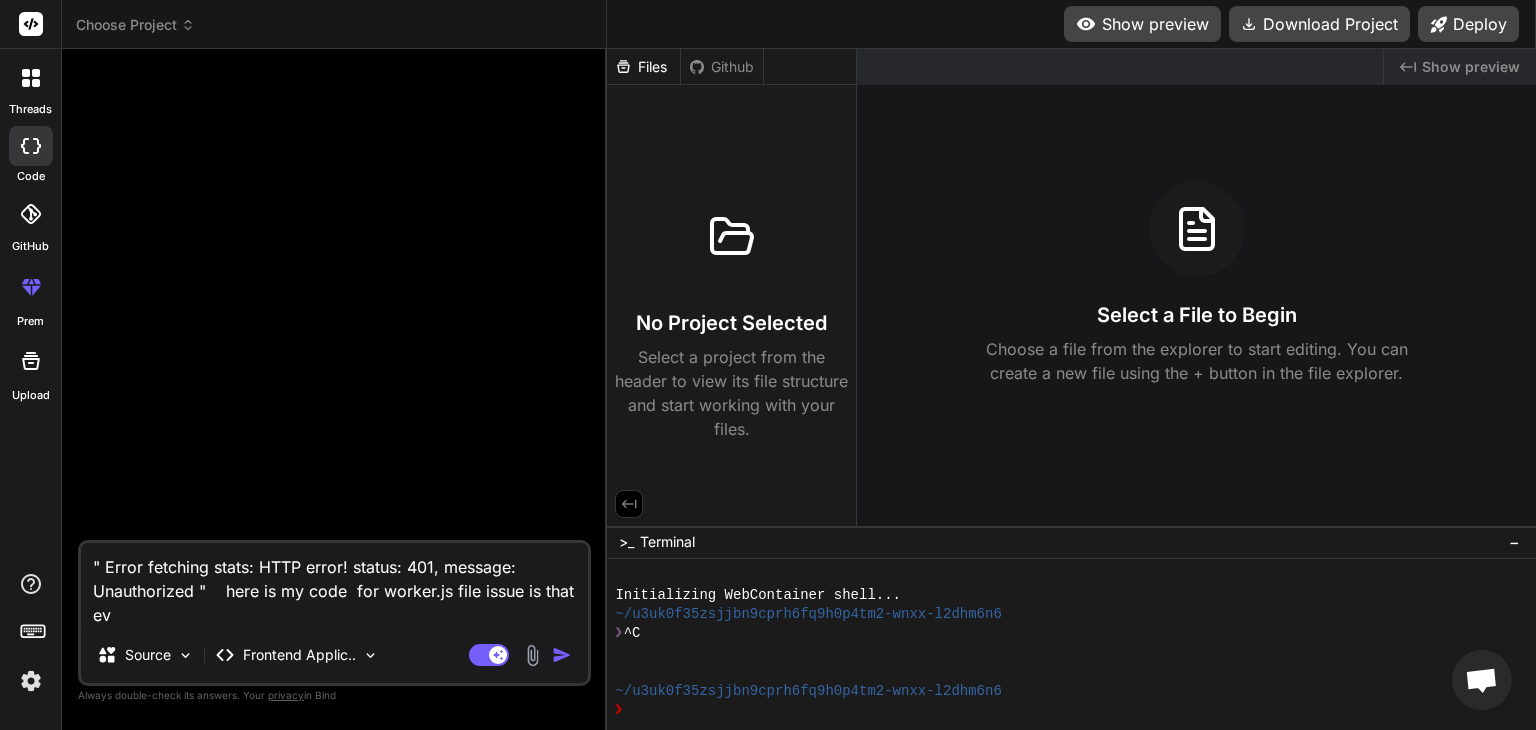 type on "" Error fetching stats: HTTP error! status: 401, message: Unauthorized "    here is my code  for worker.js file issue is that eve" 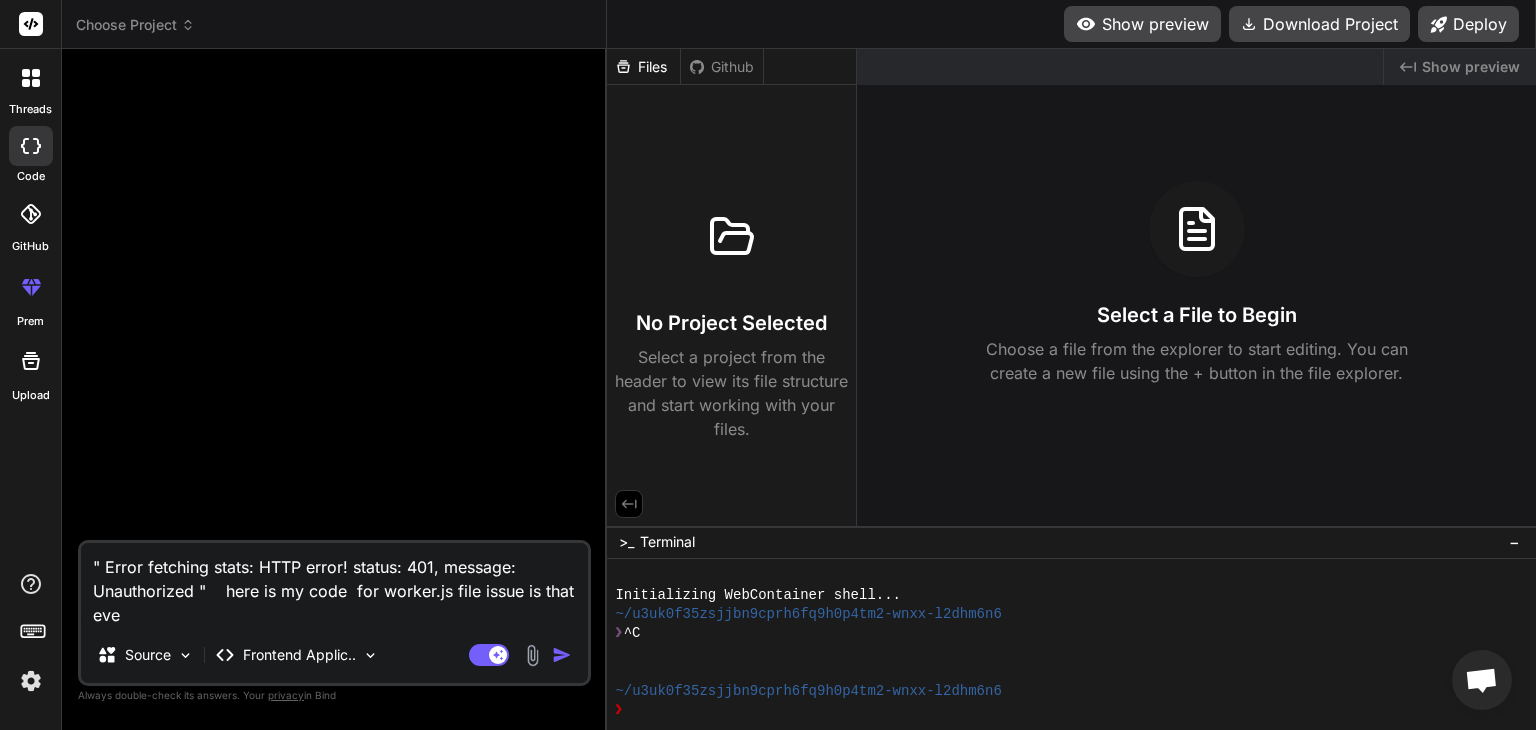 type on "" Error fetching stats: HTTP error! status: 401, message: Unauthorized "    here is my code  for worker.js file issue is that even" 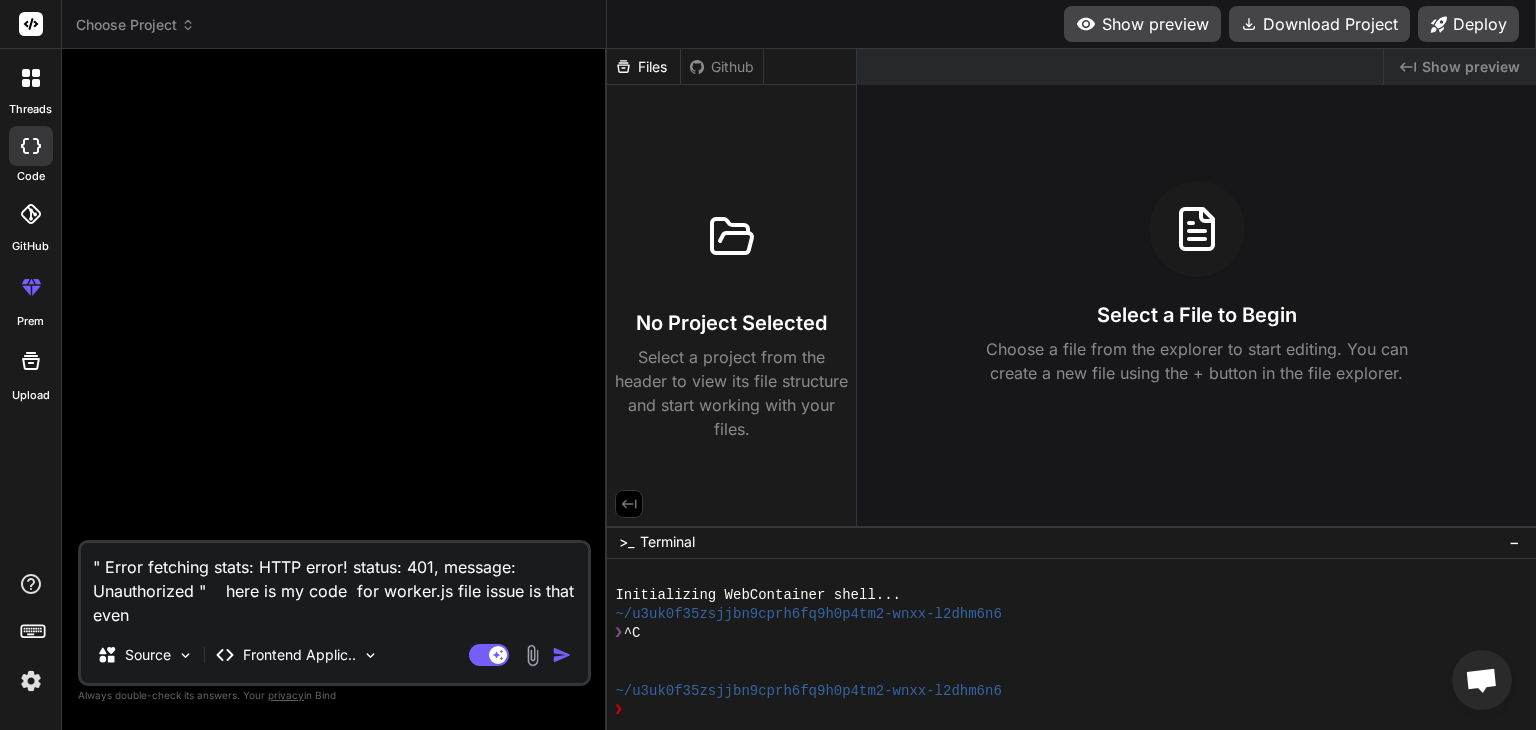 type on "" Error fetching stats: HTTP error! status: 401, message: Unauthorized "    here is my code  for worker.js file issue is that even" 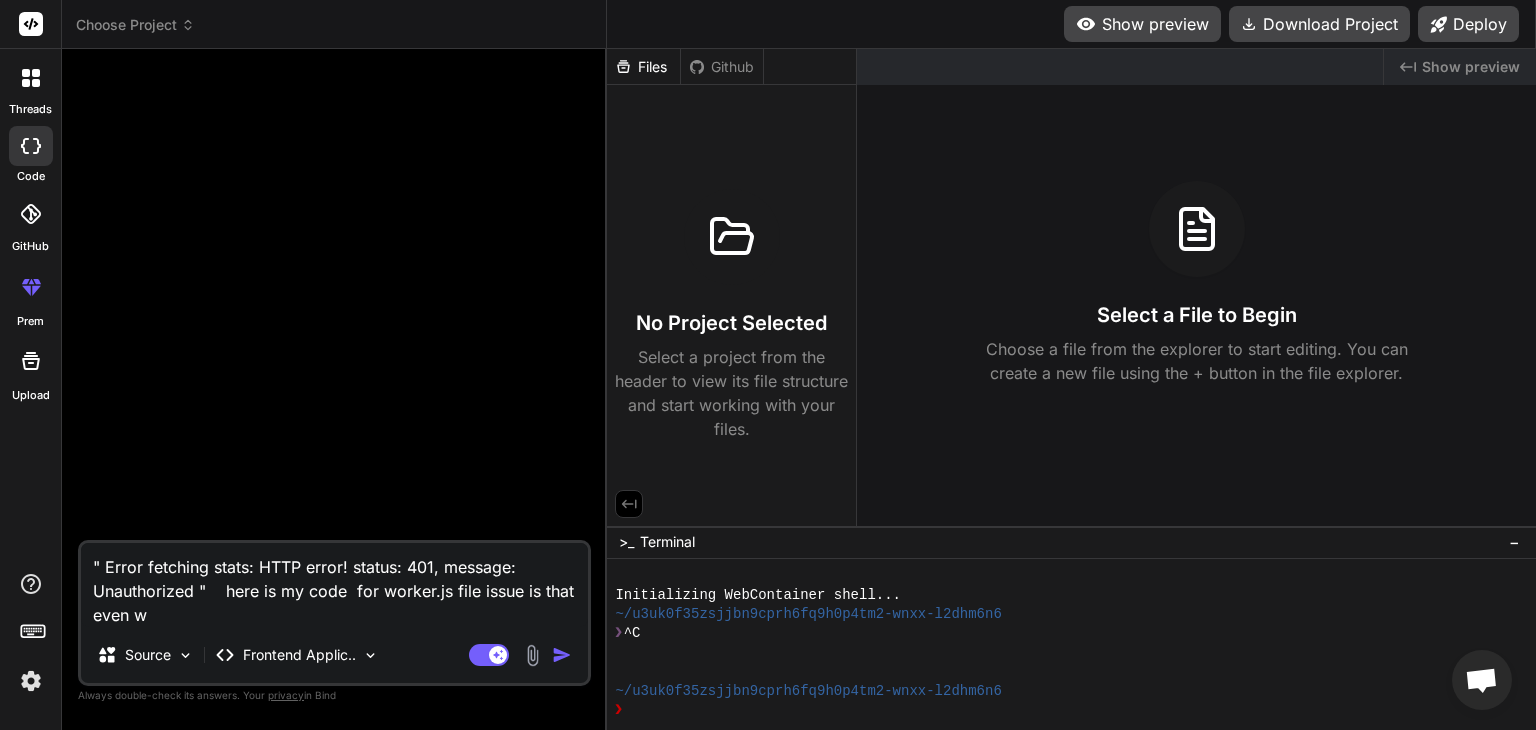 type on "" Error fetching stats: HTTP error! status: 401, message: Unauthorized "    here is my code  for worker.js file issue is that even we" 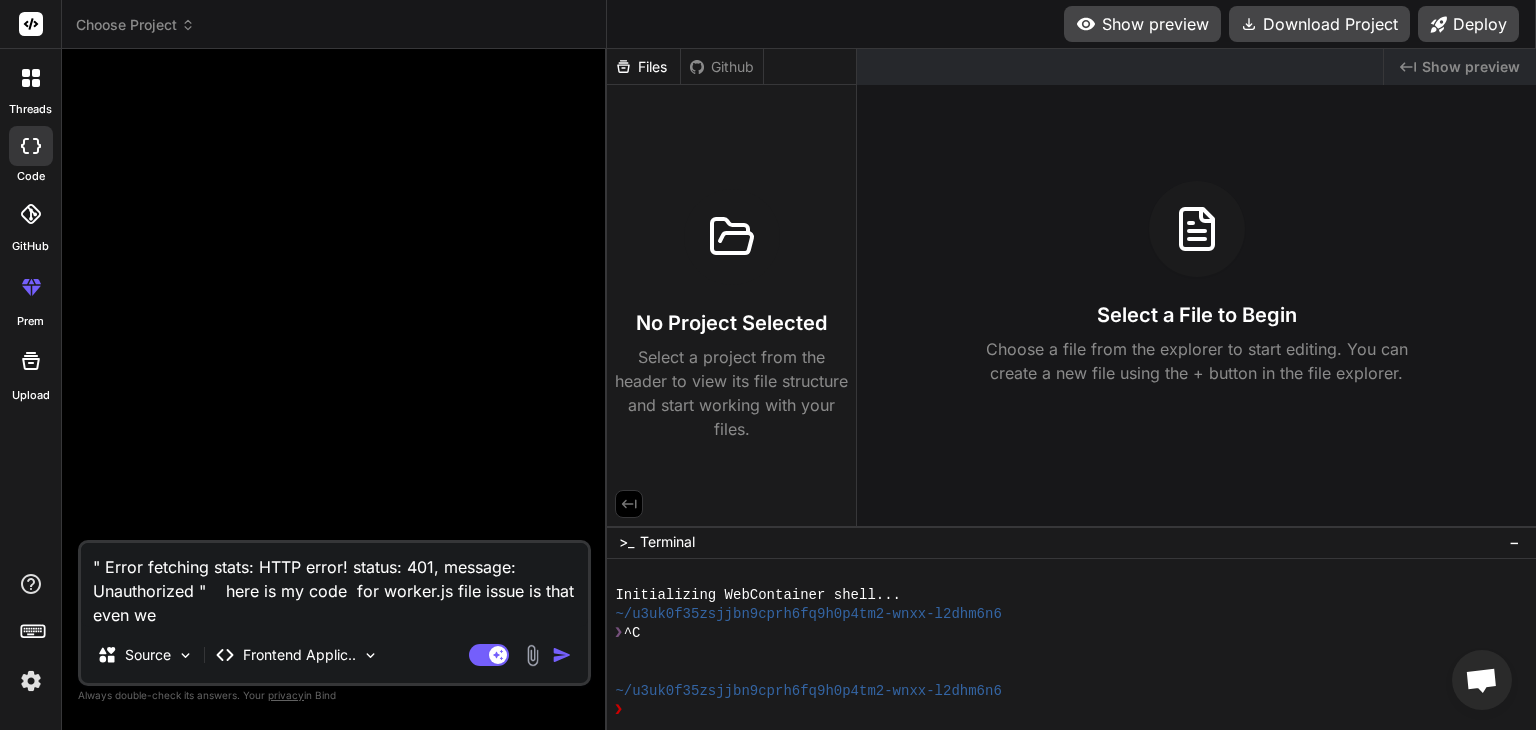 type on "" Error fetching stats: HTTP error! status: 401, message: Unauthorized "    here is my code  for worker.js file issue is that even we" 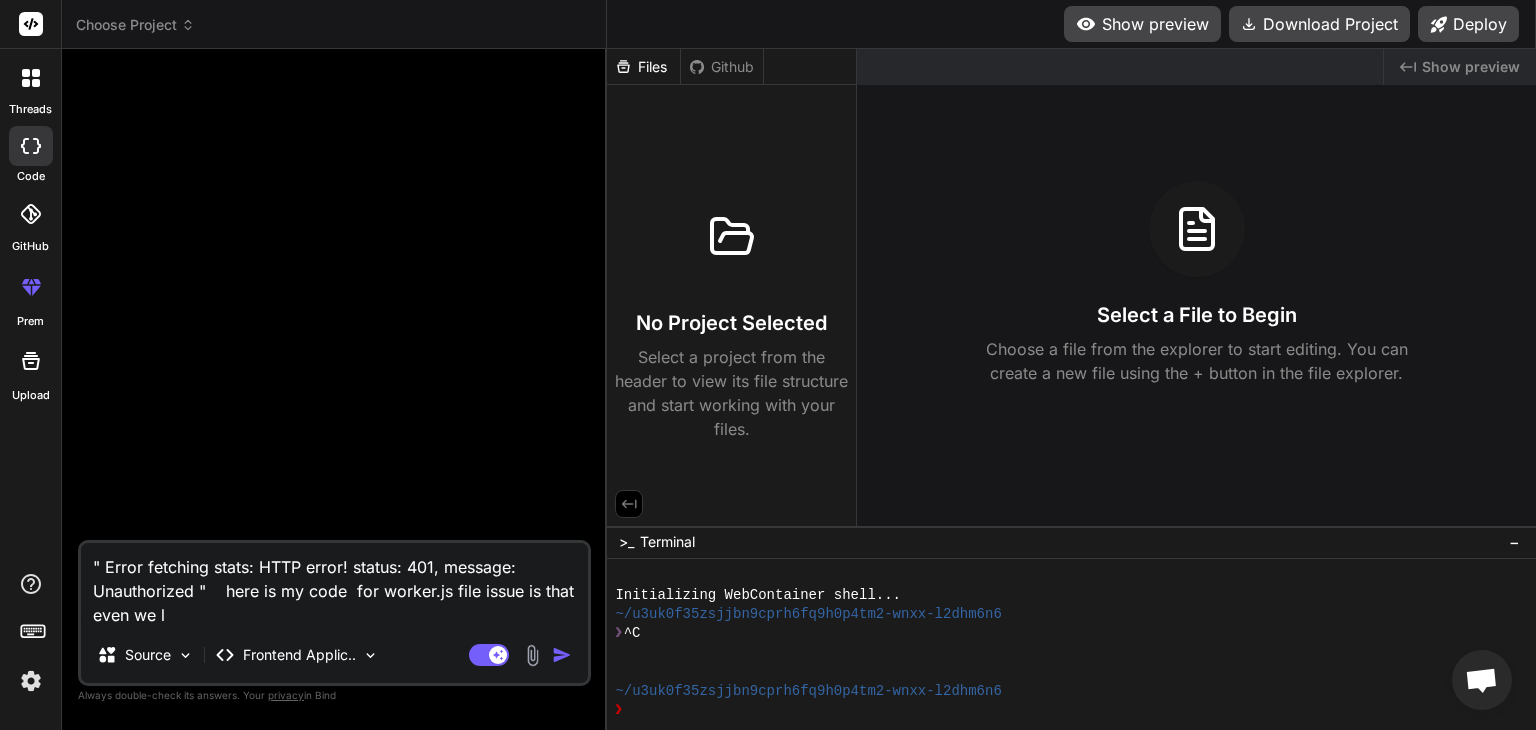type on "" Error fetching stats: HTTP error! status: 401, message: Unauthorized "    here is my code  for worker.js file issue is that even we lo" 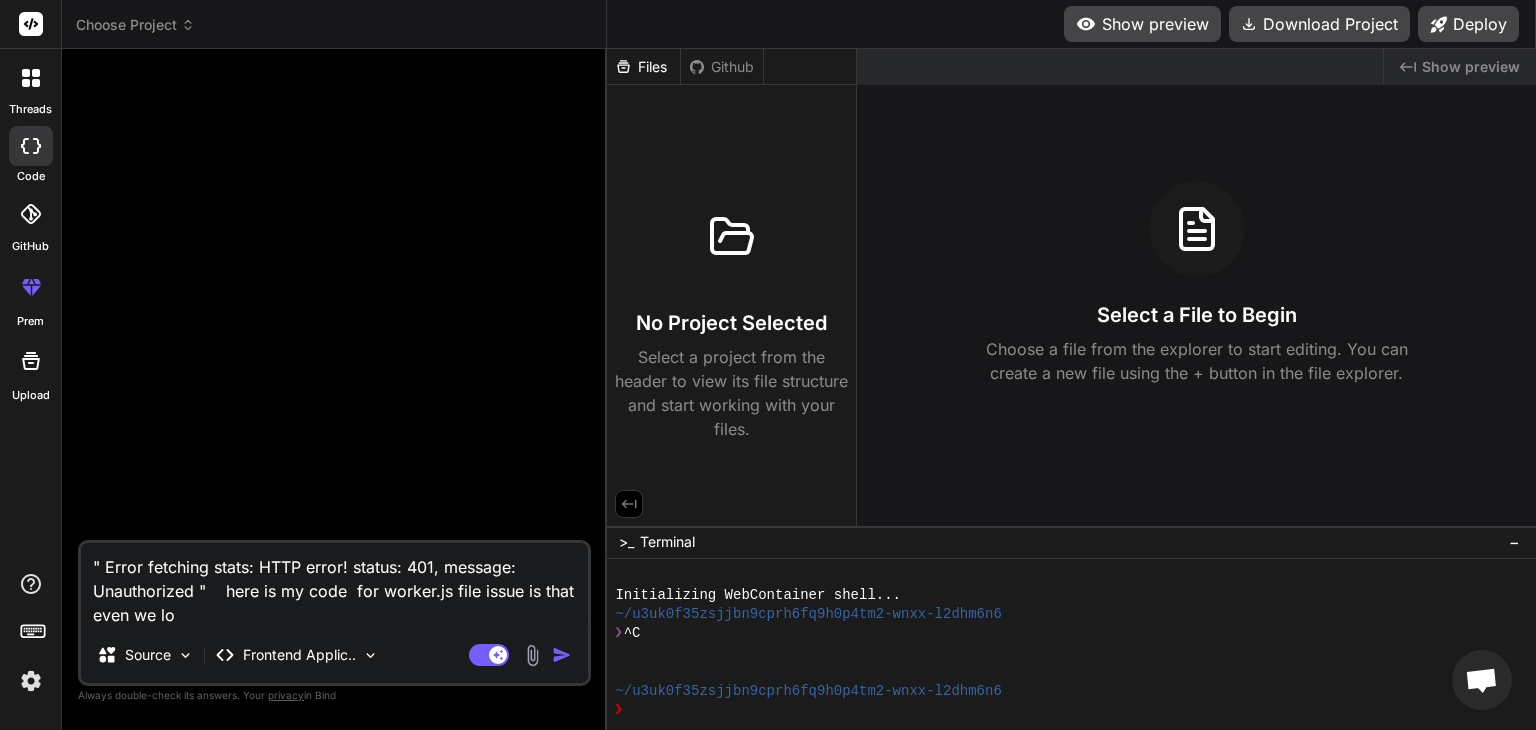 type on "" Error fetching stats: HTTP error! status: 401, message: Unauthorized "    here is my code  for worker.js file issue is that even we log" 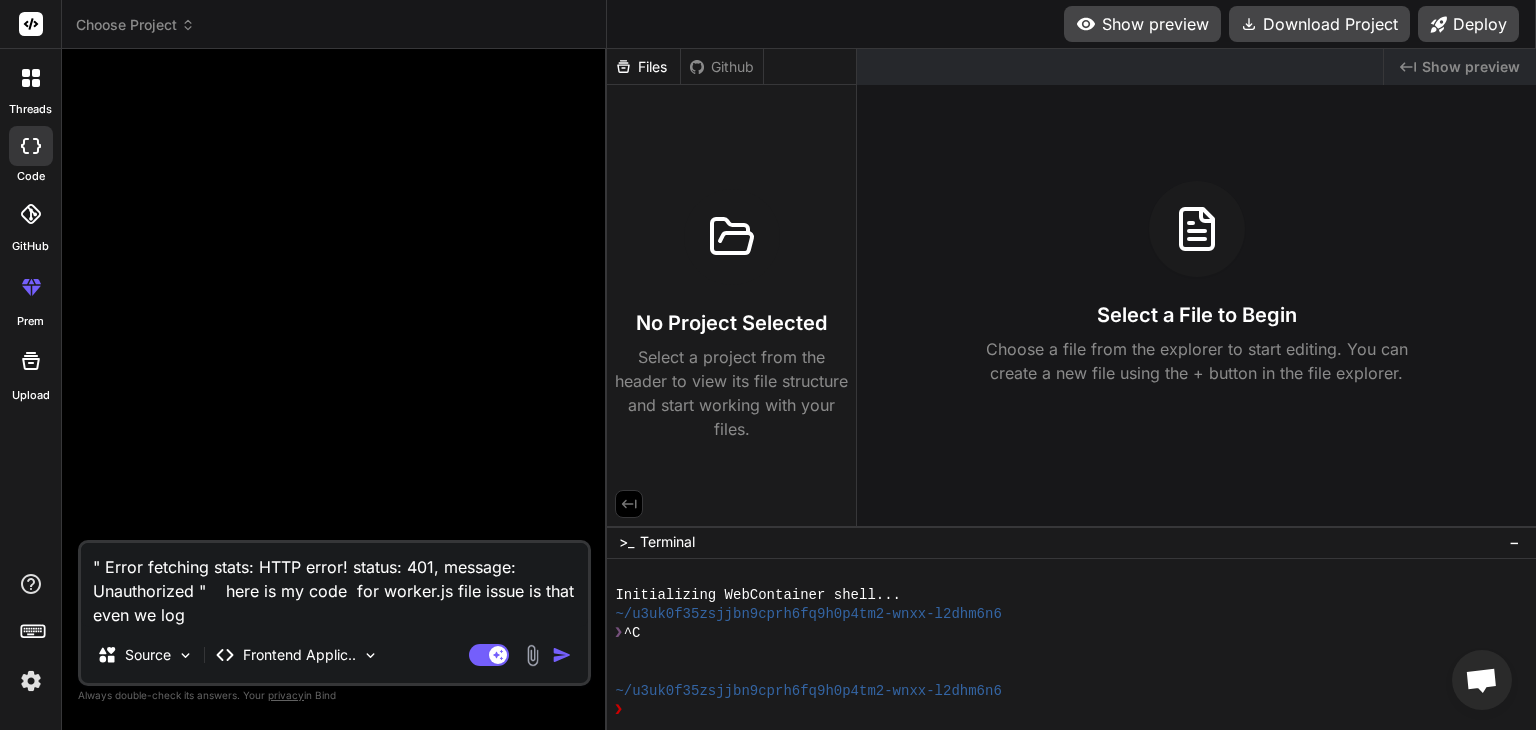 type on "" Error fetching stats: HTTP error! status: 401, message: Unauthorized "    here is my code  for worker.js file issue is that even we logi" 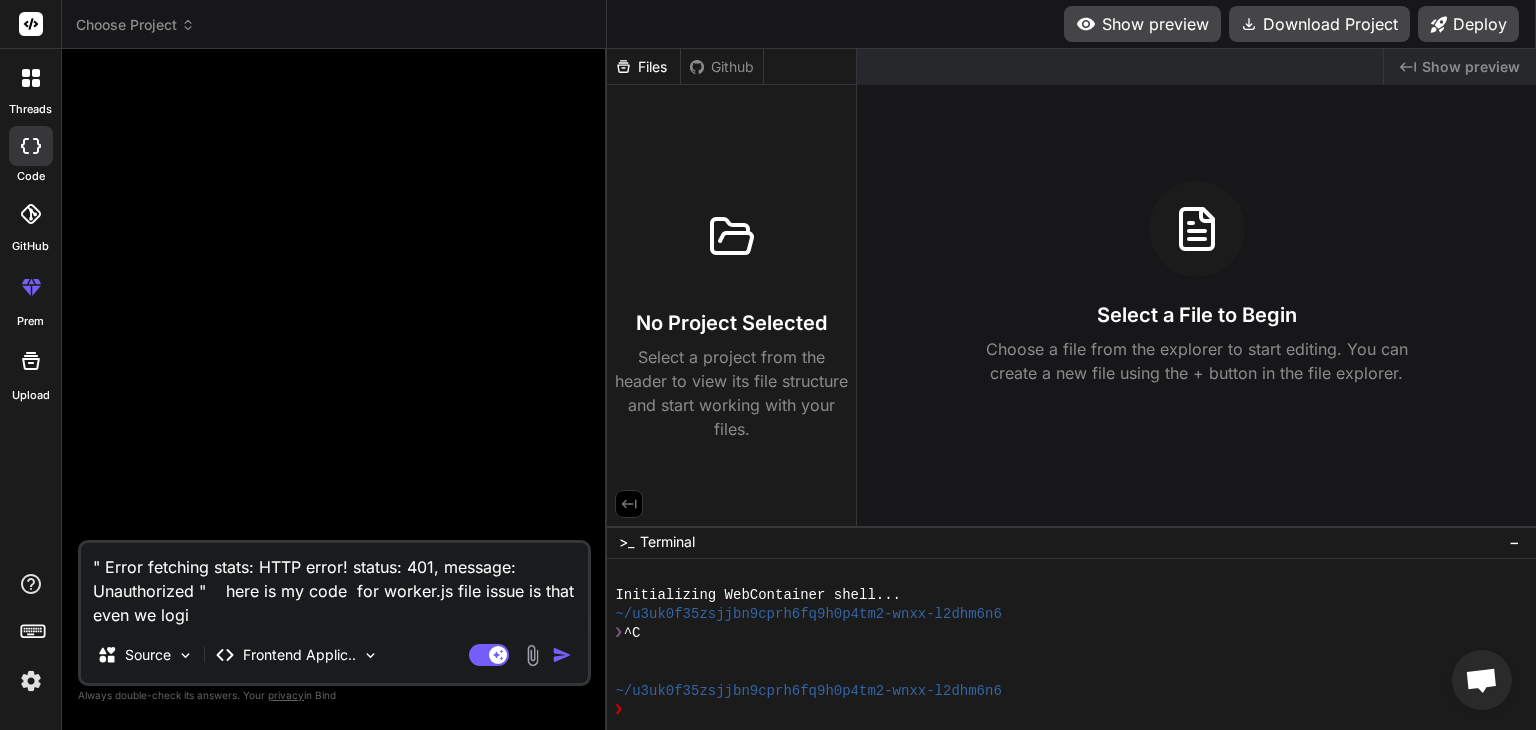 type on "x" 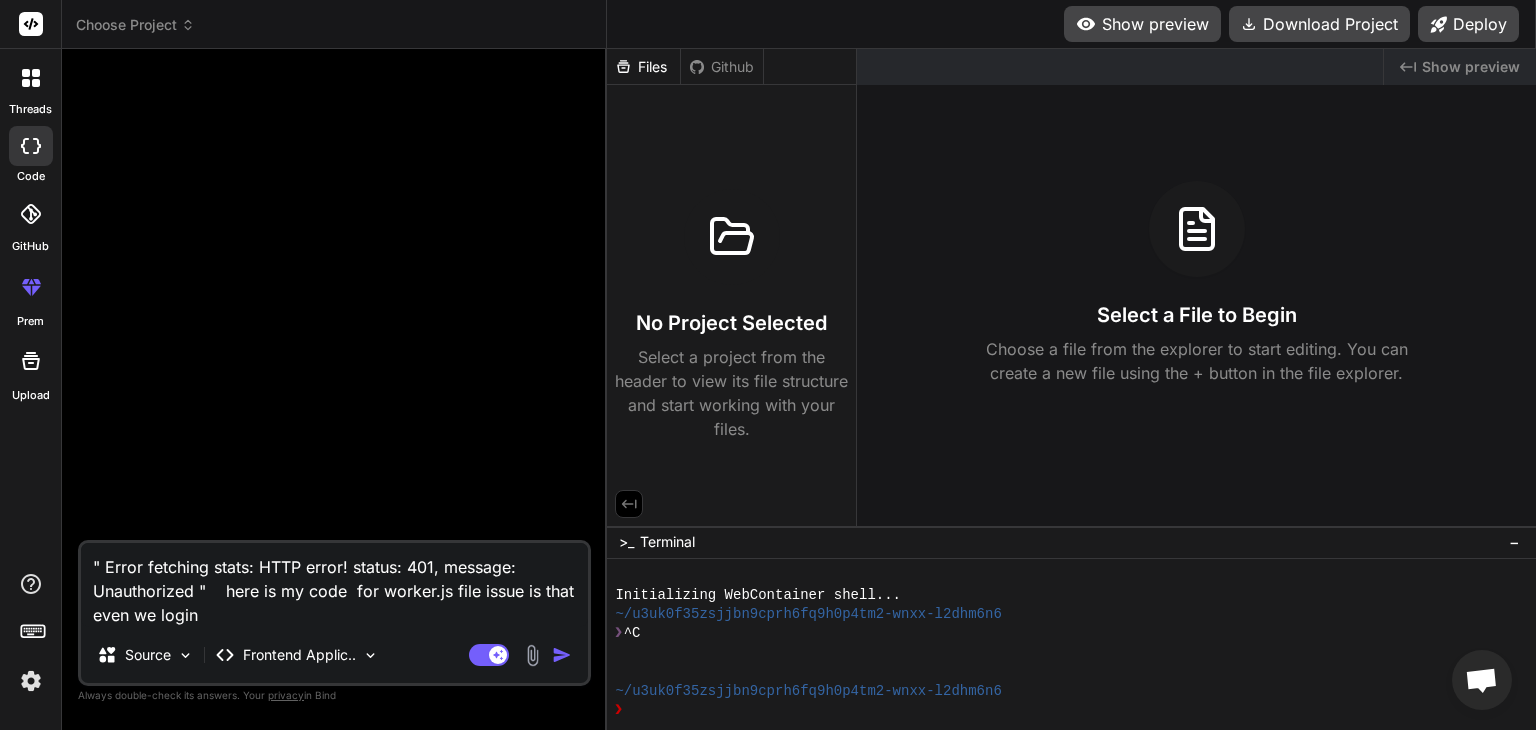 type on "" Error fetching stats: HTTP error! status: 401, message: Unauthorized "    here is my code  for worker.js file issue is that even we login" 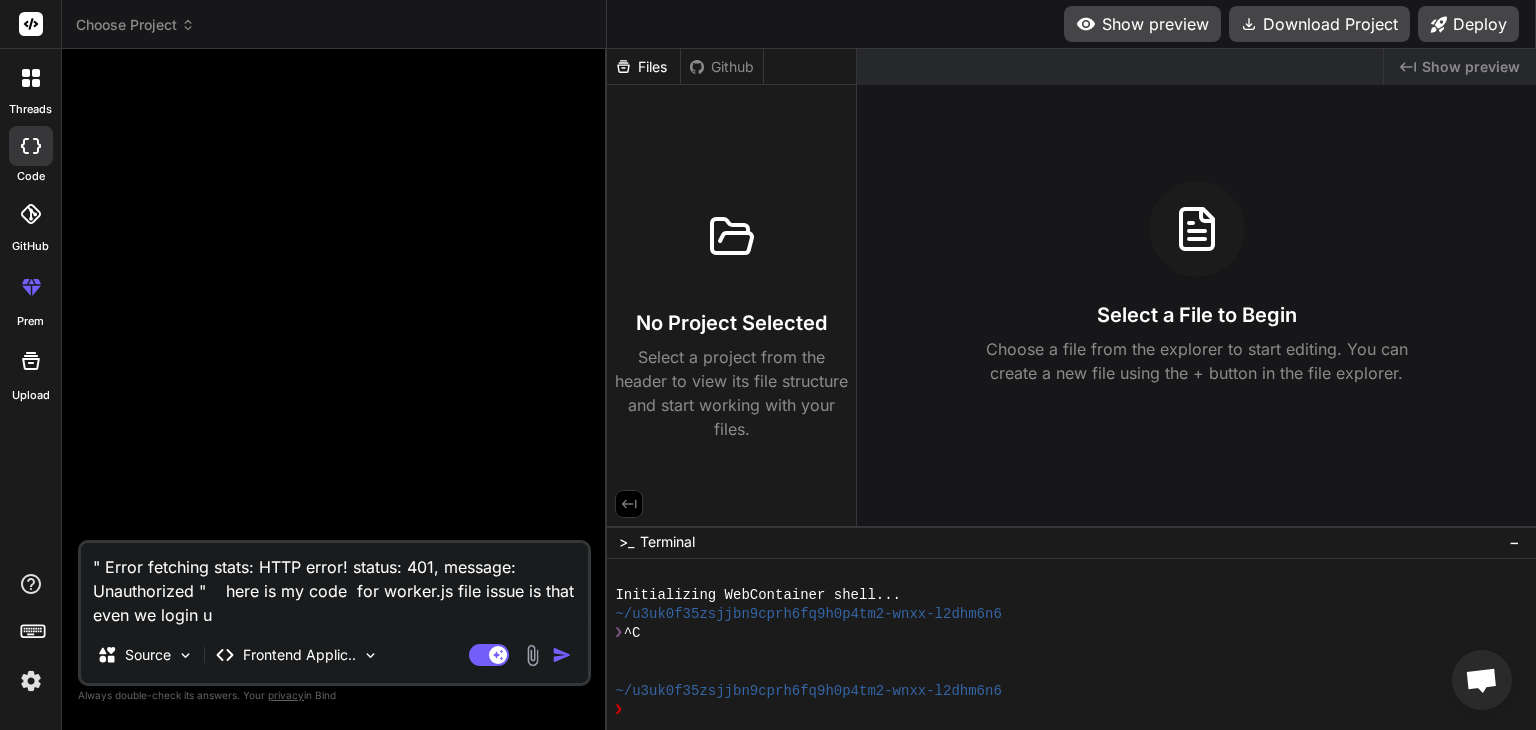 type on "" Error fetching stats: HTTP error! status: 401, message: Unauthorized "    here is my code  for worker.js file issue is that even we login us" 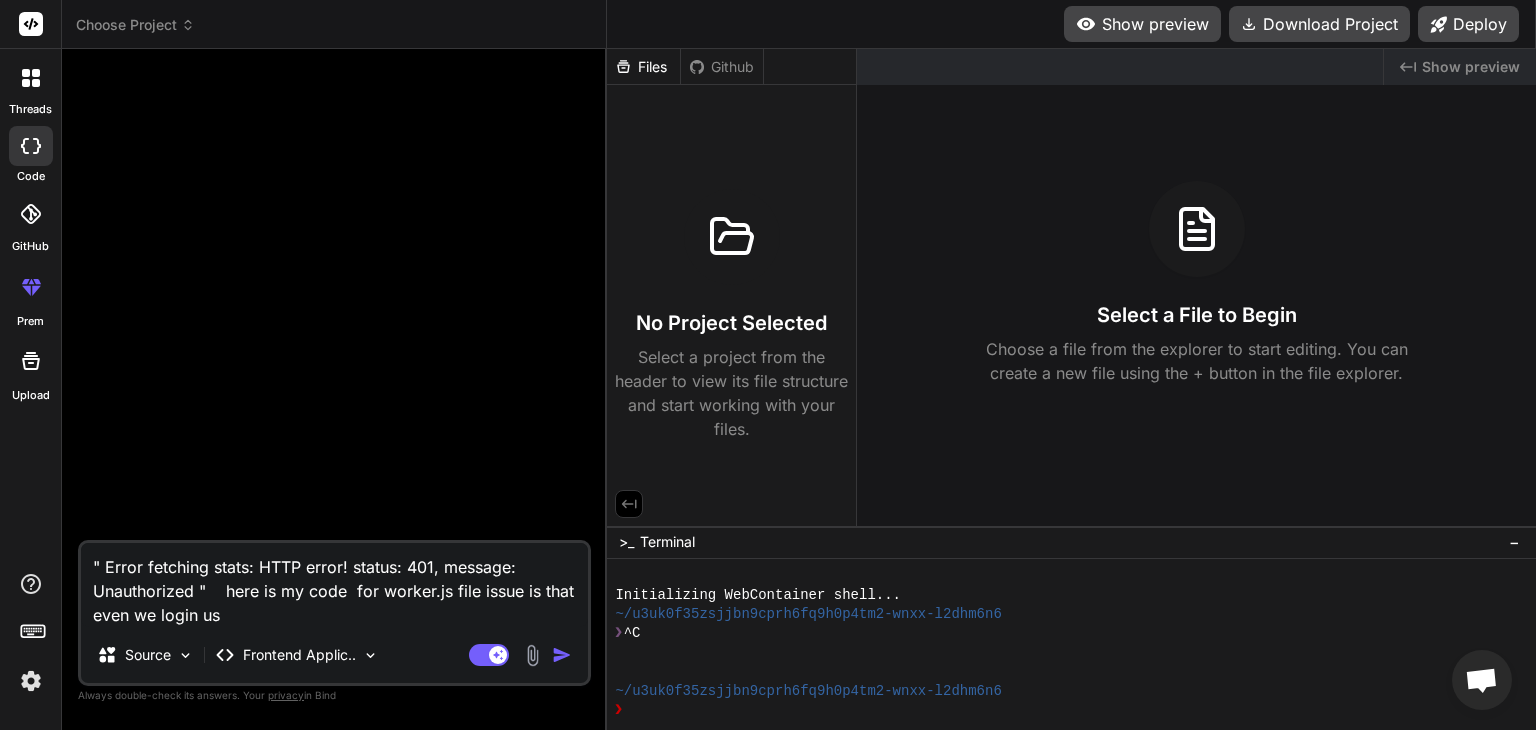 type on "" Error fetching stats: HTTP error! status: 401, message: Unauthorized "    here is my code  for worker.js file issue is that even we login usi" 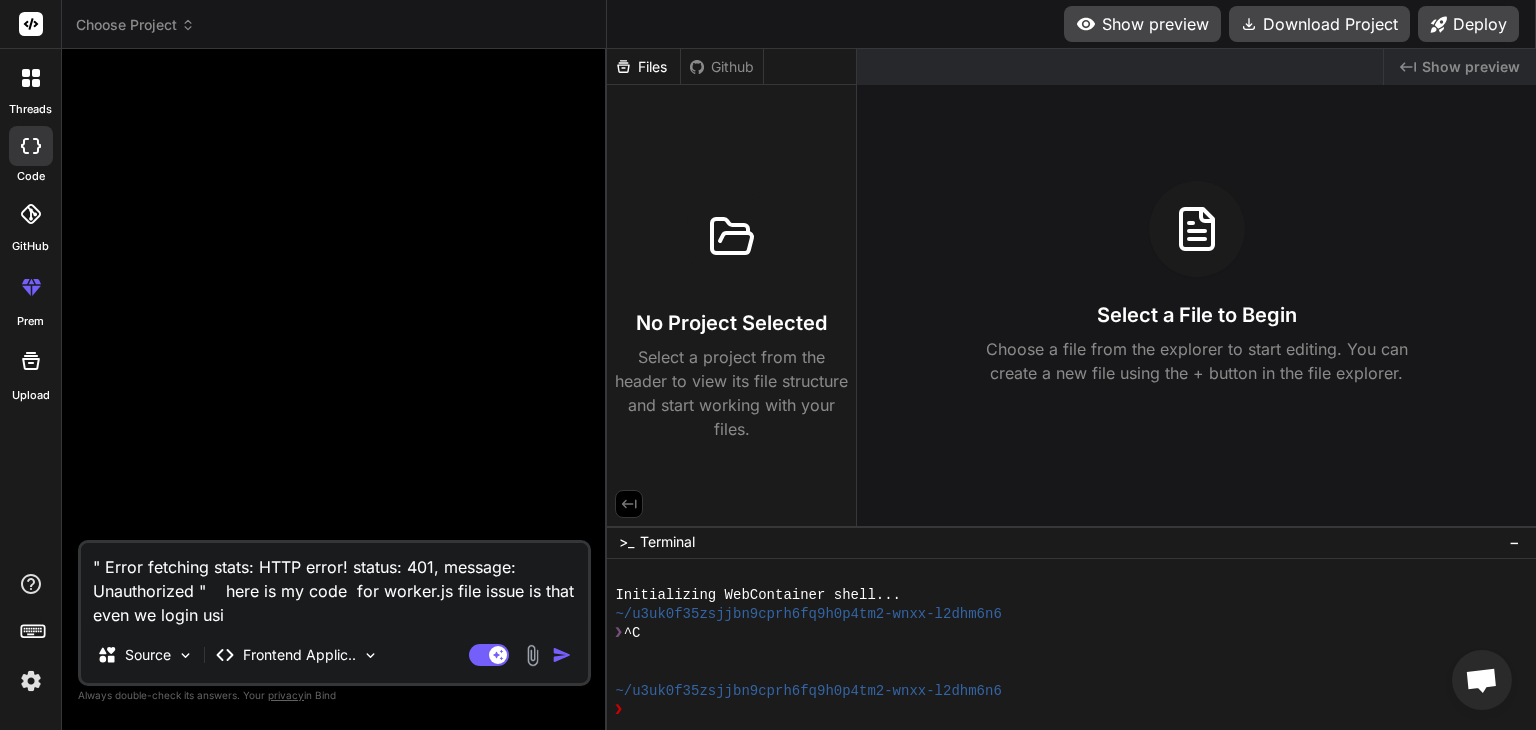 type on "" Error fetching stats: HTTP error! status: 401, message: Unauthorized "    here is my code  for worker.js file issue is that even we login usin" 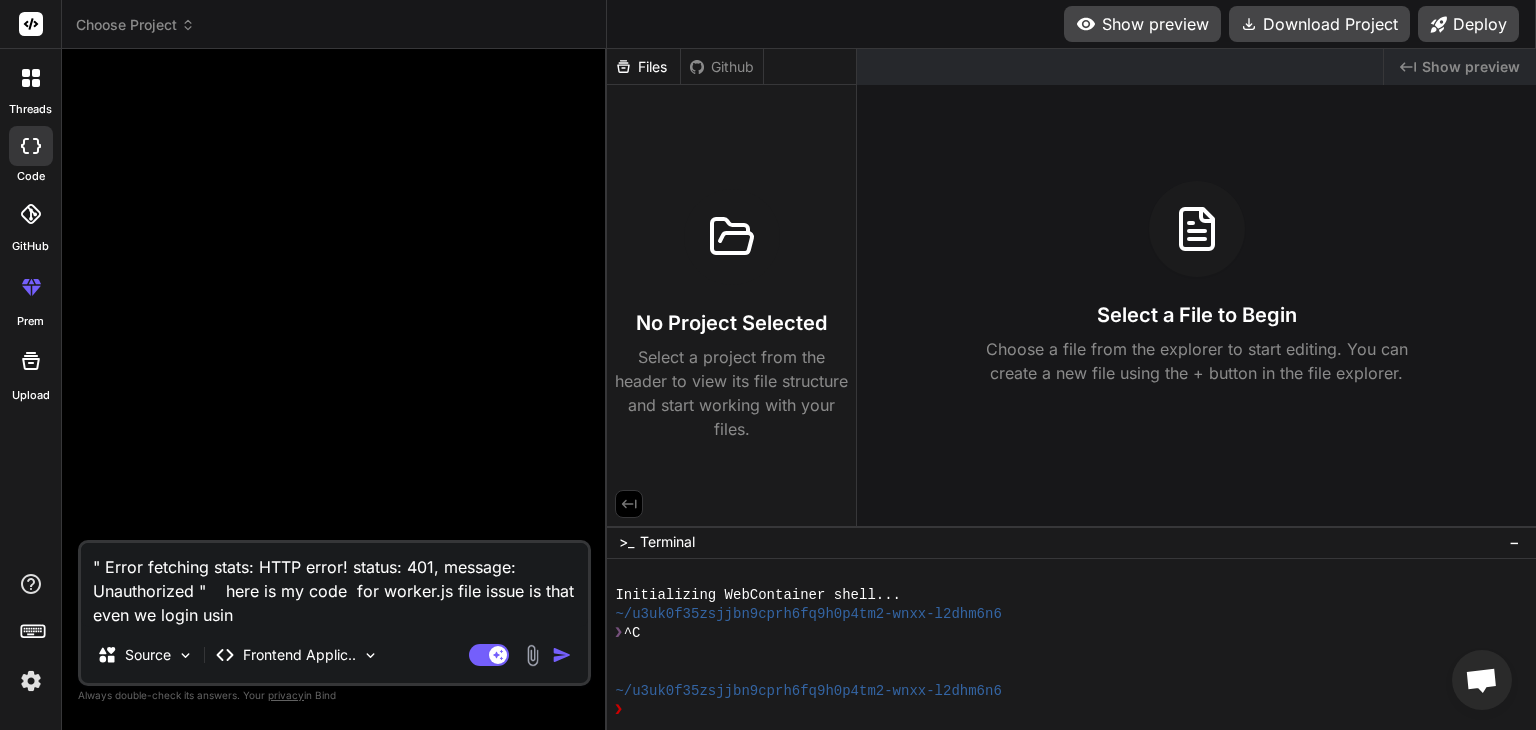 type on "" Error fetching stats: HTTP error! status: 401, message: Unauthorized "    here is my code  for worker.js file issue is that even we login using" 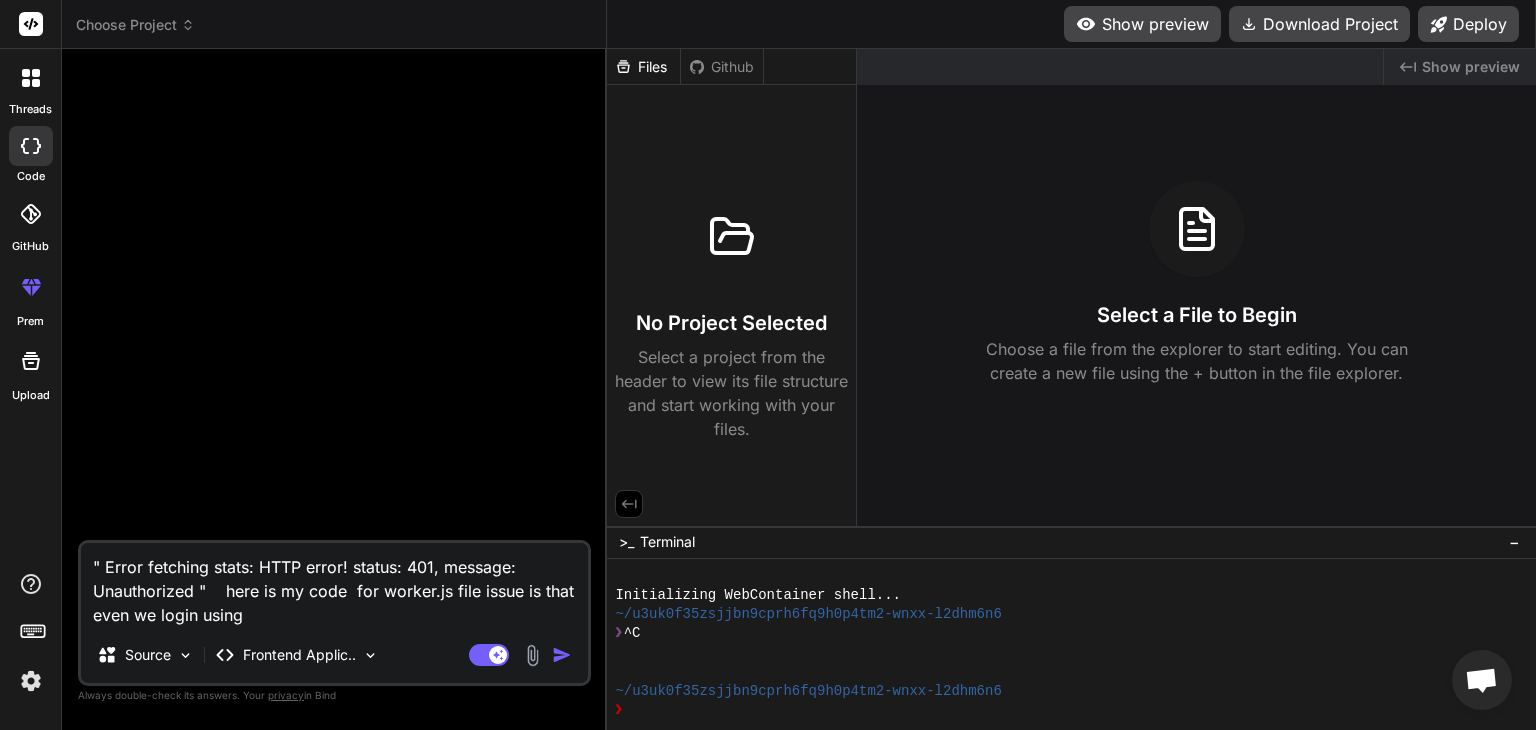 type on "" Error fetching stats: HTTP error! status: 401, message: Unauthorized "    here is my code  for worker.js file issue is that even we login using/" 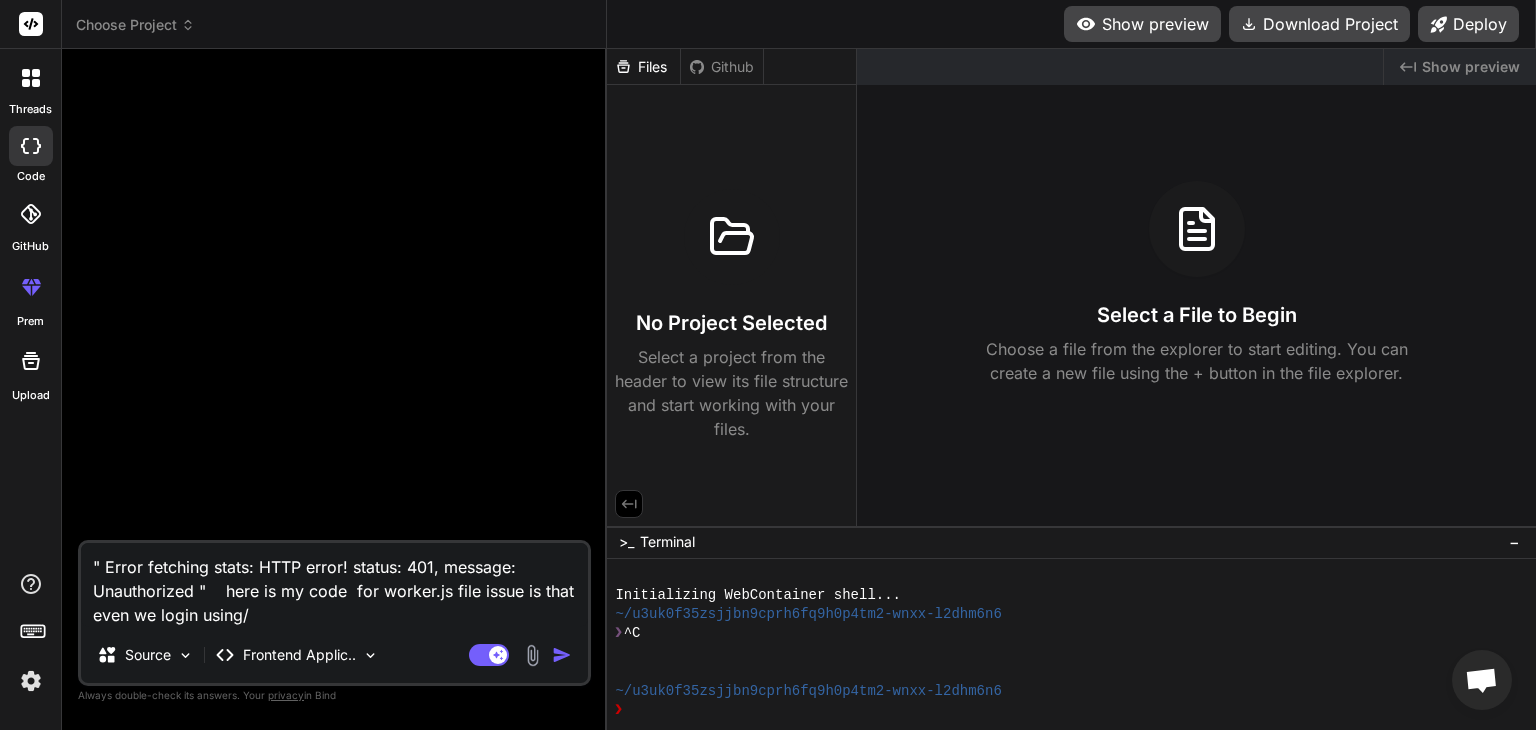 type on "" Error fetching stats: HTTP error! status: 401, message: Unauthorized "    here is my code  for worker.js file issue is that even we login using/p" 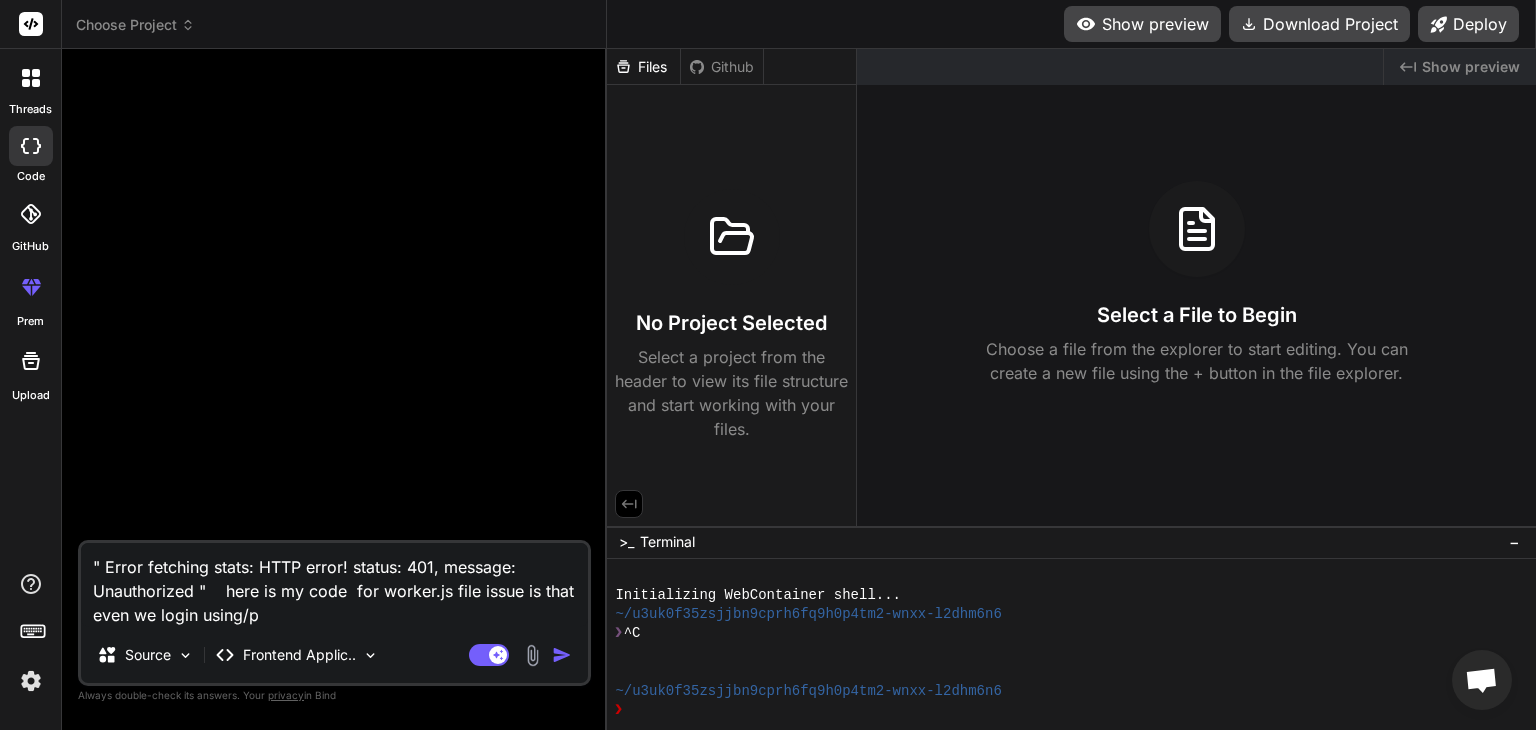 type on "" Error fetching stats: HTTP error! status: 401, message: Unauthorized "    here is my code  for worker.js file issue is that even we login using/pu" 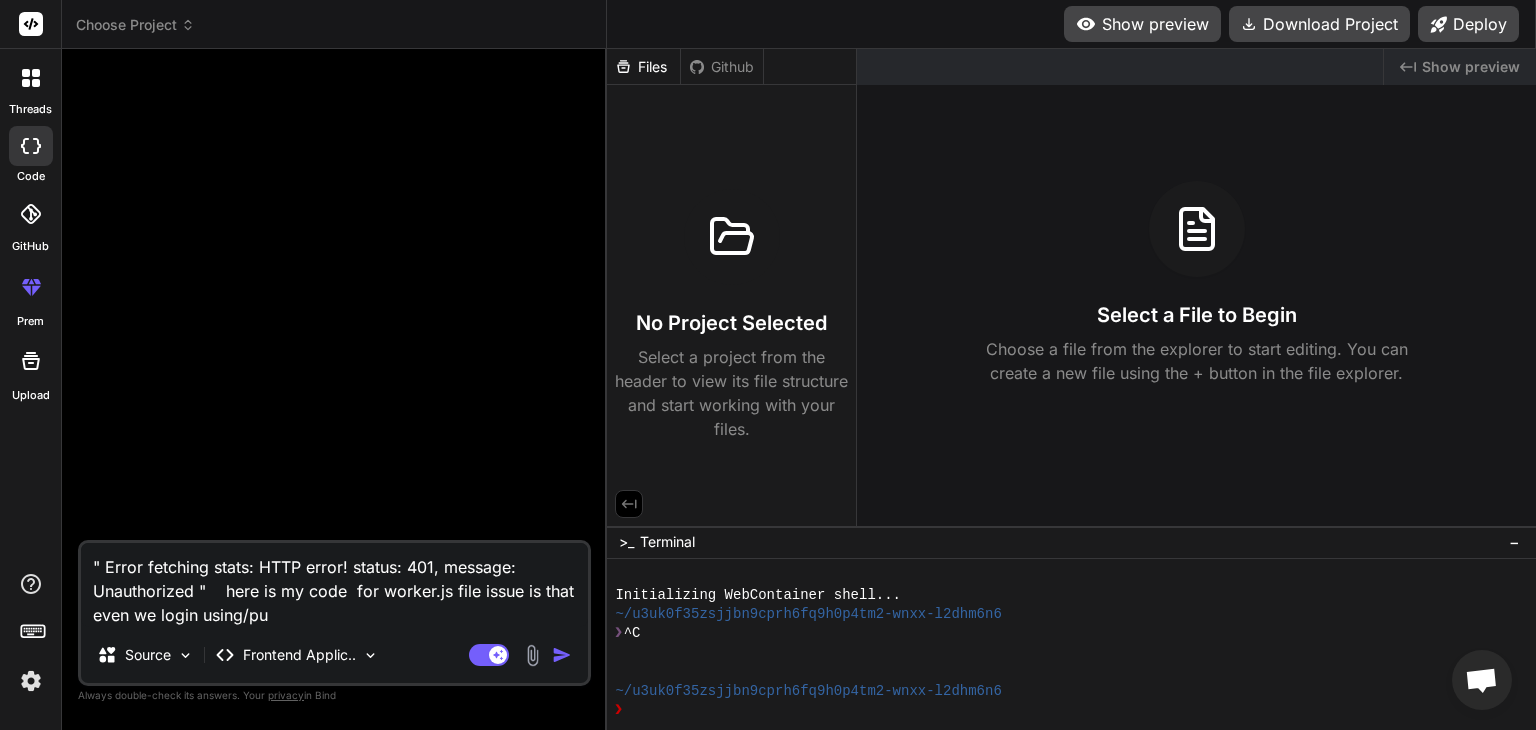 type on "" Error fetching stats: HTTP error! status: 401, message: Unauthorized "    here is my code  for worker.js file issue is that even we login using/pun" 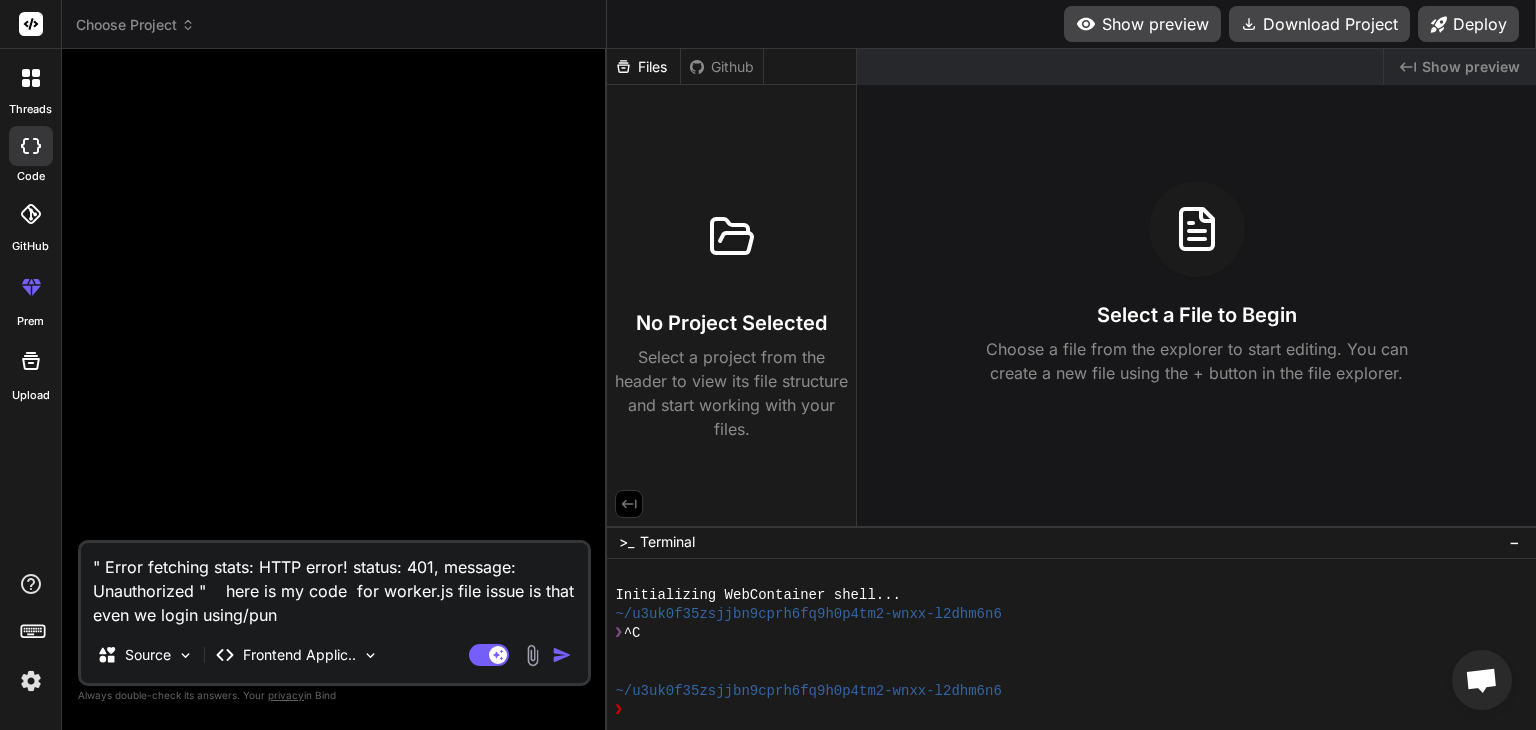 type on "" Error fetching stats: HTTP error! status: 401, message: Unauthorized "    here is my code  for worker.js file issue is that even we login using/punj" 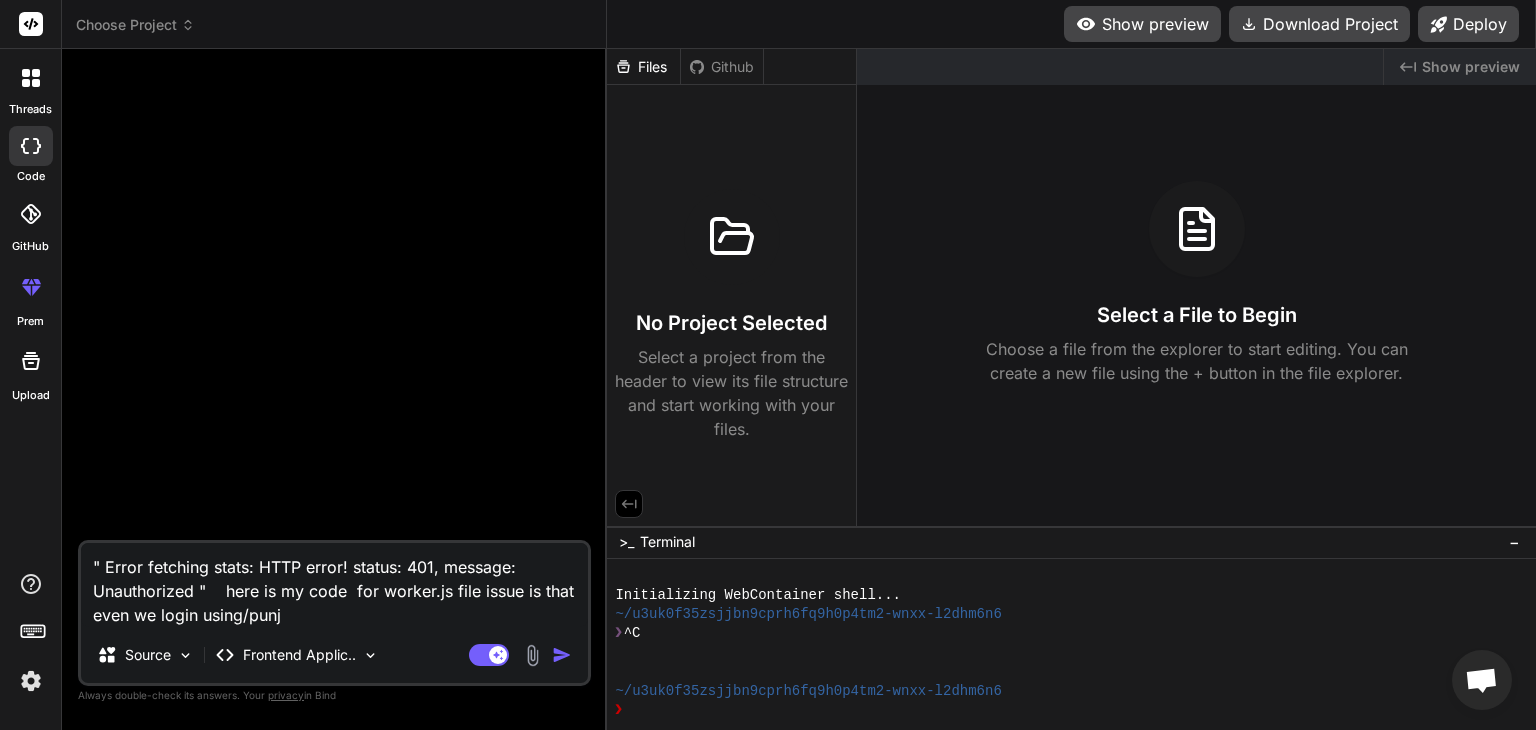 type on "" Error fetching stats: HTTP error! status: 401, message: Unauthorized "    here is my code  for worker.js file issue is that even we login using/punja" 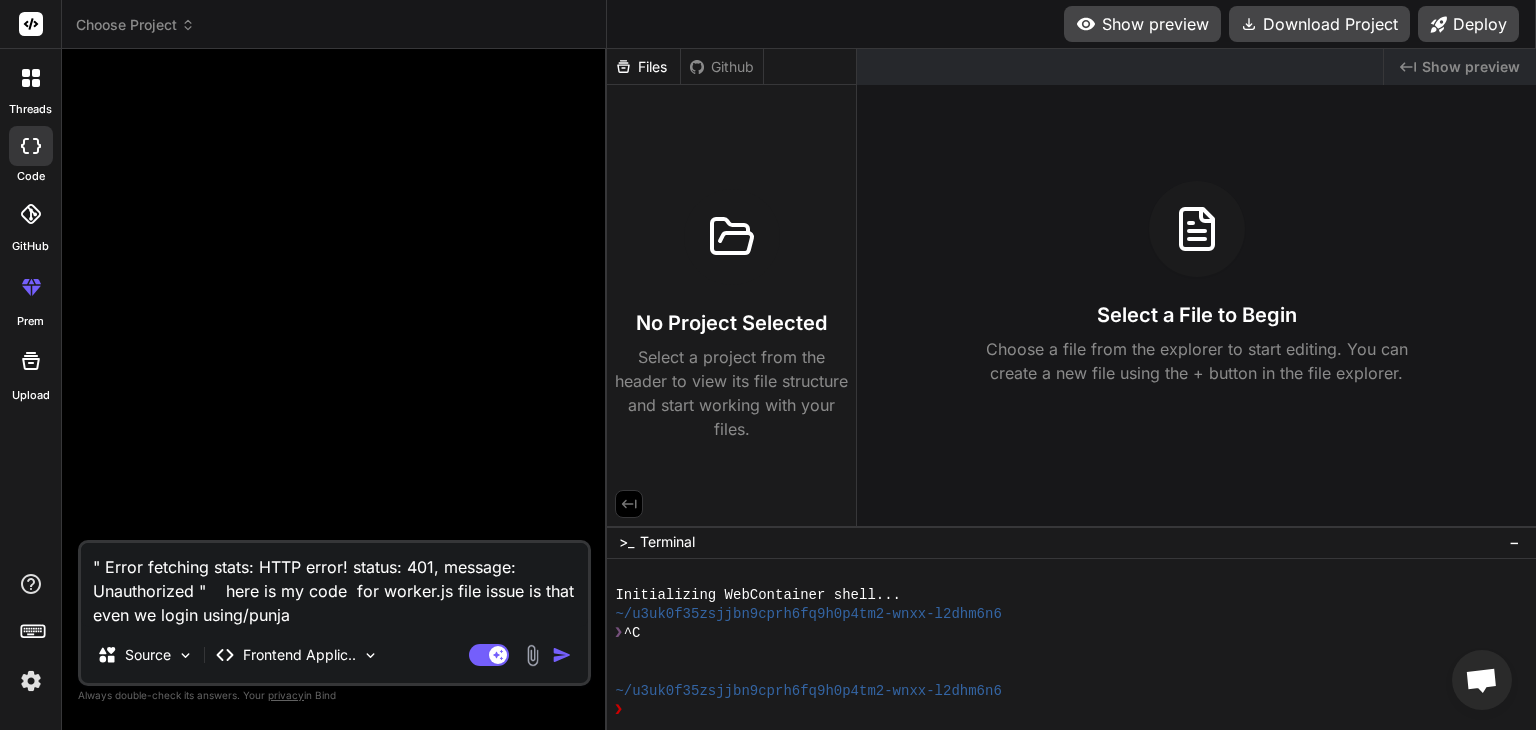 type on "" Error fetching stats: HTTP error! status: 401, message: Unauthorized "    here is my code  for worker.js file issue is that even we login using/[GEOGRAPHIC_DATA]" 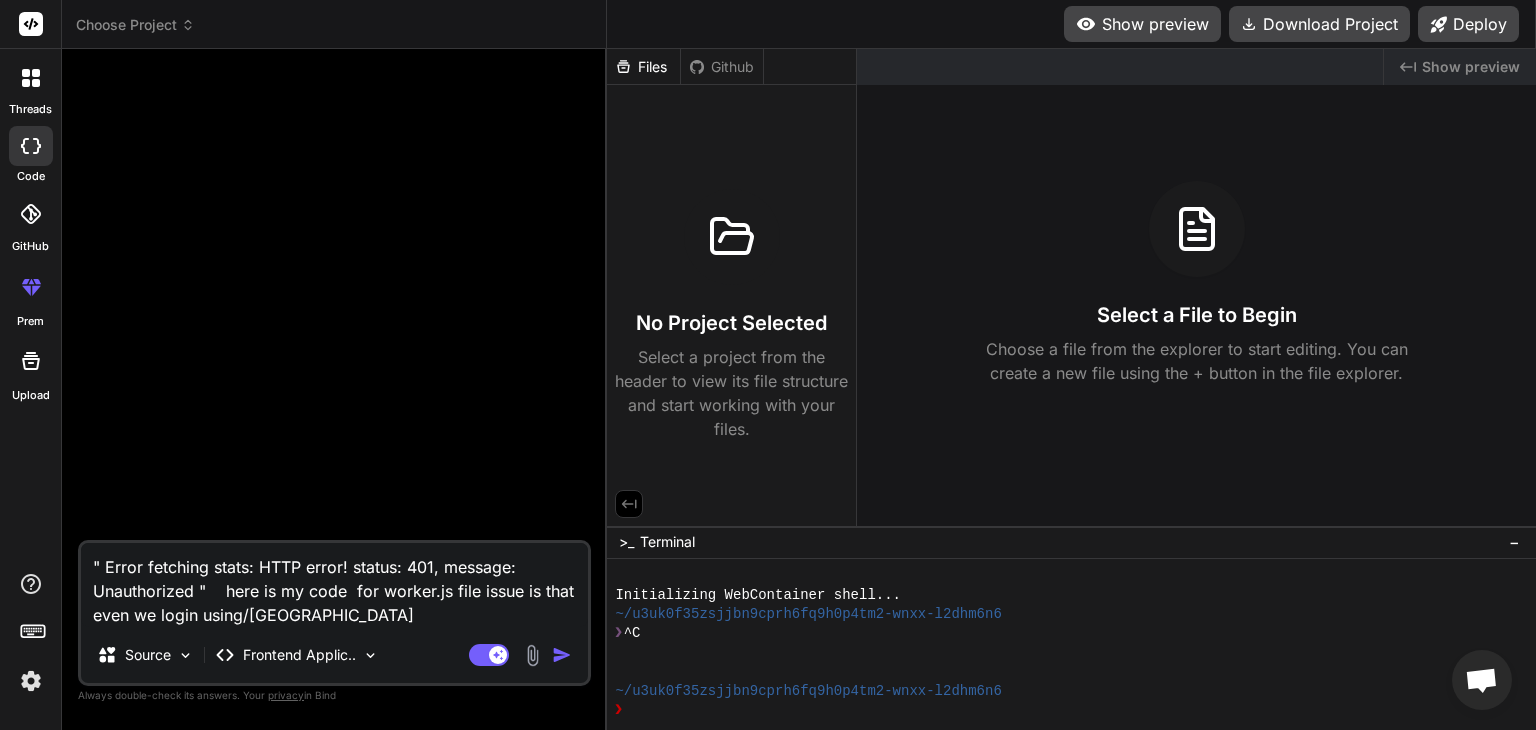 type on "" Error fetching stats: HTTP error! status: 401, message: Unauthorized "    here is my code  for worker.js file issue is that even we login using/punjabi" 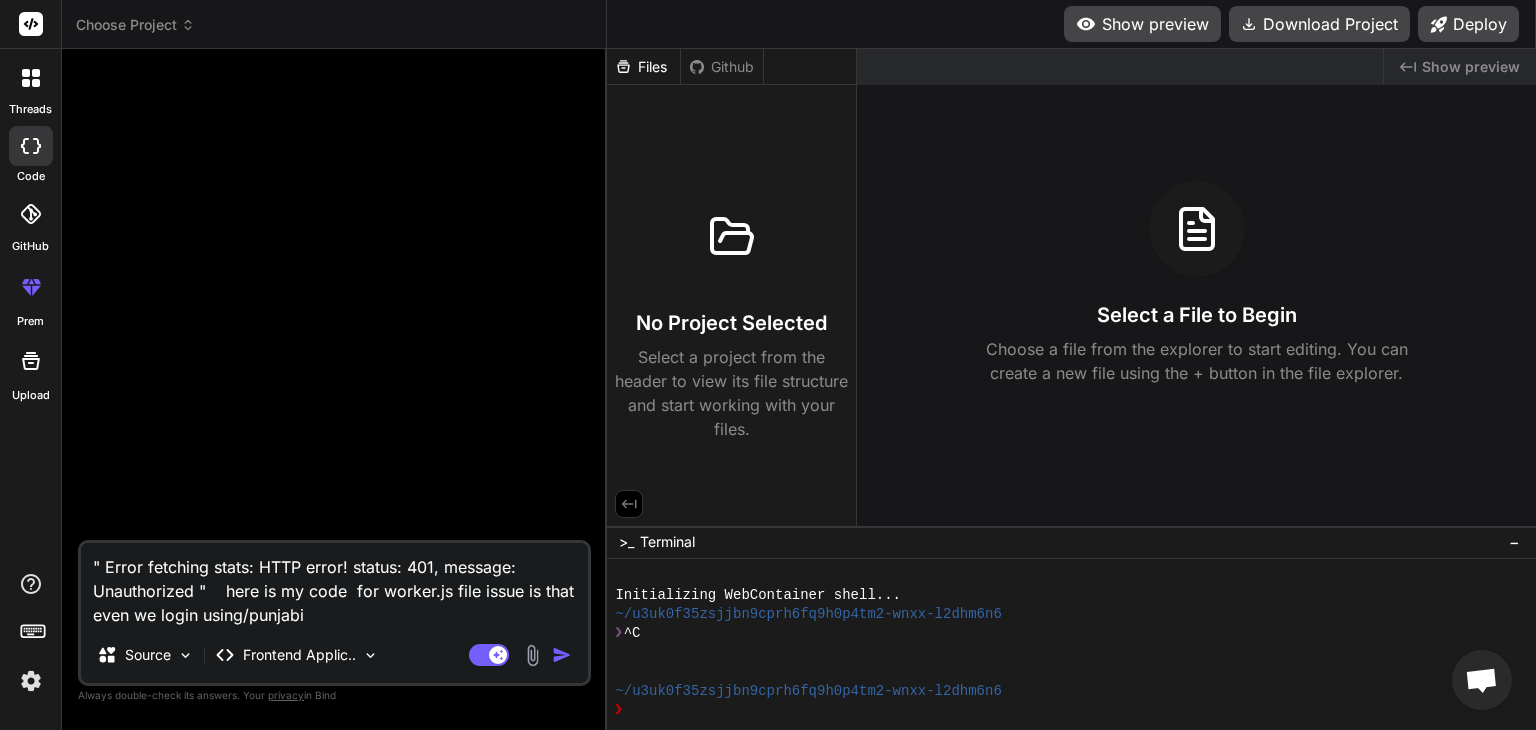 type on "" Error fetching stats: HTTP error! status: 401, message: Unauthorized "    here is my code  for worker.js file issue is that even we login using/punjabi" 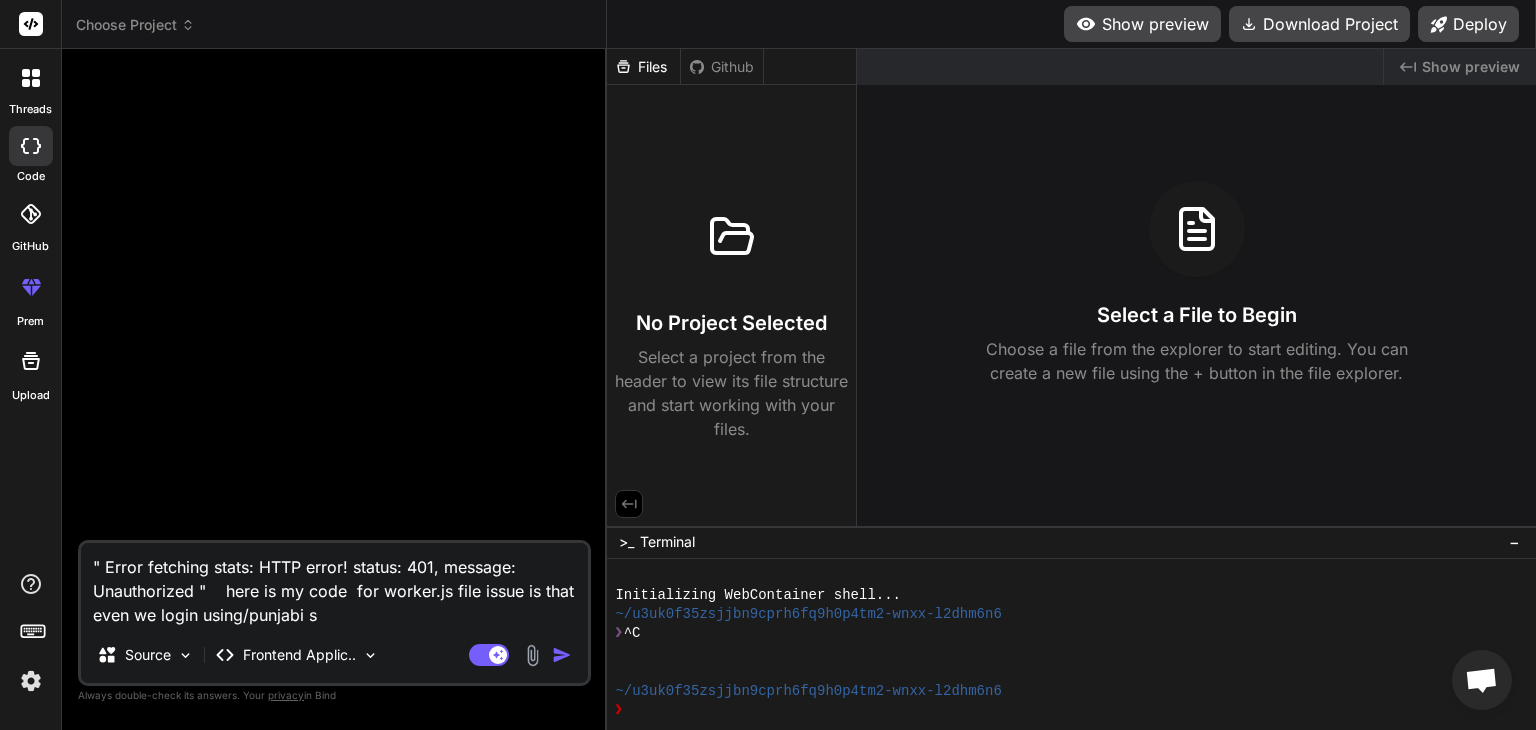 type on "" Error fetching stats: HTTP error! status: 401, message: Unauthorized "    here is my code  for worker.js file issue is that even we login using/punjabi st" 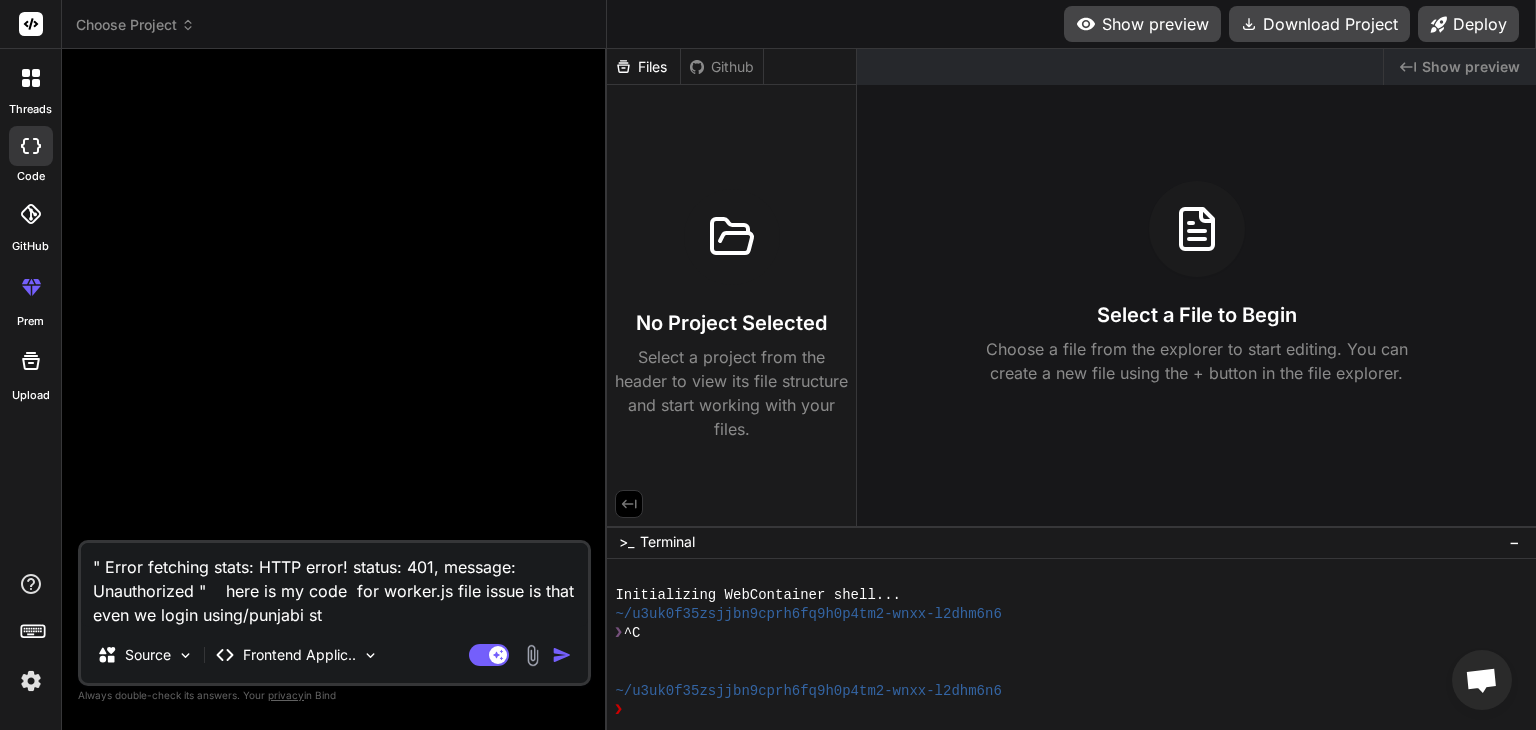 type on "" Error fetching stats: HTTP error! status: 401, message: Unauthorized "    here is my code  for worker.js file issue is that even we login using/punjabi sti" 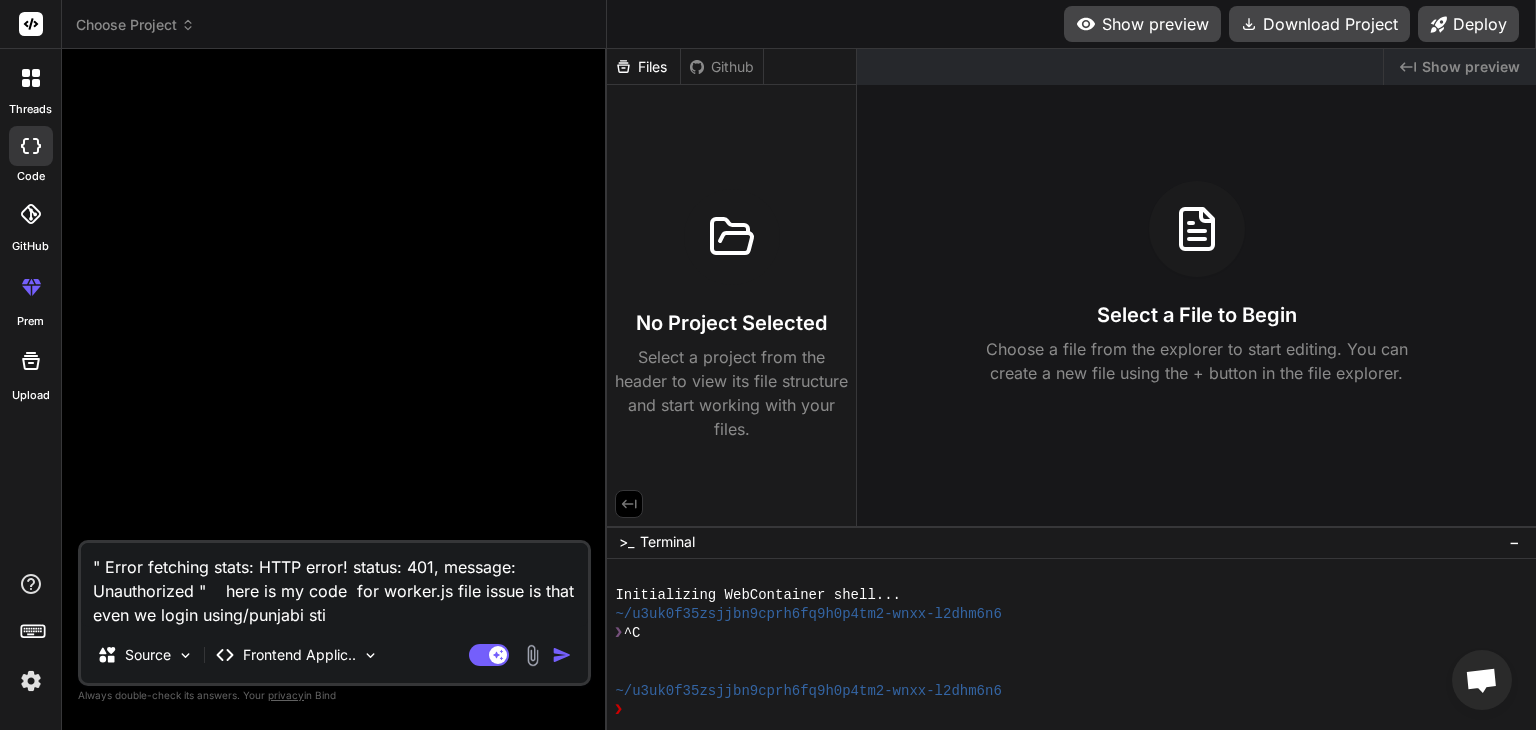 type on "" Error fetching stats: HTTP error! status: 401, message: Unauthorized "    here is my code  for worker.js file issue is that even we login using/punjabi stil" 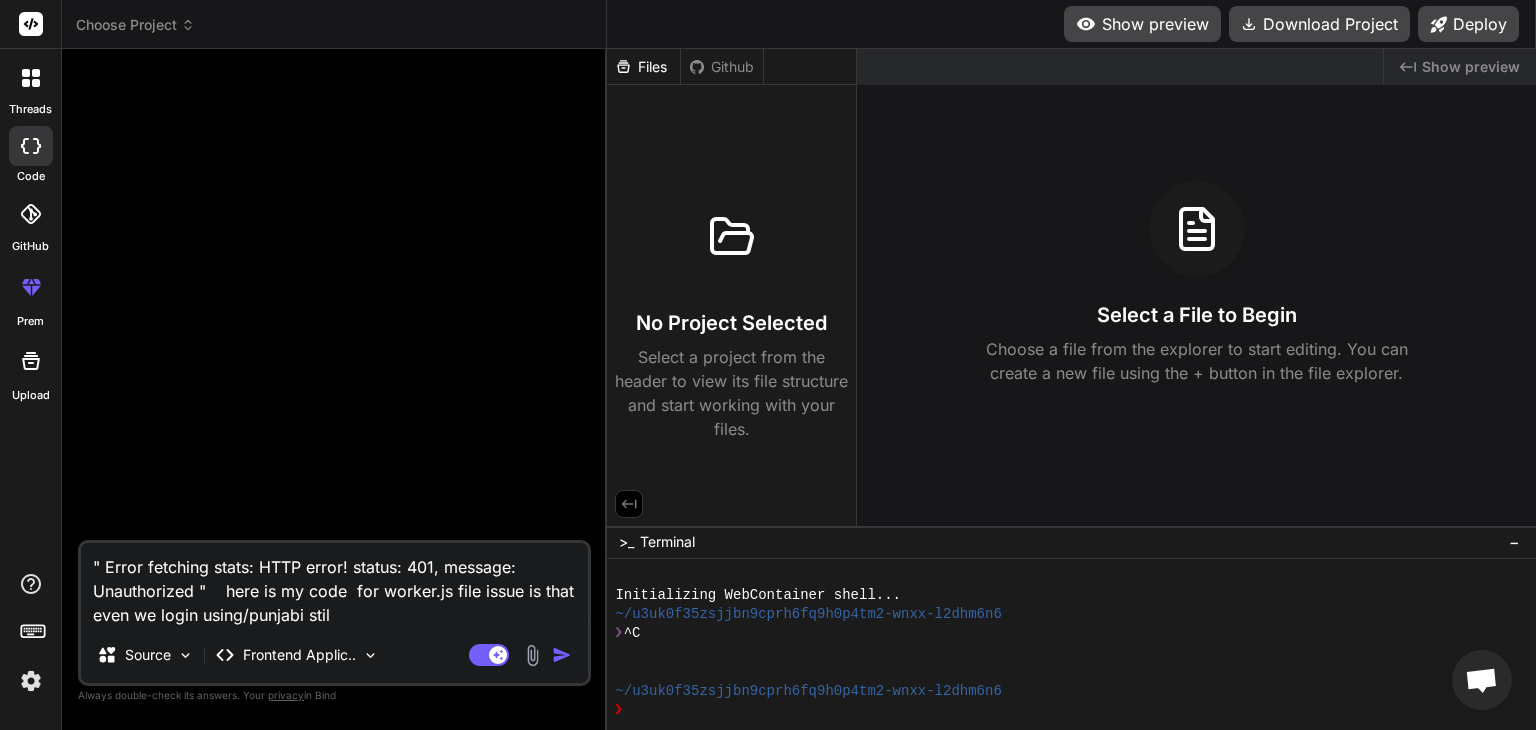 type on "" Error fetching stats: HTTP error! status: 401, message: Unauthorized "    here is my code  for worker.js file issue is that even we login using/punjabi still" 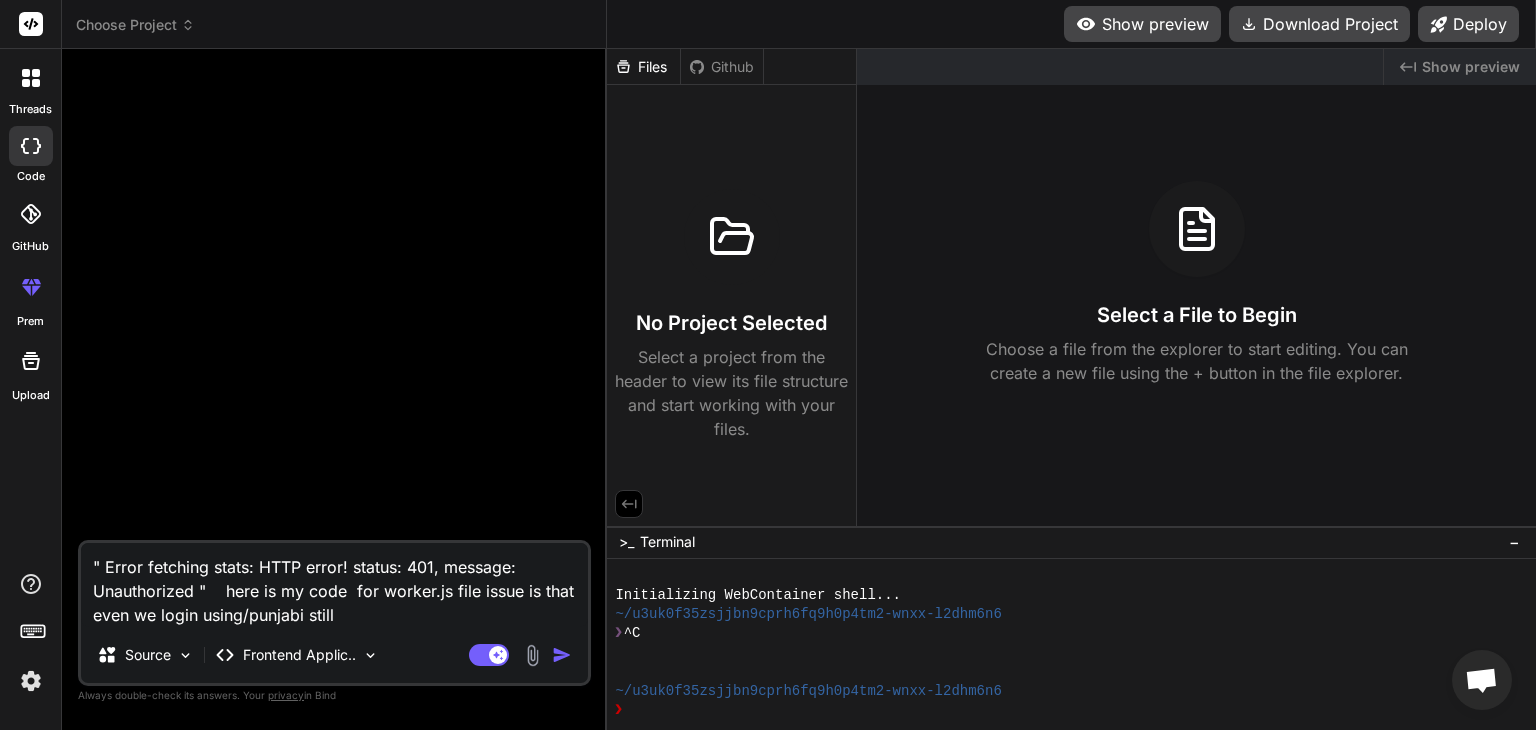 type on "" Error fetching stats: HTTP error! status: 401, message: Unauthorized "    here is my code  for worker.js file issue is that even we login using/punjabi still" 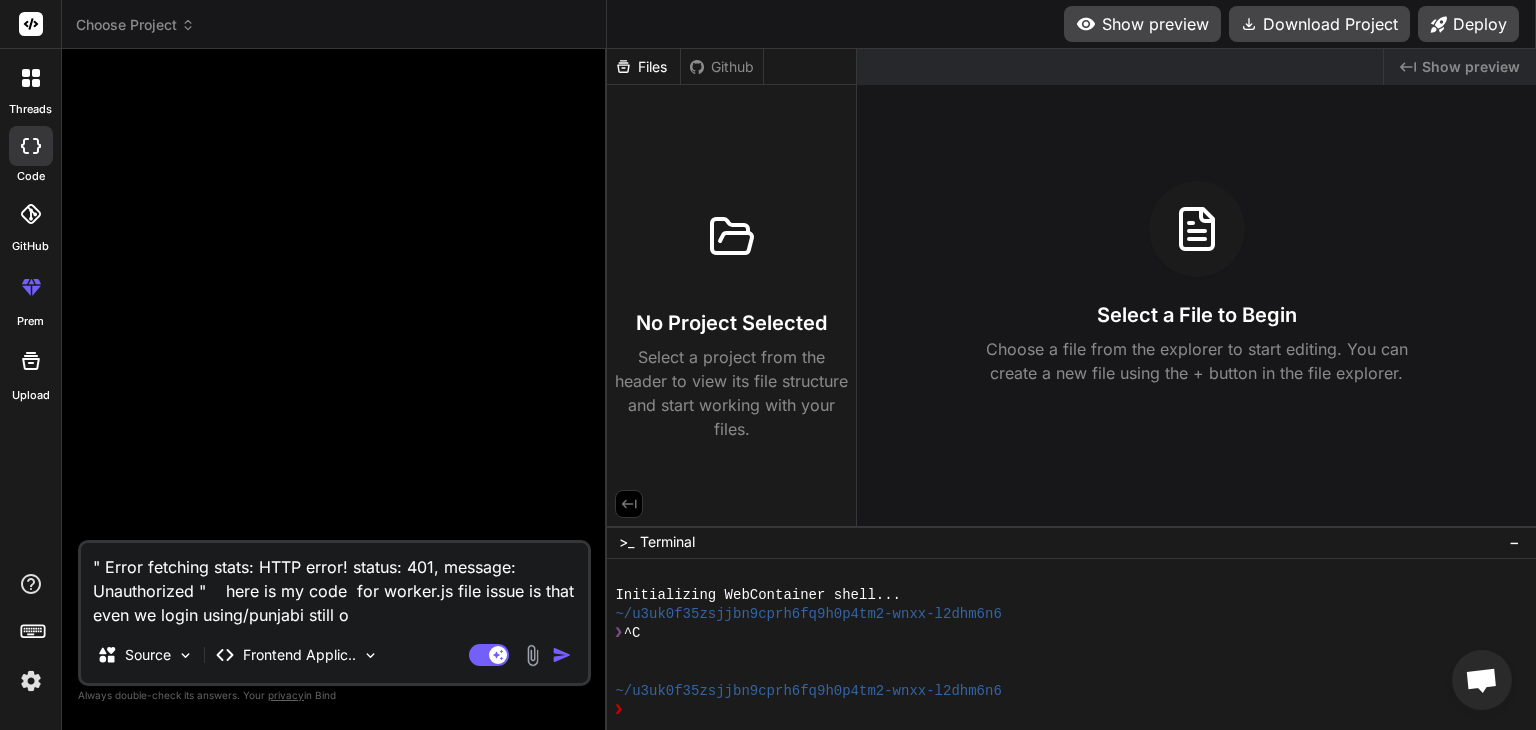 type on "" Error fetching stats: HTTP error! status: 401, message: Unauthorized "    here is my code  for worker.js file issue is that even we login using/punjabi still on" 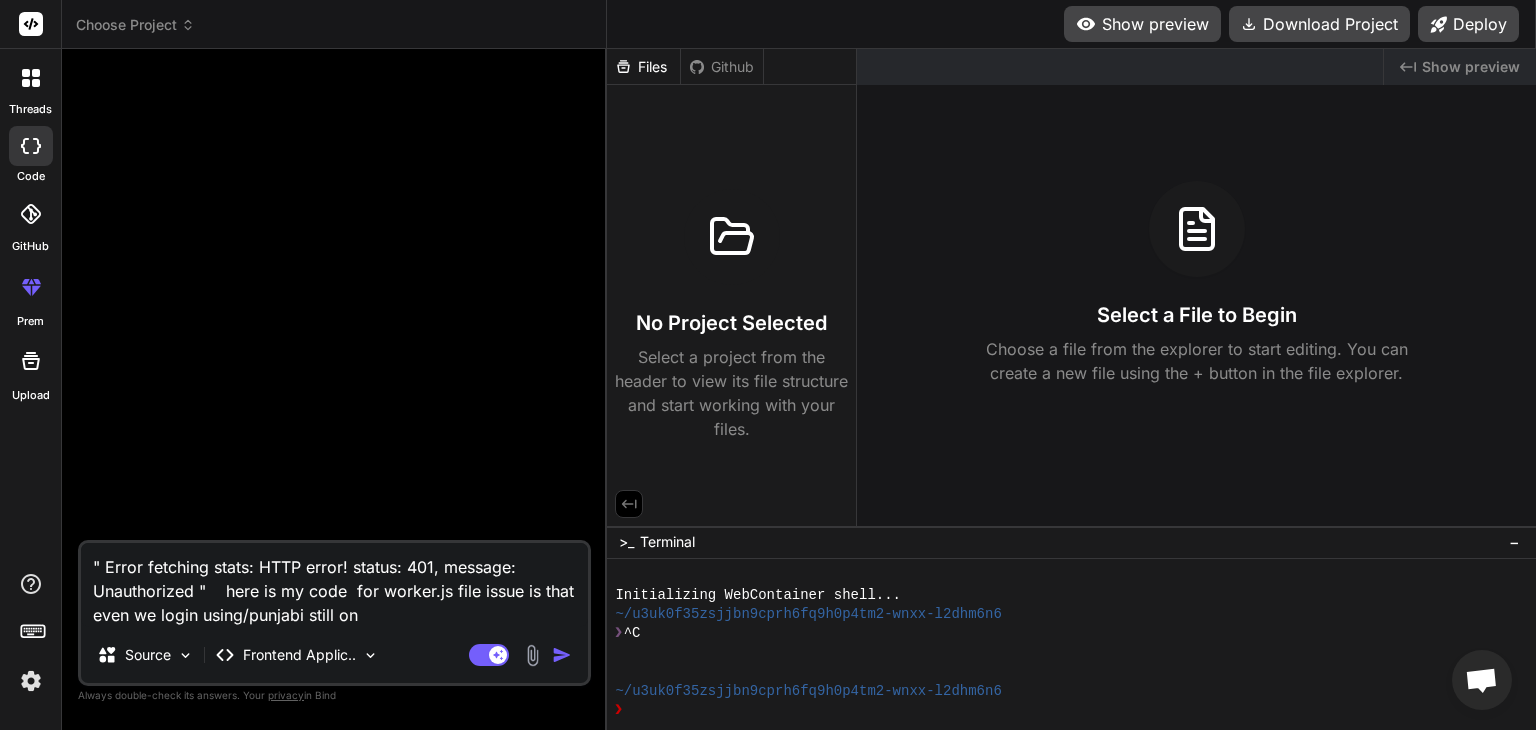 type on "" Error fetching stats: HTTP error! status: 401, message: Unauthorized "    here is my code  for worker.js file issue is that even we login using/punjabi still on" 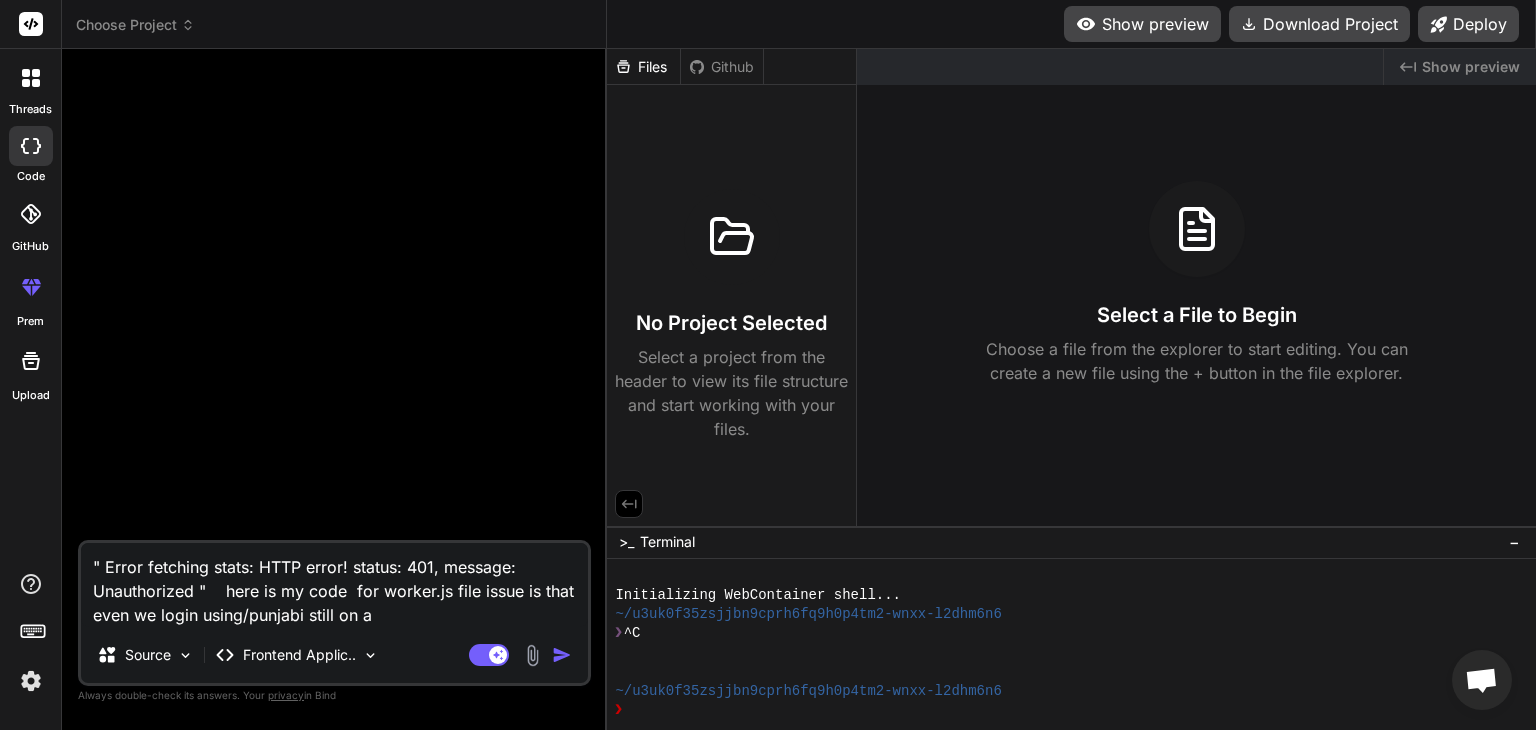 type on "" Error fetching stats: HTTP error! status: 401, message: Unauthorized "    here is my code  for worker.js file issue is that even we login using/punjabi still on ad" 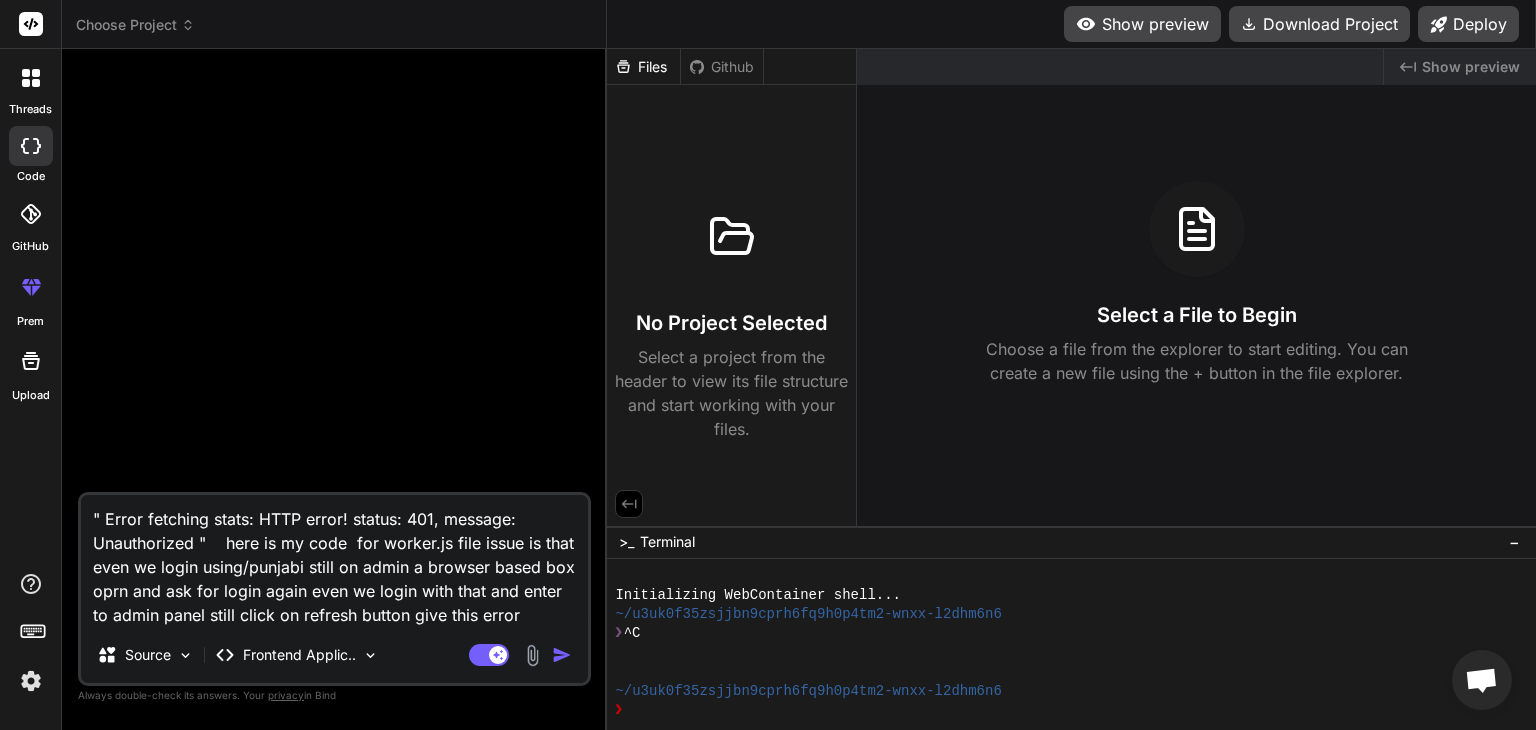 drag, startPoint x: 208, startPoint y: 540, endPoint x: 91, endPoint y: 513, distance: 120.074974 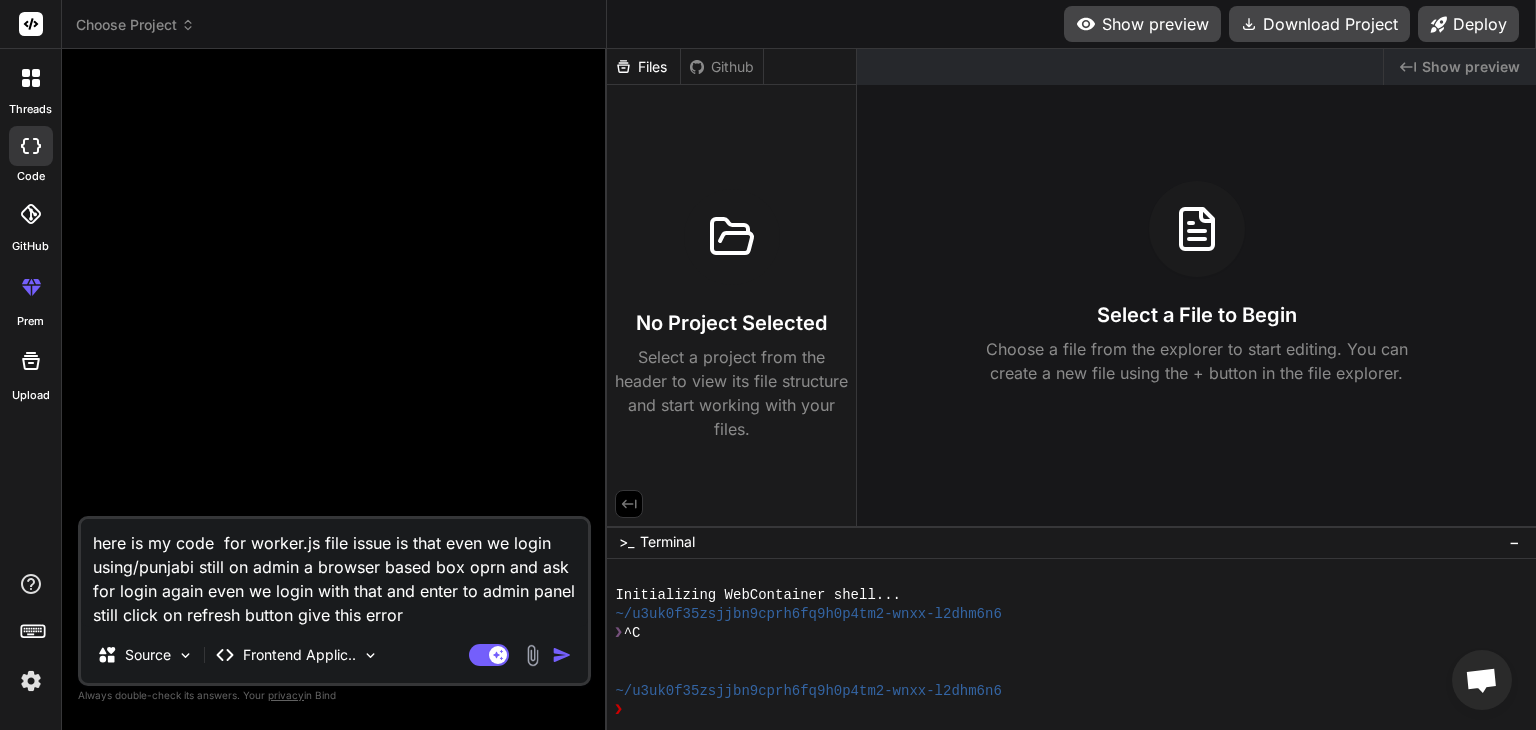 click on "here is my code  for worker.js file issue is that even we login using/punjabi still on admin a browser based box oprn and ask for login again even we login with that and enter to admin panel still click on refresh button give this error" at bounding box center (334, 573) 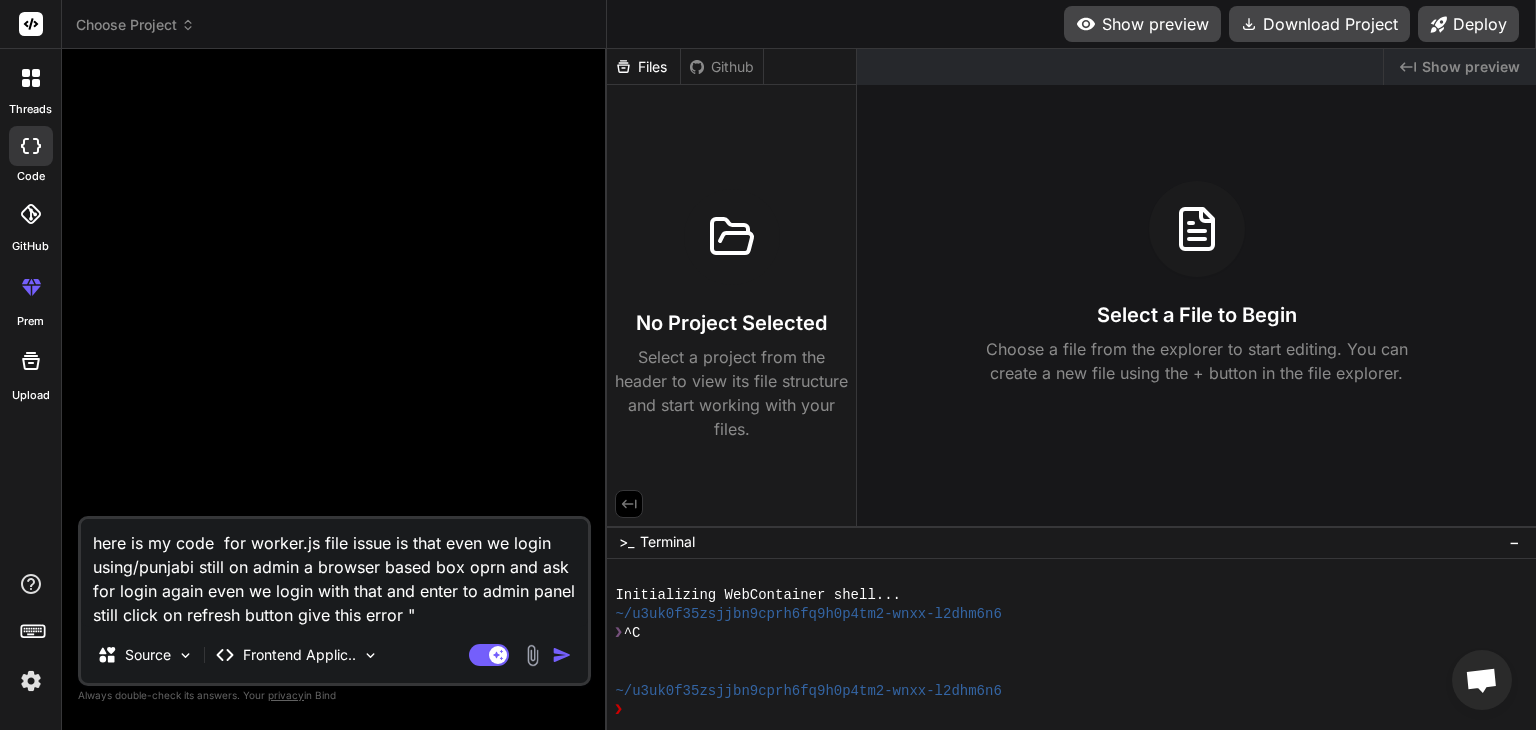 paste on "" Error fetching stats: HTTP error! status: 401, message: Unauthorized "" 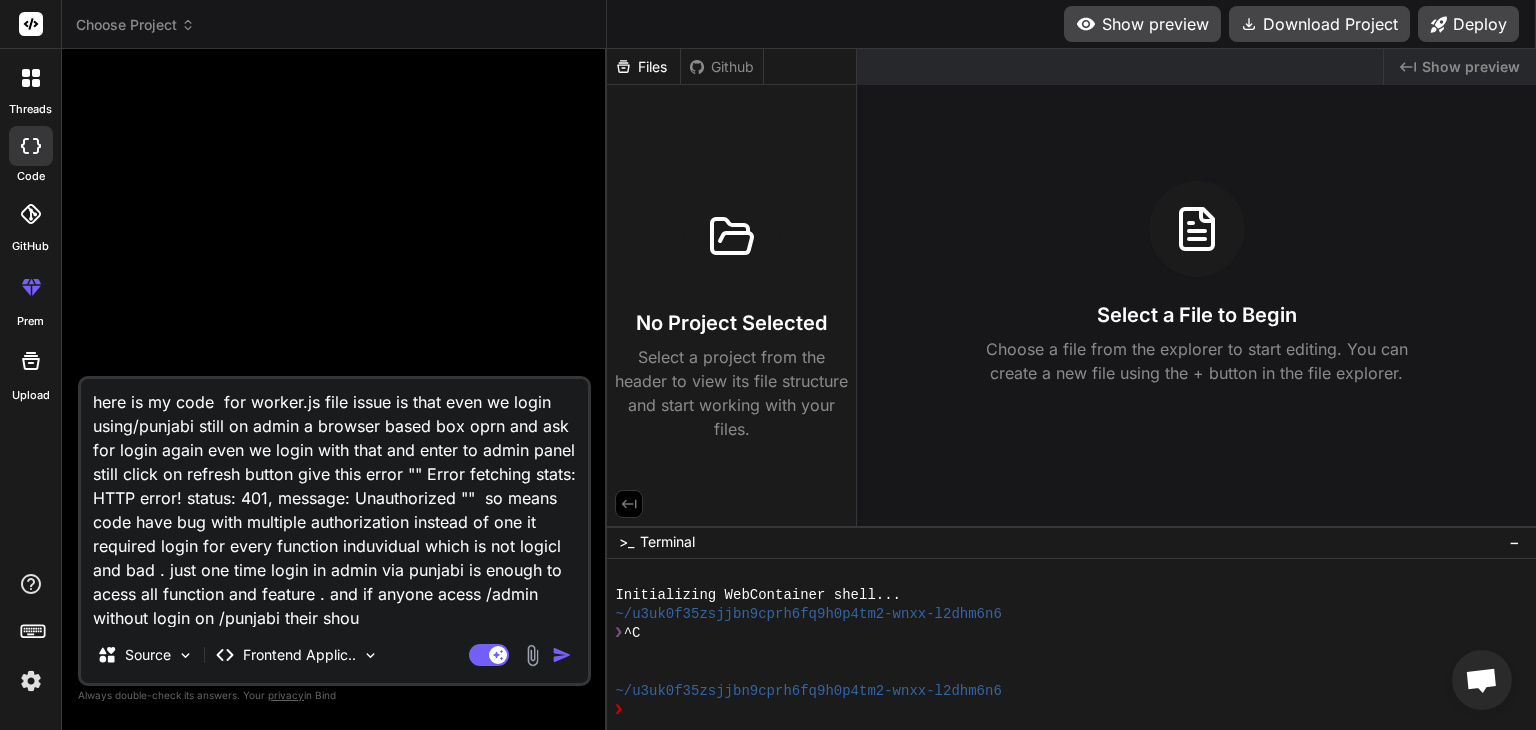 scroll, scrollTop: 25, scrollLeft: 0, axis: vertical 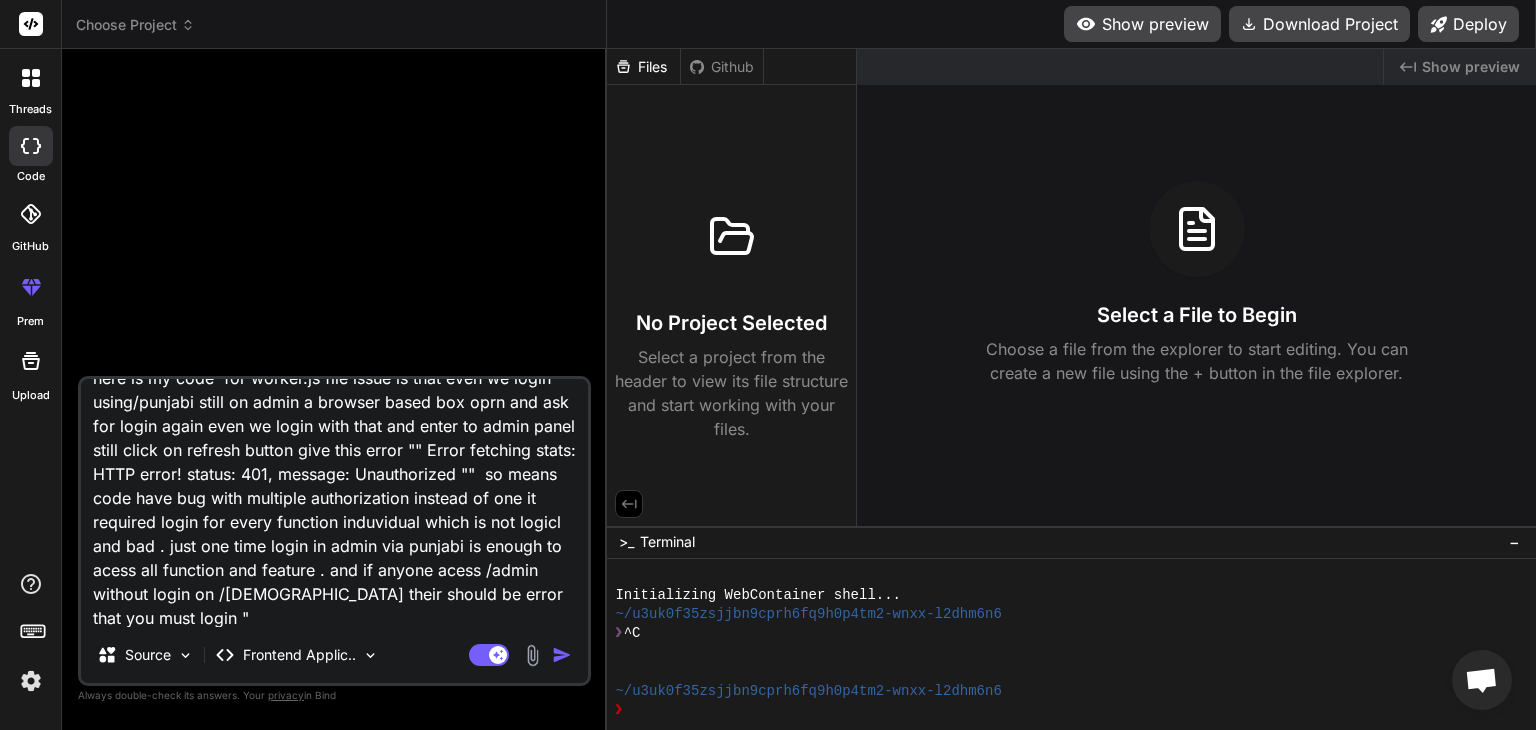 click on "here is my code  for worker.js file issue is that even we login using/punjabi still on admin a browser based box oprn and ask for login again even we login with that and enter to admin panel still click on refresh button give this error "" Error fetching stats: HTTP error! status: 401, message: Unauthorized ""  so means code have bug with multiple authorization instead of one it required login for every function induvidual which is not logicl and bad . just one time login in admin via punjabi is enough to acess all function and feature . and if anyone acess /admin without login on /[DEMOGRAPHIC_DATA] their should be error that you must login "" at bounding box center (334, 503) 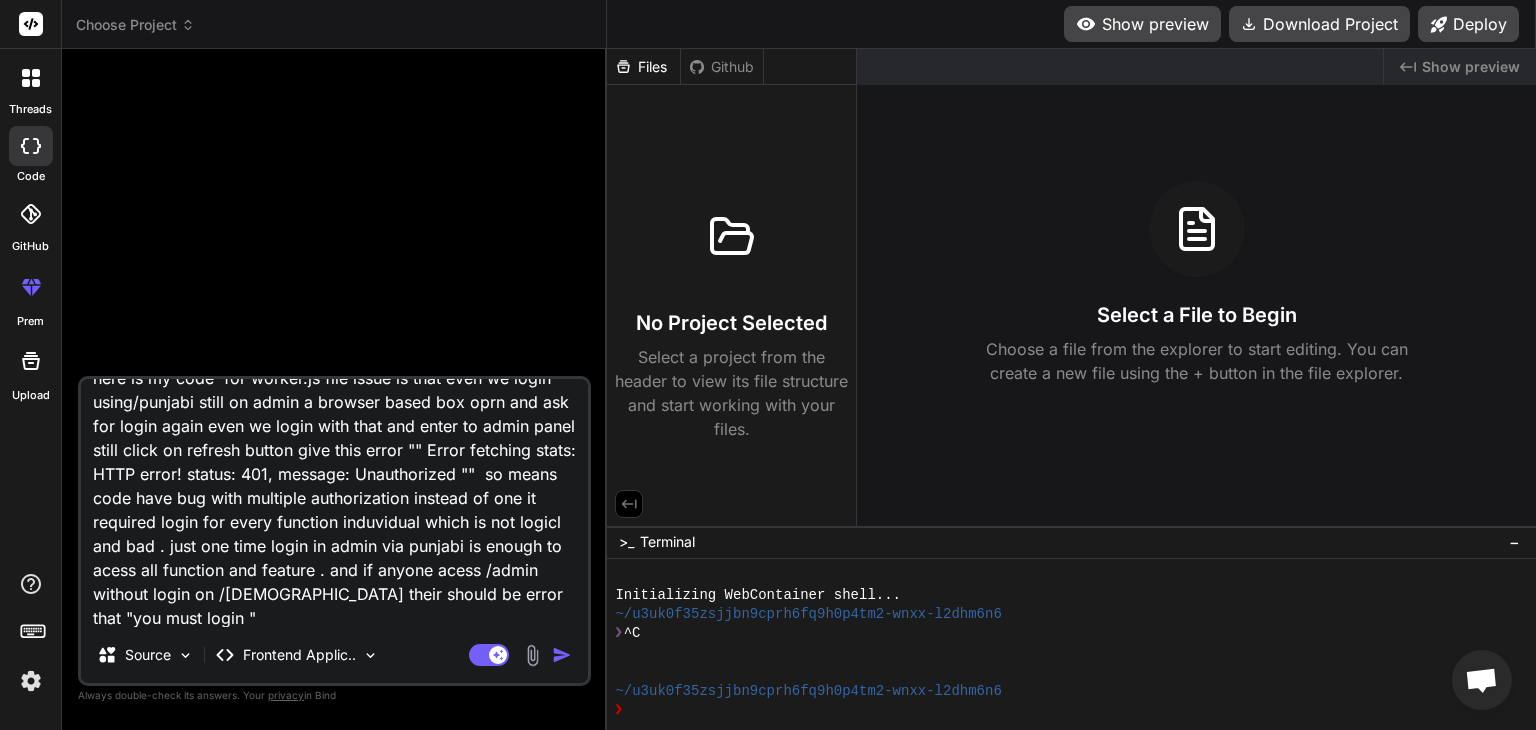 click on "here is my code  for worker.js file issue is that even we login using/punjabi still on admin a browser based box oprn and ask for login again even we login with that and enter to admin panel still click on refresh button give this error "" Error fetching stats: HTTP error! status: 401, message: Unauthorized ""  so means code have bug with multiple authorization instead of one it required login for every function induvidual which is not logicl and bad . just one time login in admin via punjabi is enough to acess all function and feature . and if anyone acess /admin without login on /[DEMOGRAPHIC_DATA] their should be error that "you must login "" at bounding box center (334, 503) 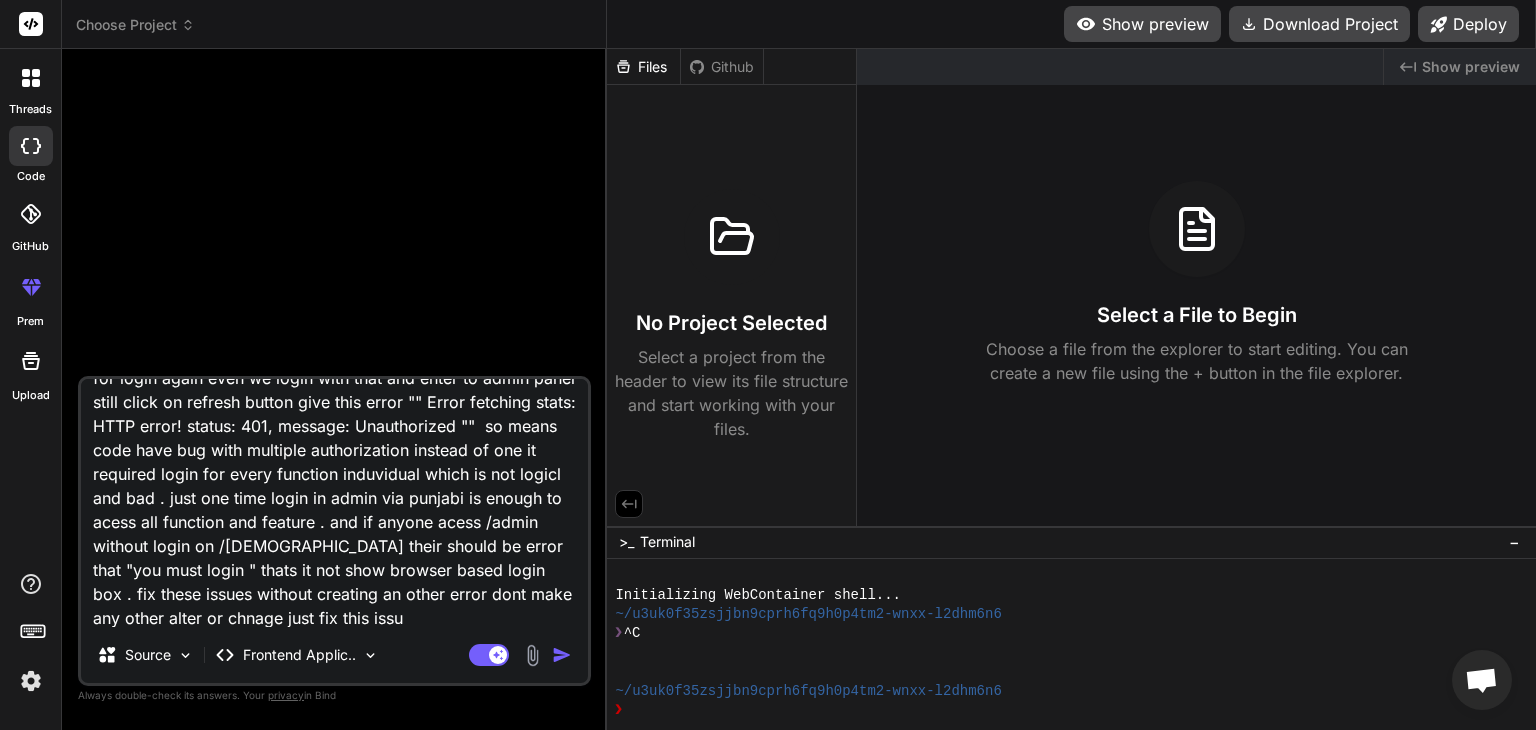 scroll, scrollTop: 97, scrollLeft: 0, axis: vertical 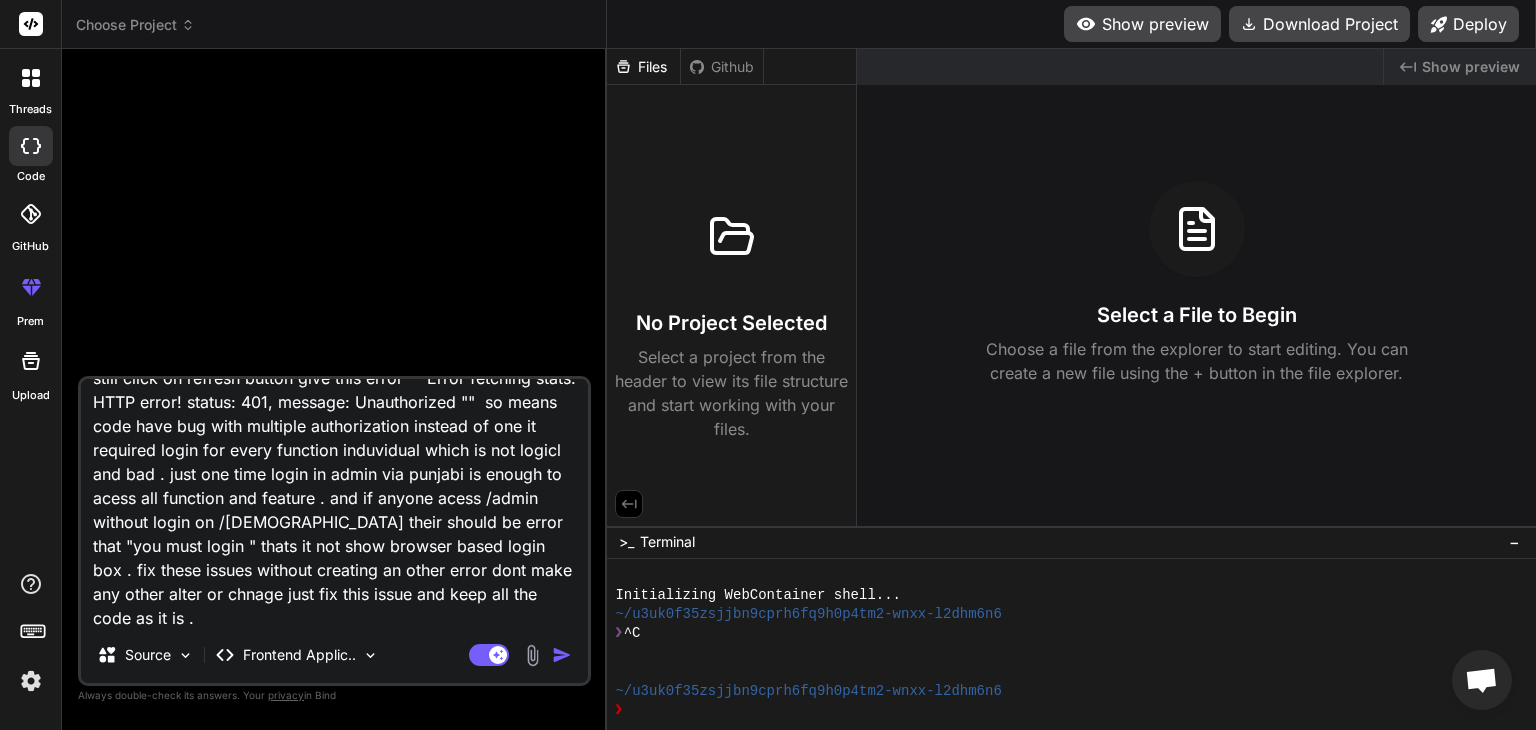 click on "here is my code  for worker.js file issue is that even we login using/punjabi still on admin a browser based box oprn and ask for login again even we login with that and enter to admin panel still click on refresh button give this error "" Error fetching stats: HTTP error! status: 401, message: Unauthorized ""  so means code have bug with multiple authorization instead of one it required login for every function induvidual which is not logicl and bad . just one time login in admin via punjabi is enough to acess all function and feature . and if anyone acess /admin without login on /[DEMOGRAPHIC_DATA] their should be error that "you must login " thats it not show browser based login box . fix these issues without creating an other error dont make any other alter or chnage just fix this issue and keep all the code as it is ." at bounding box center [334, 503] 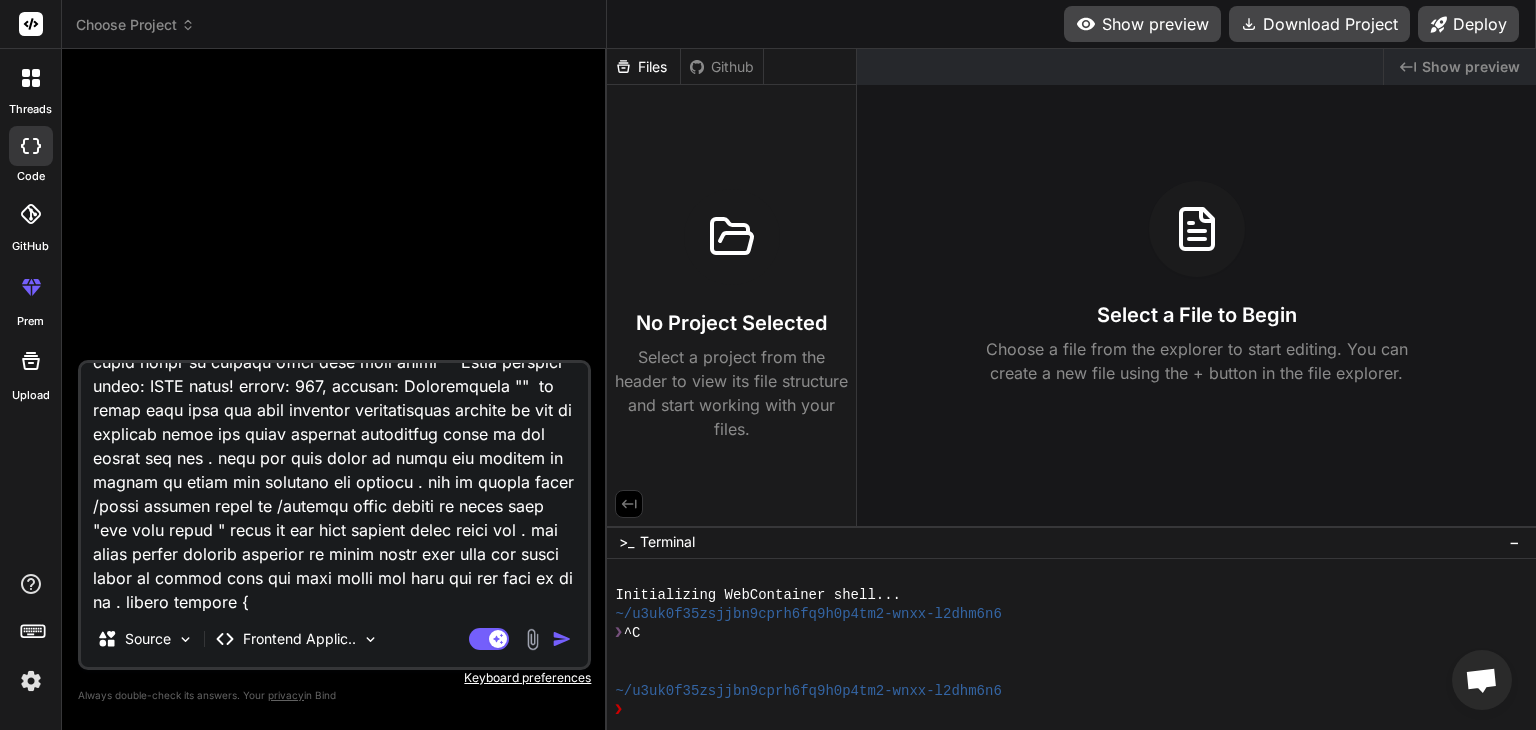 scroll, scrollTop: 129721, scrollLeft: 0, axis: vertical 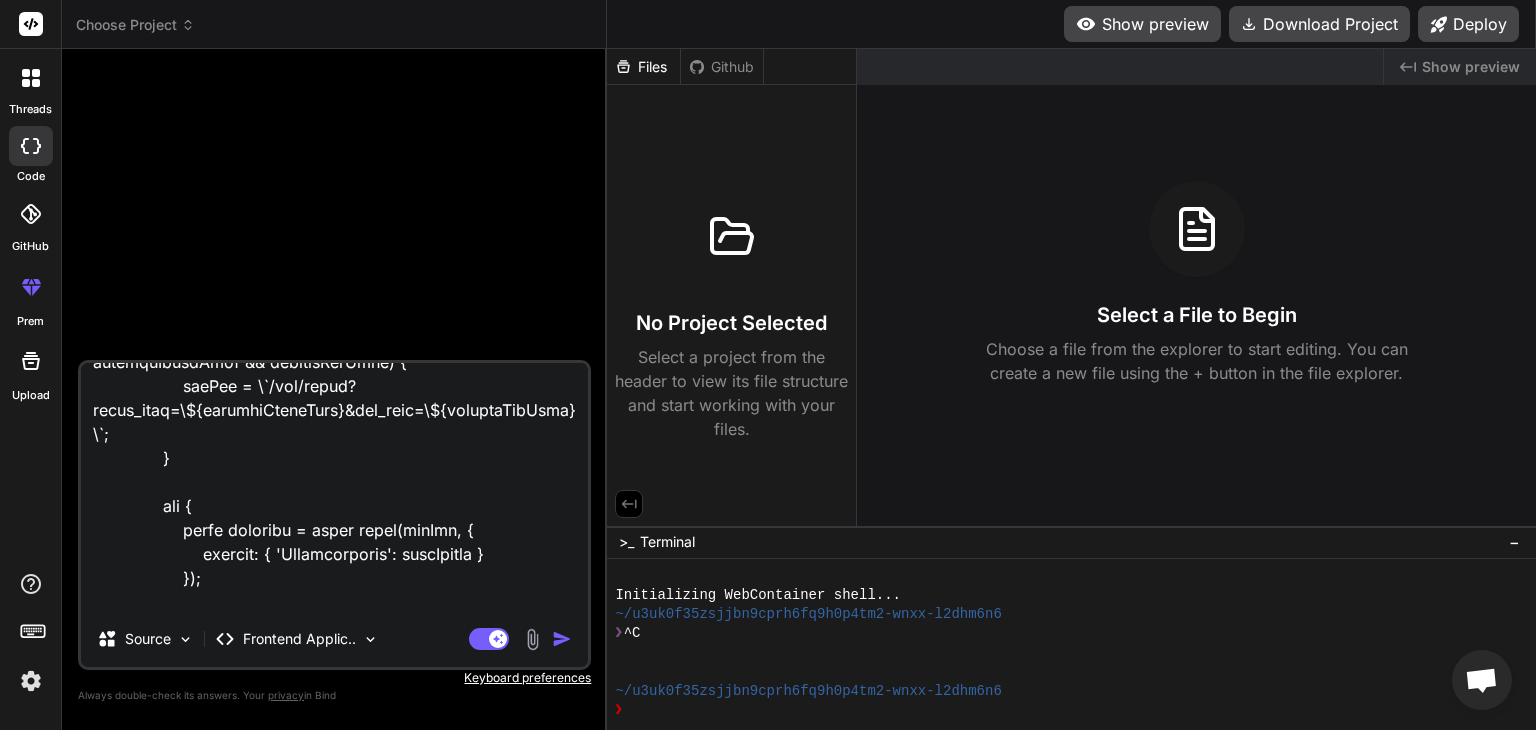 click at bounding box center [562, 639] 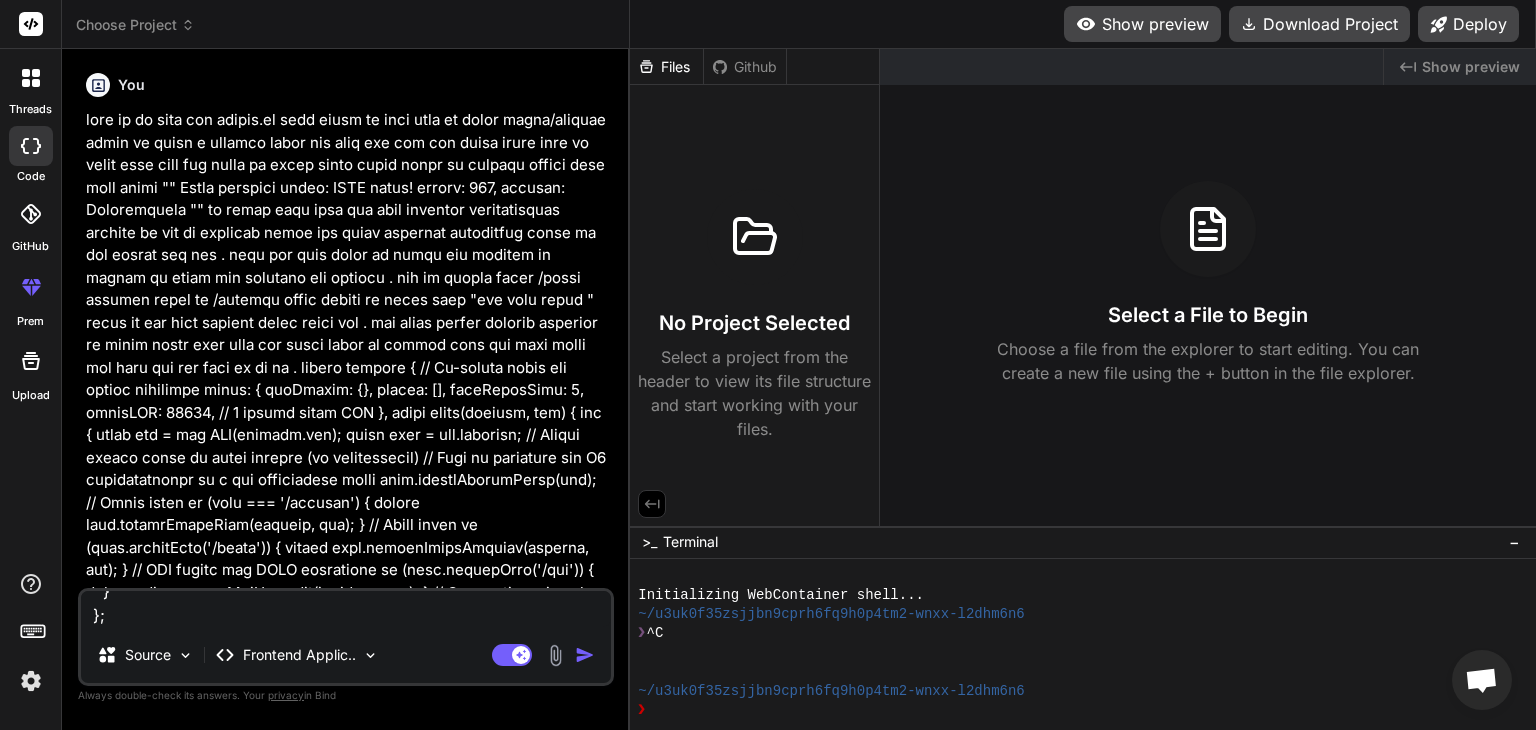 scroll, scrollTop: 0, scrollLeft: 0, axis: both 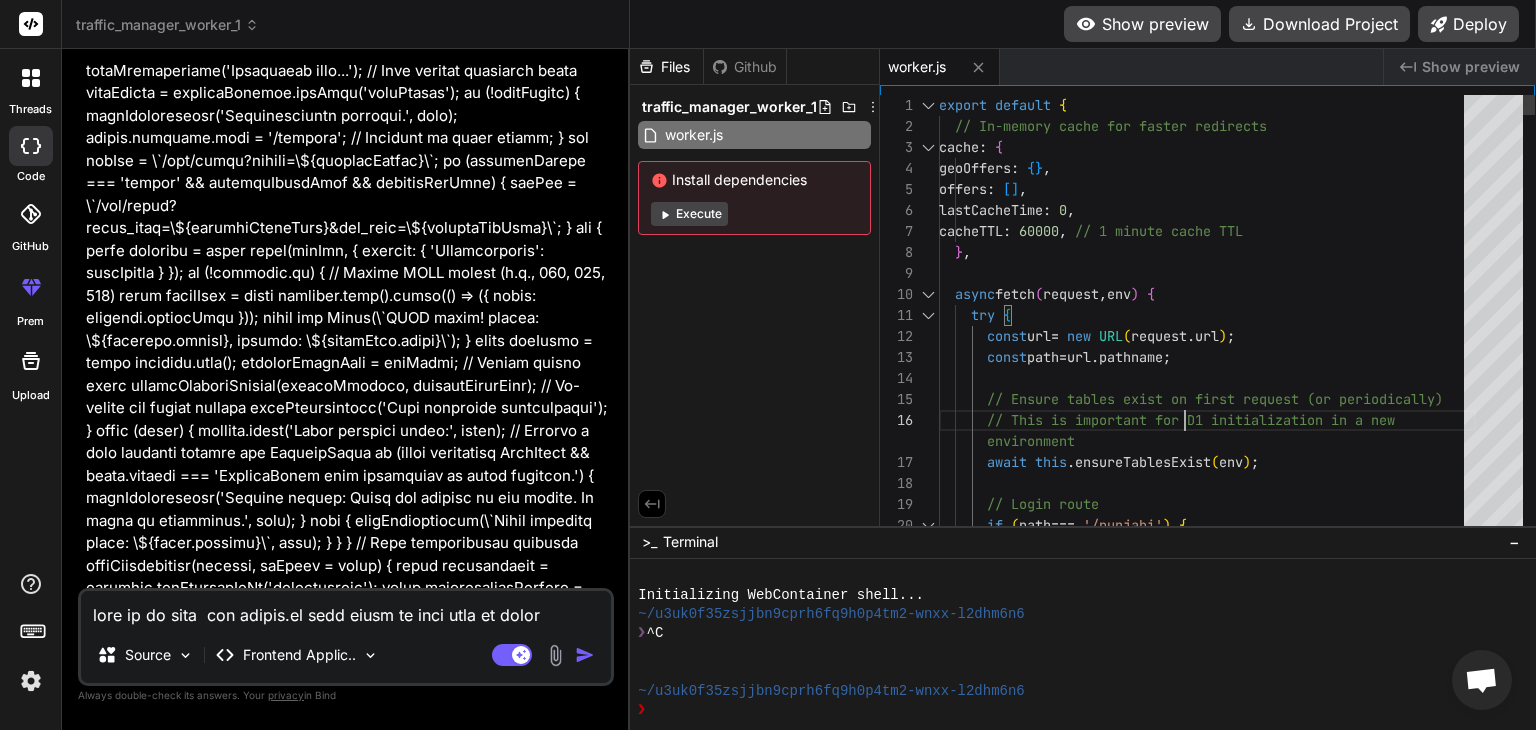 click on "export   default   {    // In-memory cache for faster redirects   cache :   {     geoOffers :   { } ,     offers :   [ ] ,     lastCacheTime :   0 ,     cacheTTL :   60000 ,   // 1 minute cache TTL    } ,    async  fetch ( request ,  env )   {      try   {        const  url  =   new   URL ( request . url ) ;        const  path  =  url . pathname ;        // Ensure tables exist on first request (or period ically)        // This is important for D1 initialization in a ne w         environment        await   this . ensureTablesExist ( env ) ;        // Login route        if   ( path  ===   '/punjabi' )   {" at bounding box center (1207, 63378) 